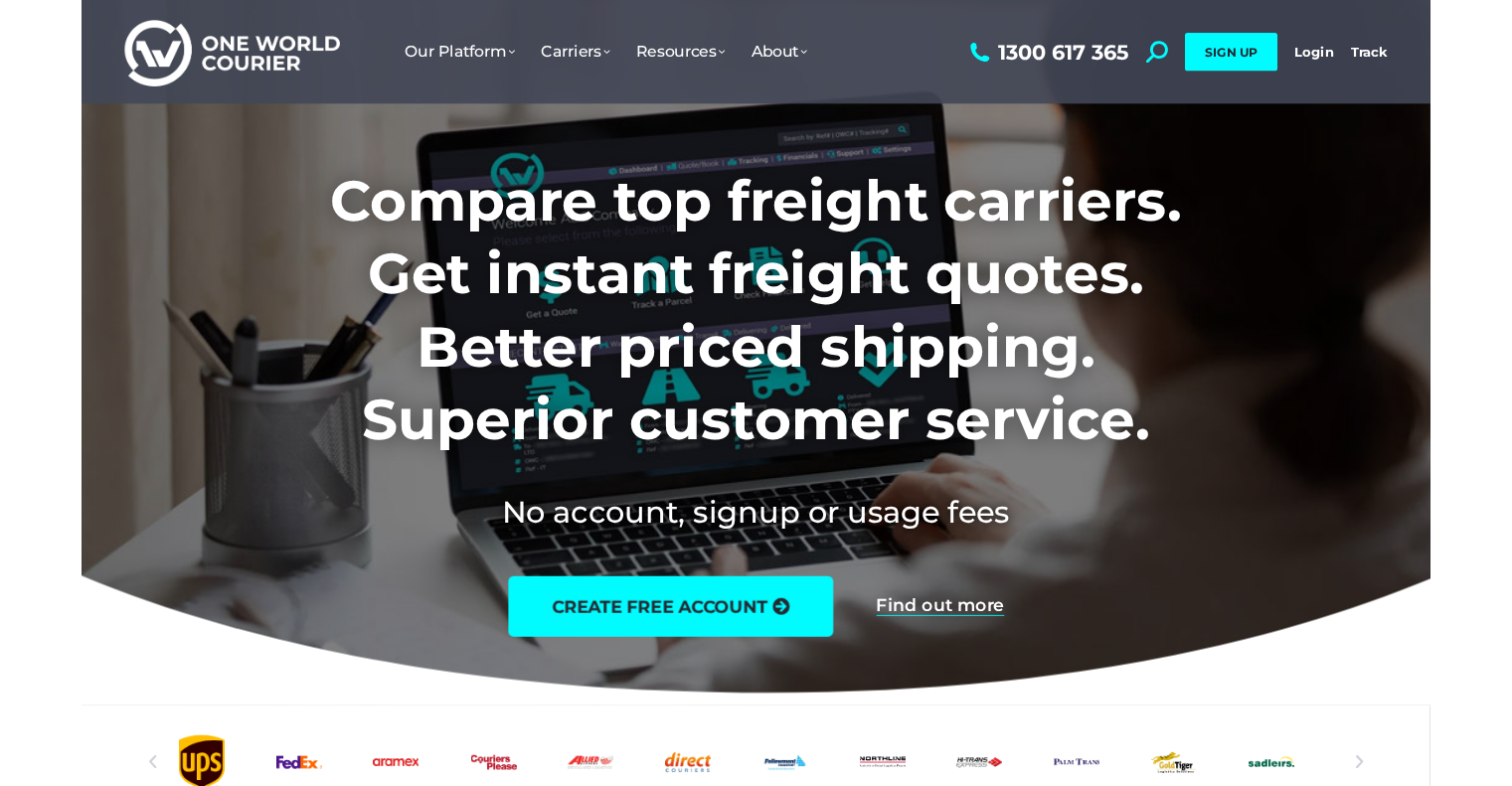 scroll, scrollTop: 0, scrollLeft: 0, axis: both 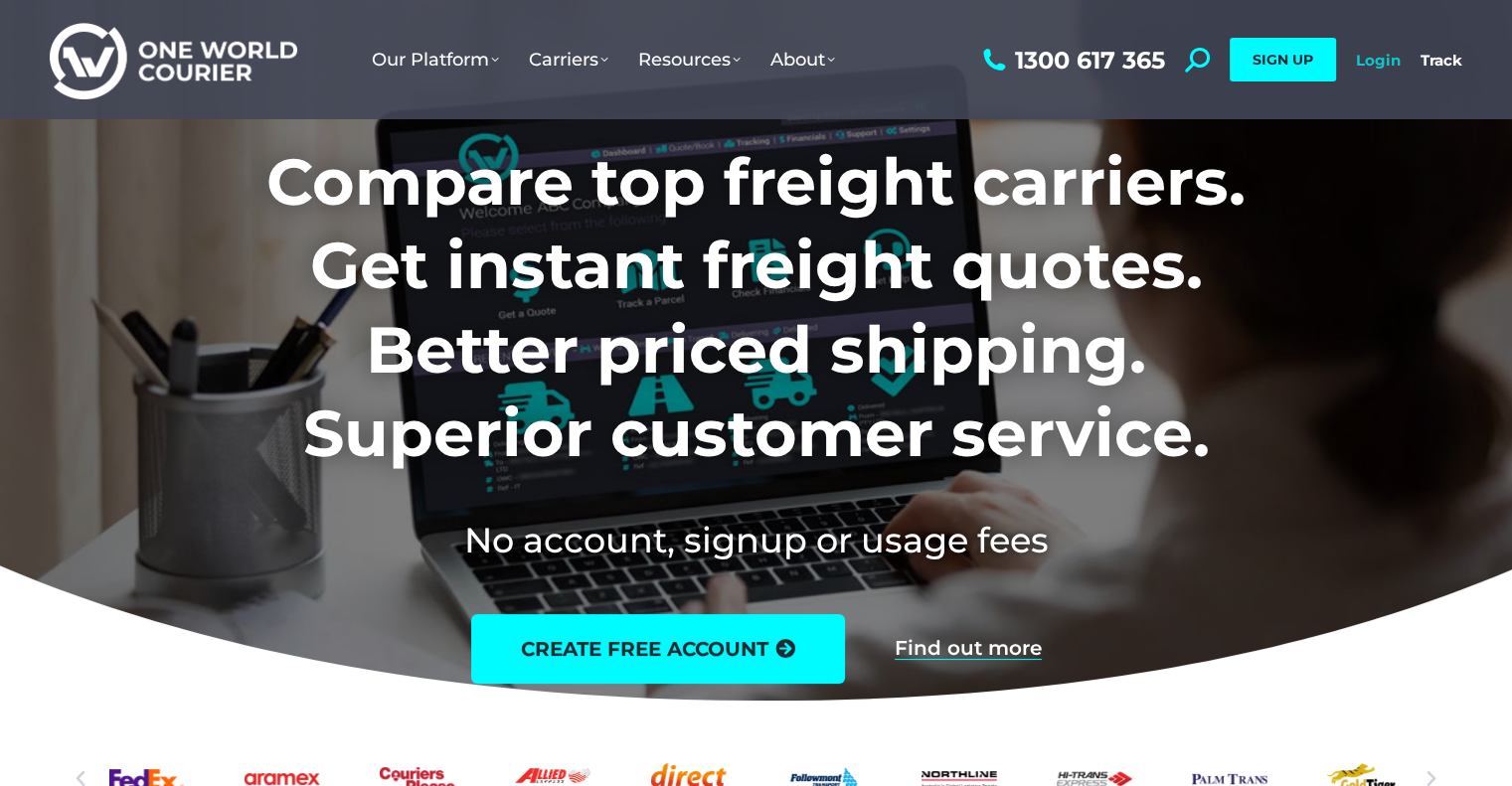 click on "Login" at bounding box center [1378, 60] 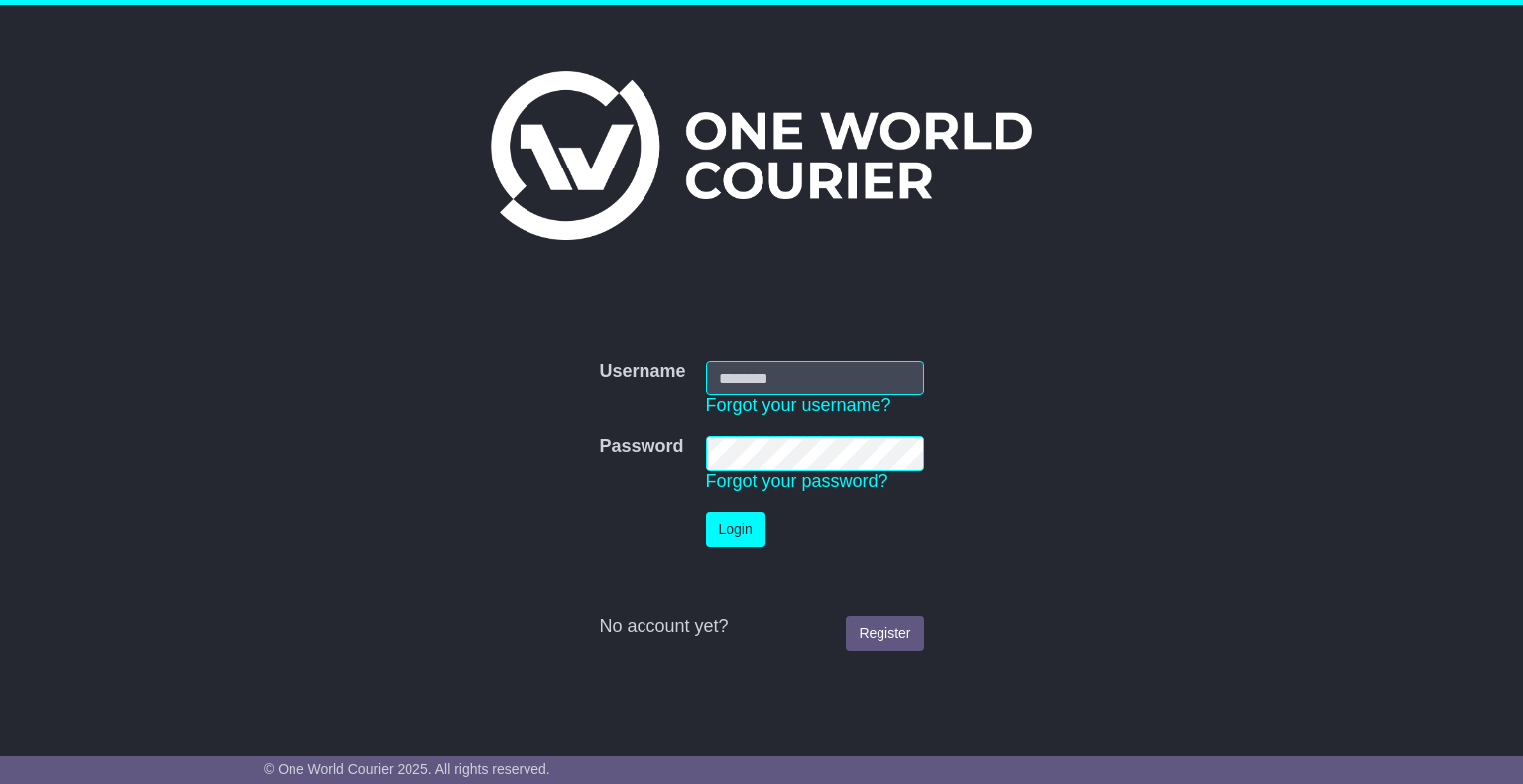 scroll, scrollTop: 0, scrollLeft: 0, axis: both 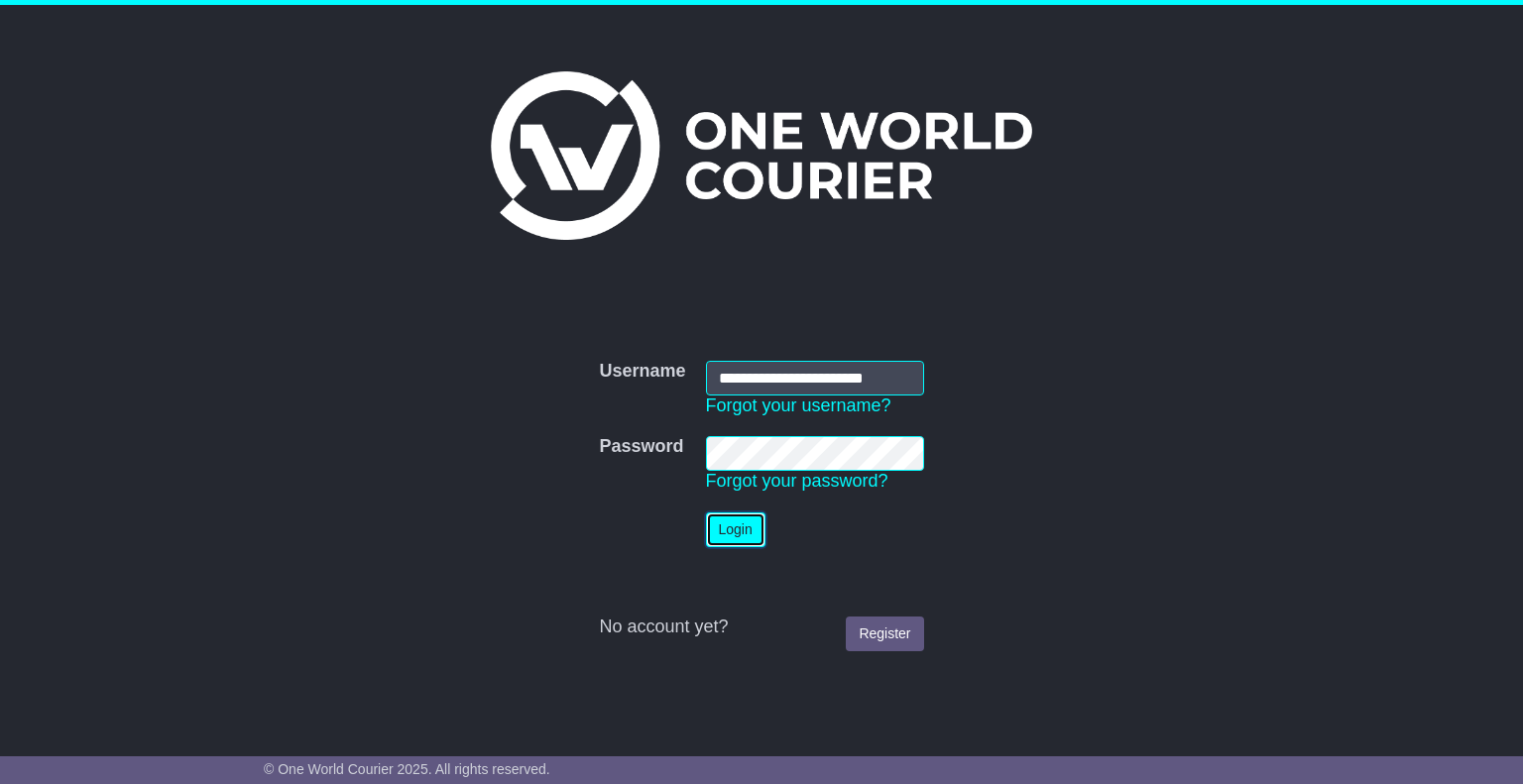 click on "Login" at bounding box center (736, 529) 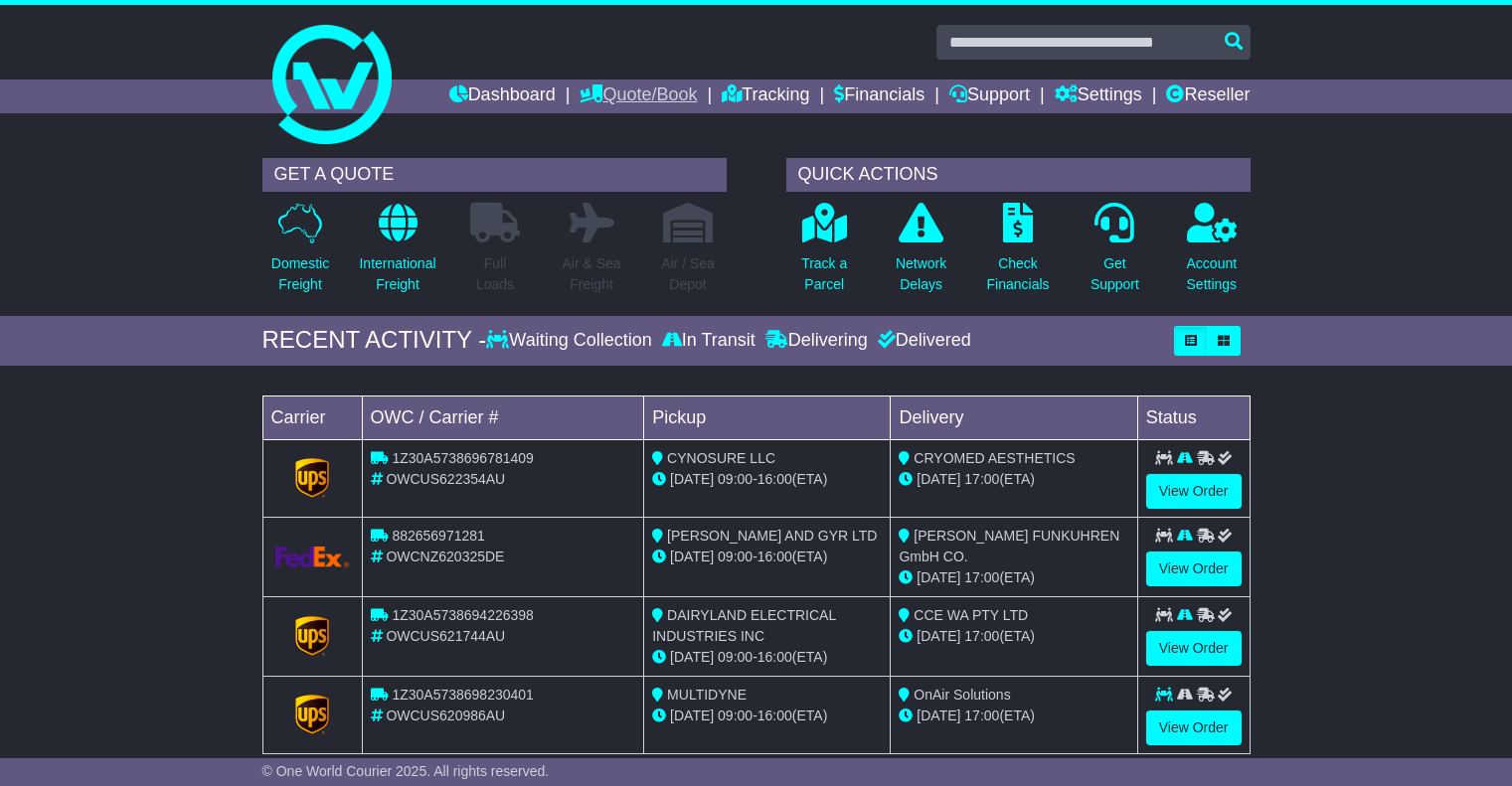 scroll, scrollTop: 0, scrollLeft: 0, axis: both 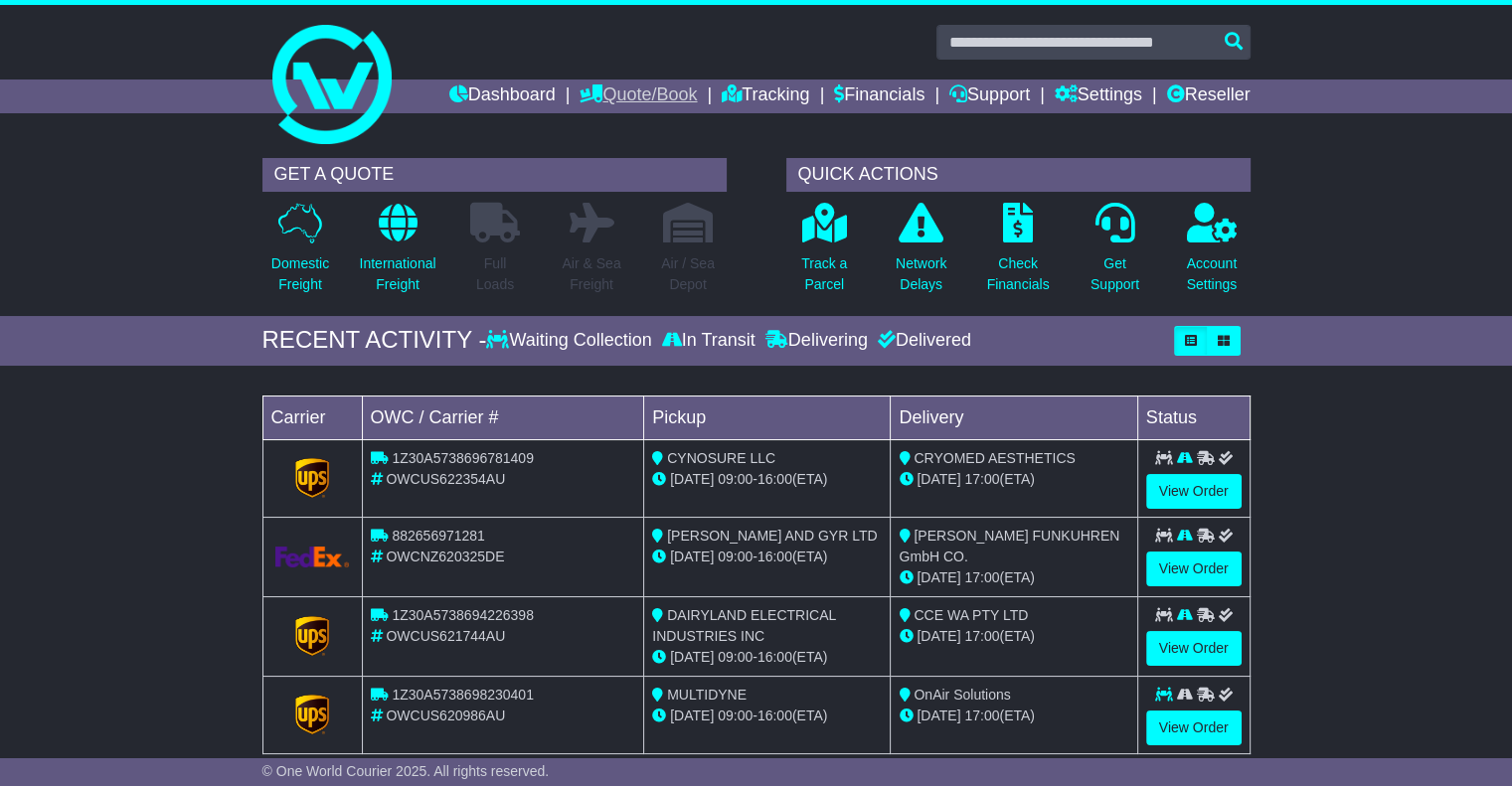 click on "Quote/Book" at bounding box center [638, 96] 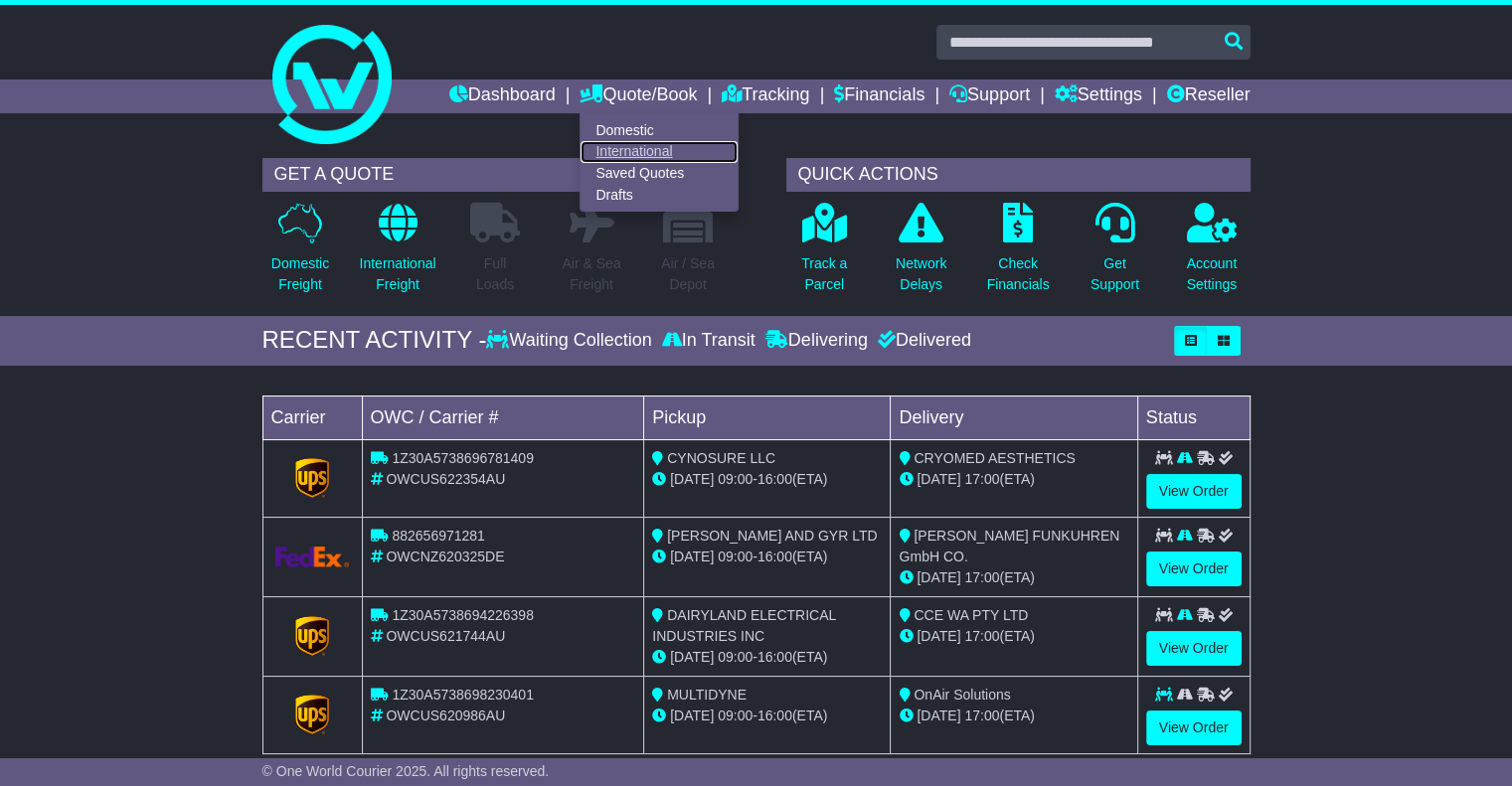 click on "International" at bounding box center [659, 152] 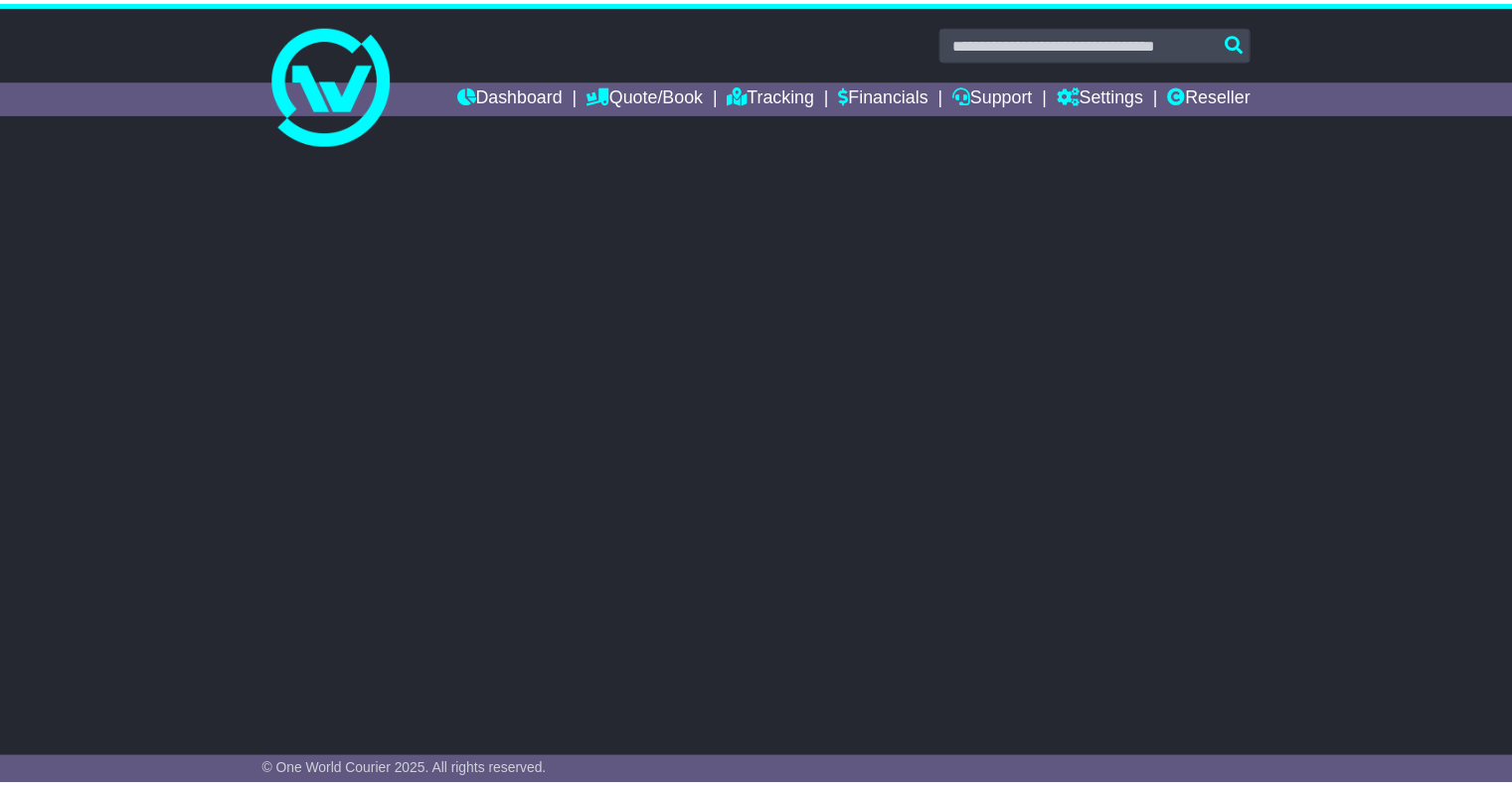 scroll, scrollTop: 0, scrollLeft: 0, axis: both 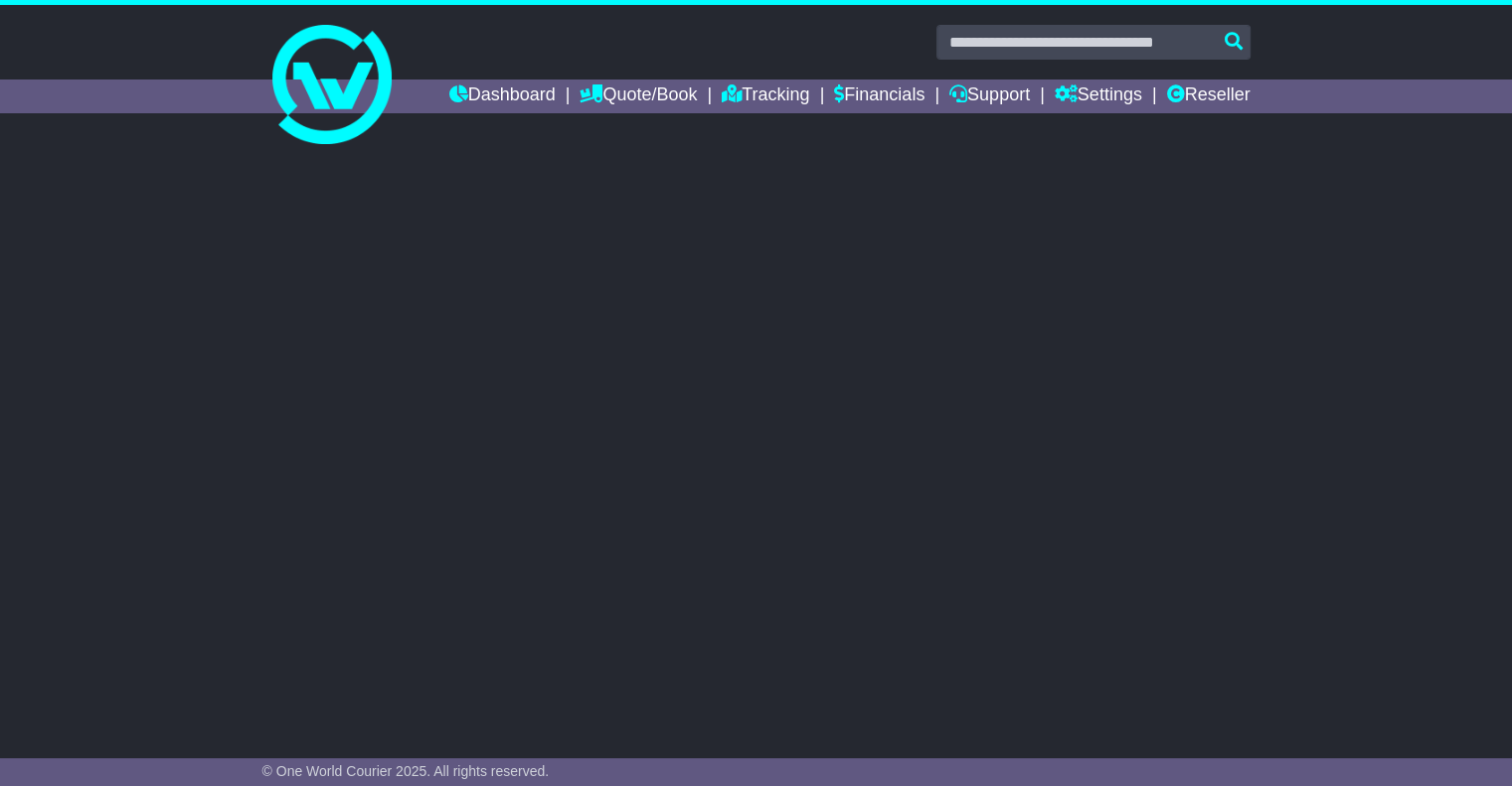 select on "**" 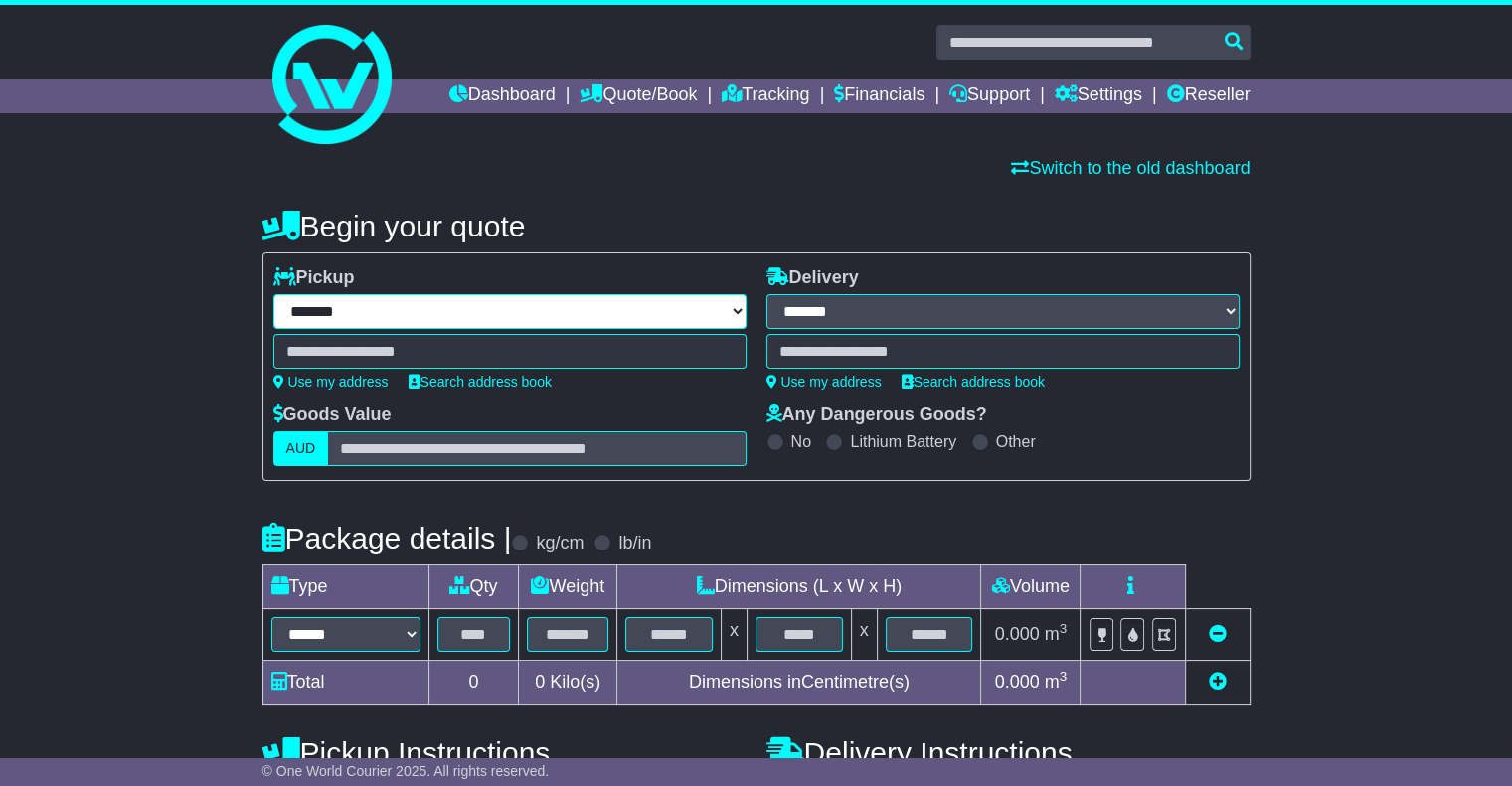 click on "**********" at bounding box center [510, 311] 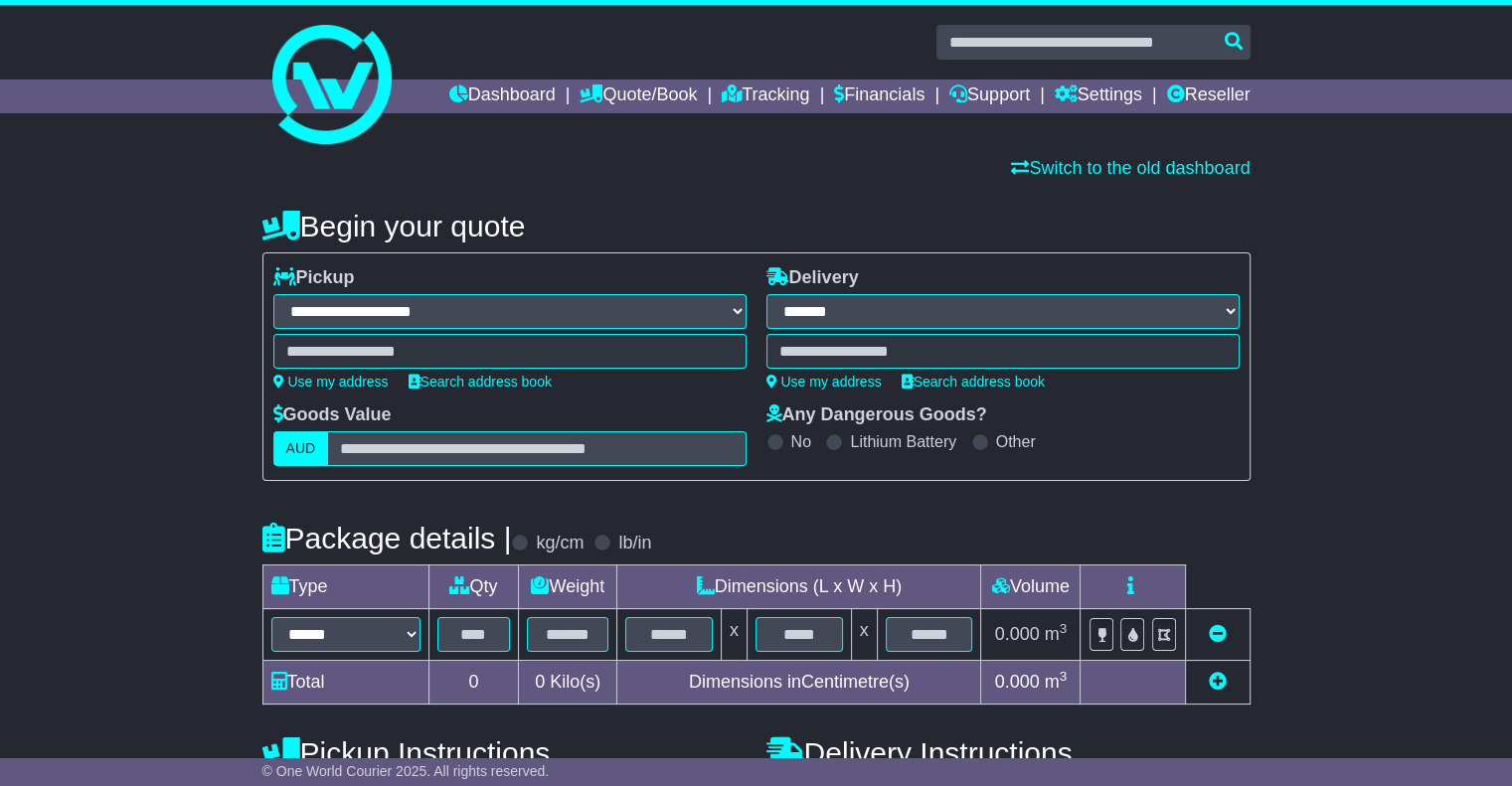 click on "**********" at bounding box center [510, 311] 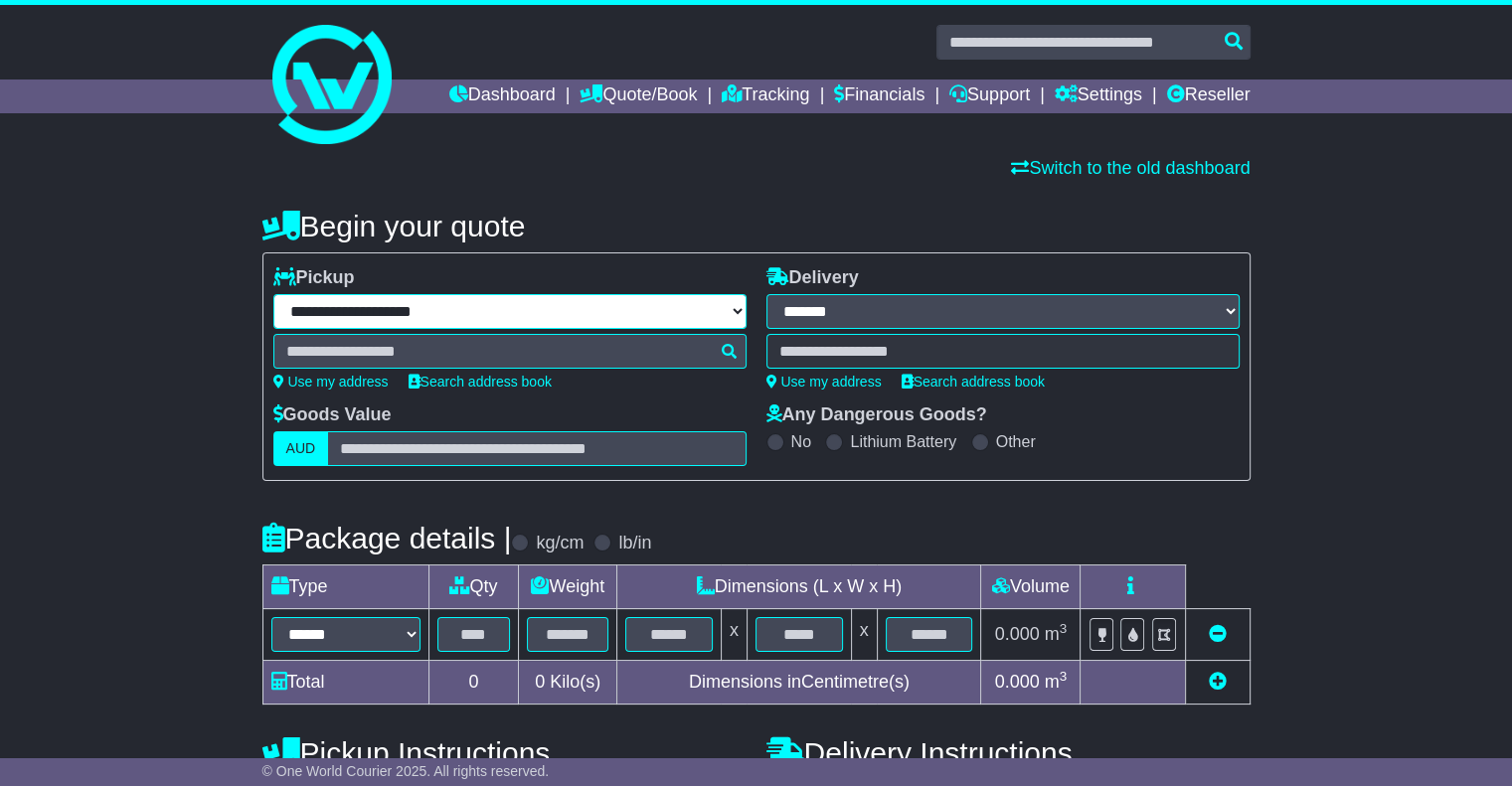 click on "**********" at bounding box center (510, 311) 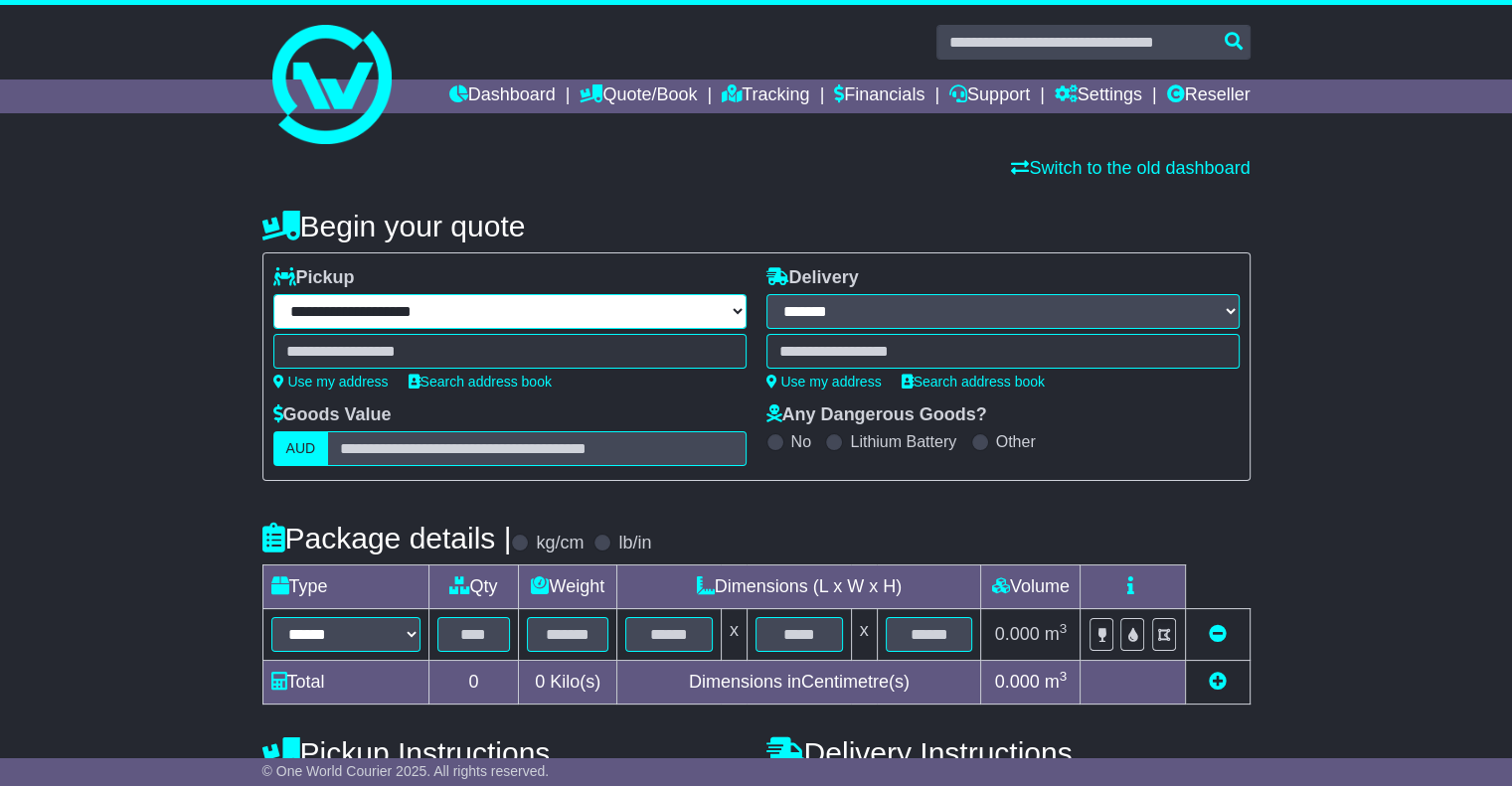 select on "***" 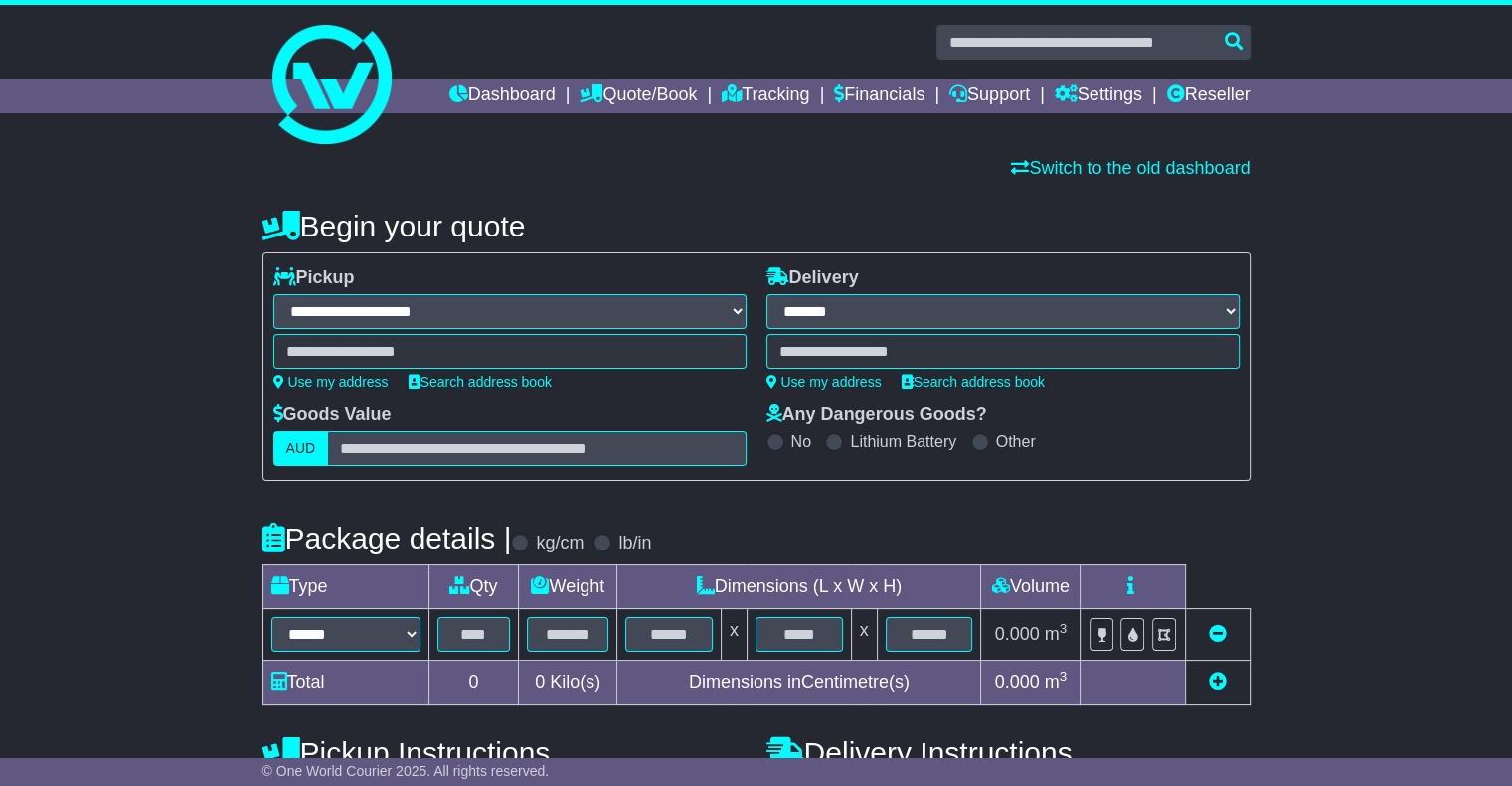 click on "**********" at bounding box center (510, 311) 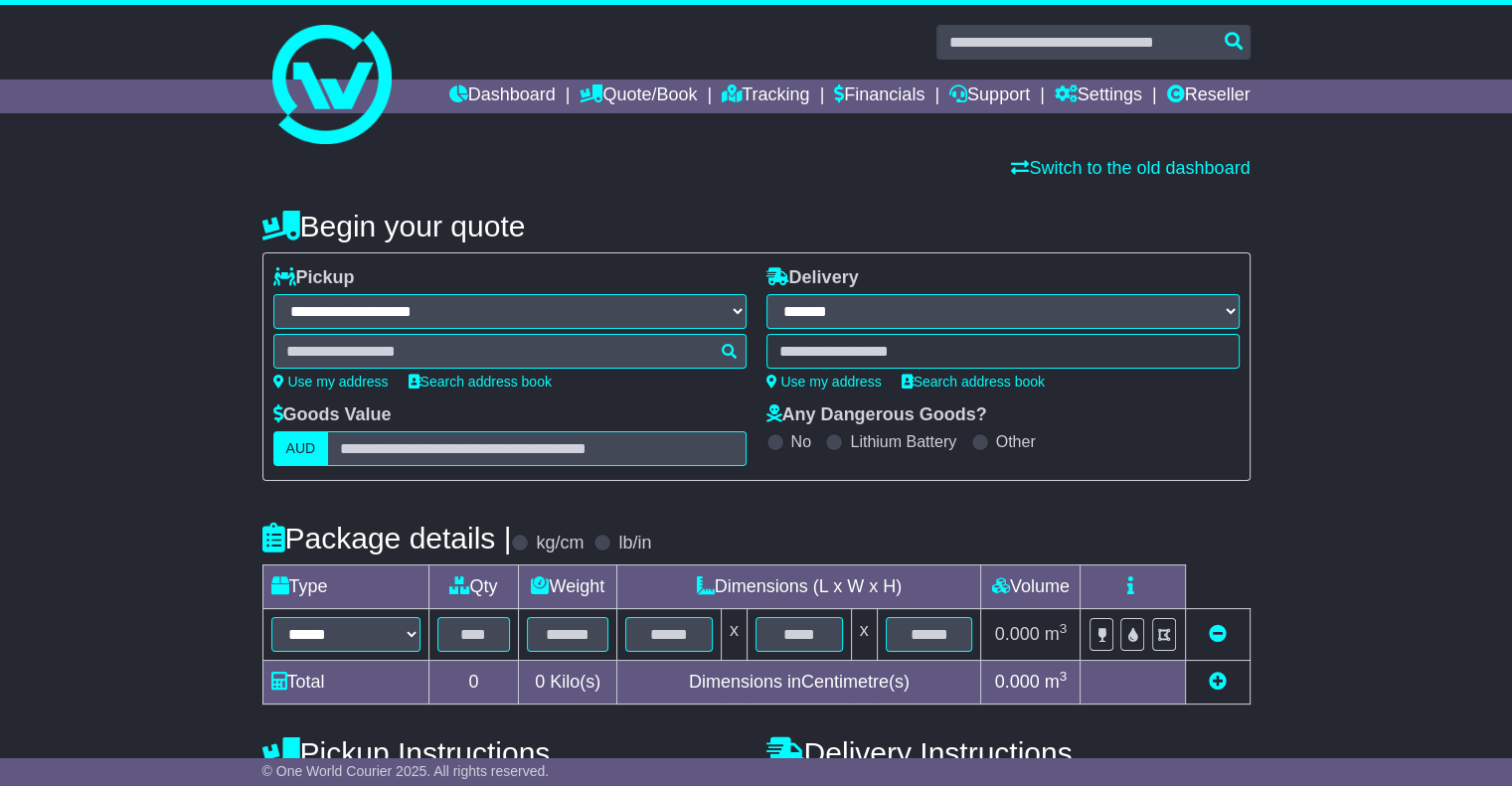 click at bounding box center [510, 351] 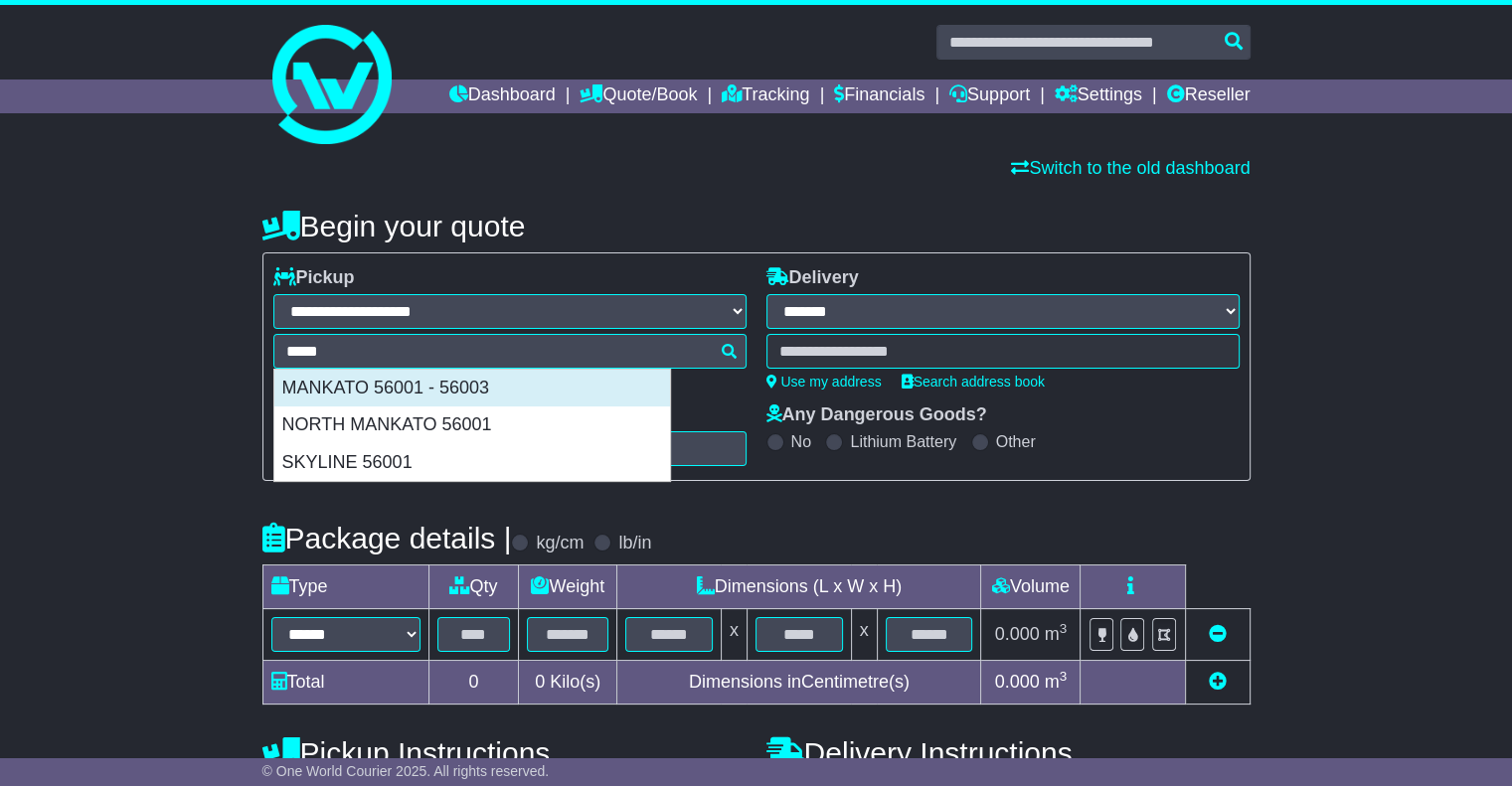 click on "MANKATO 56001 - 56003" at bounding box center (472, 389) 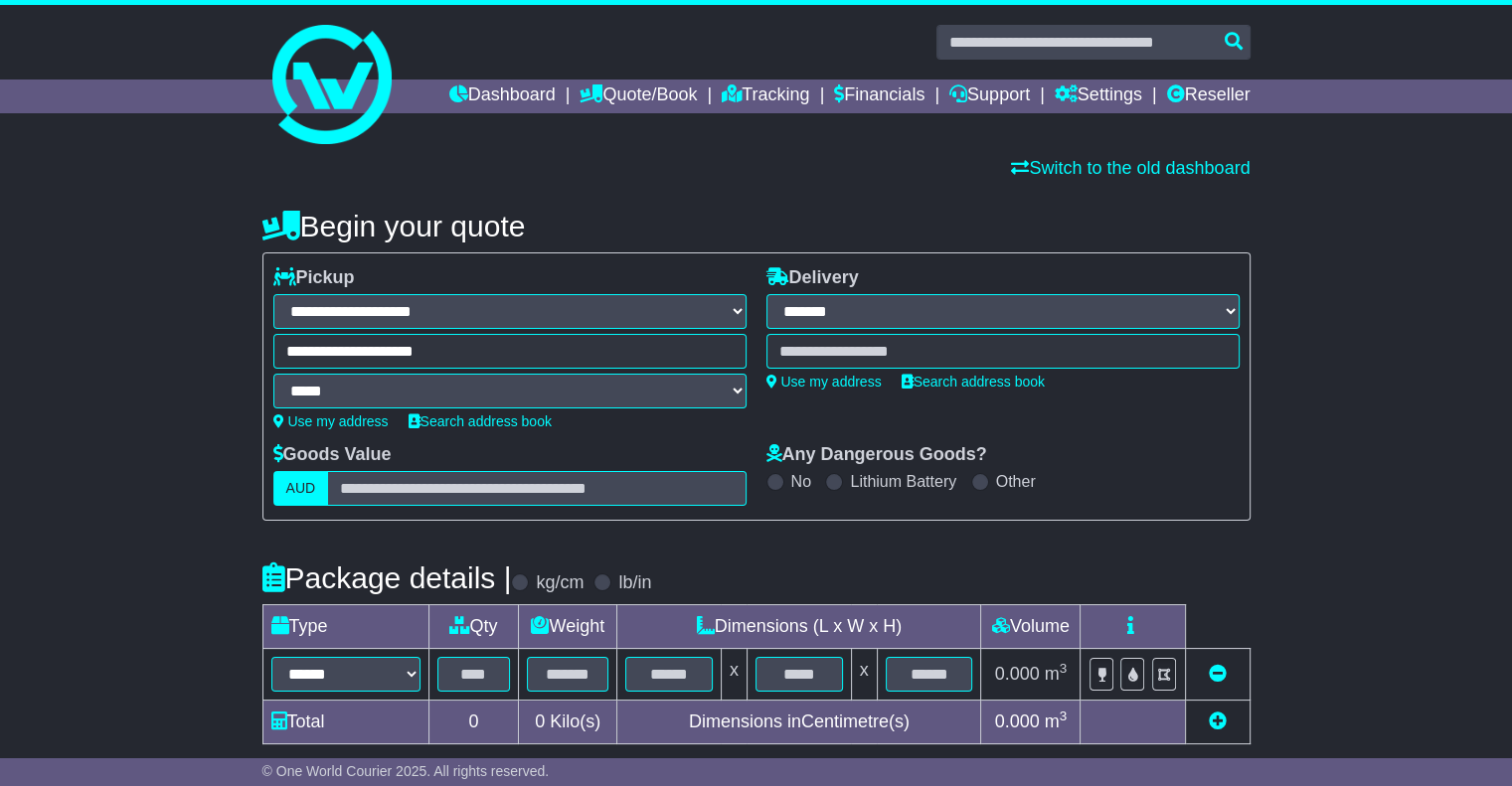 type on "**********" 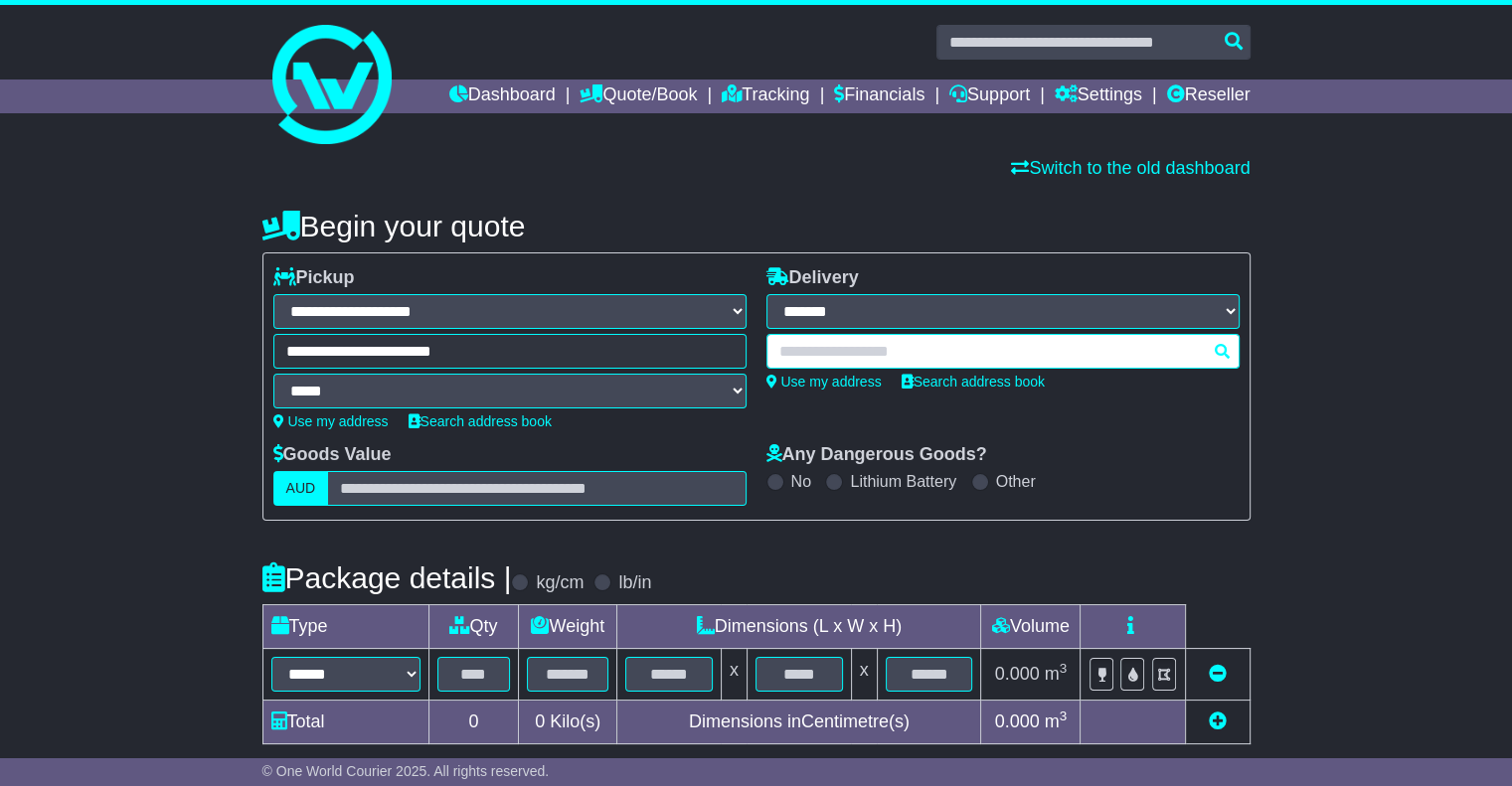click at bounding box center [1003, 351] 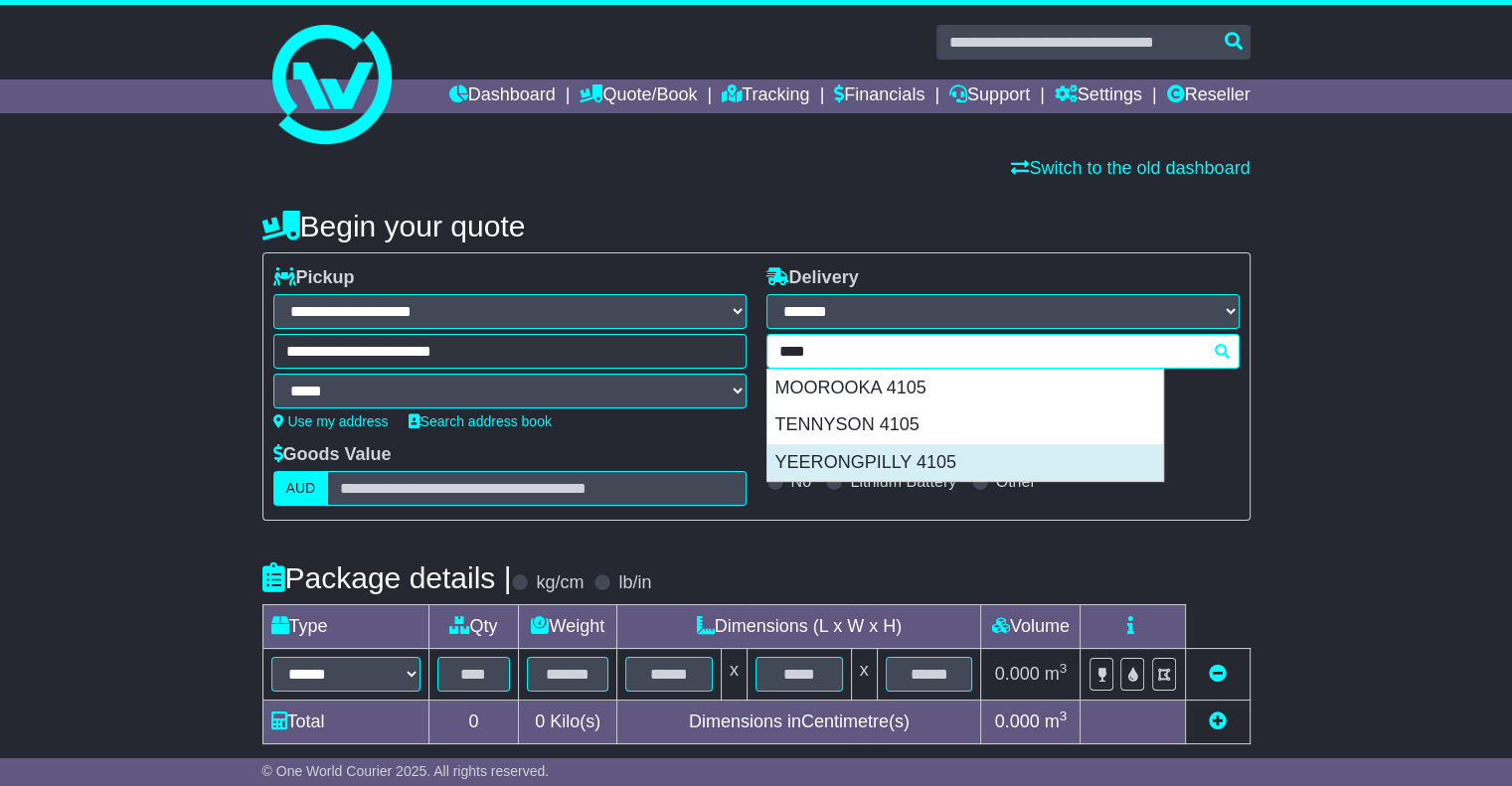 click on "YEERONGPILLY 4105" at bounding box center (965, 463) 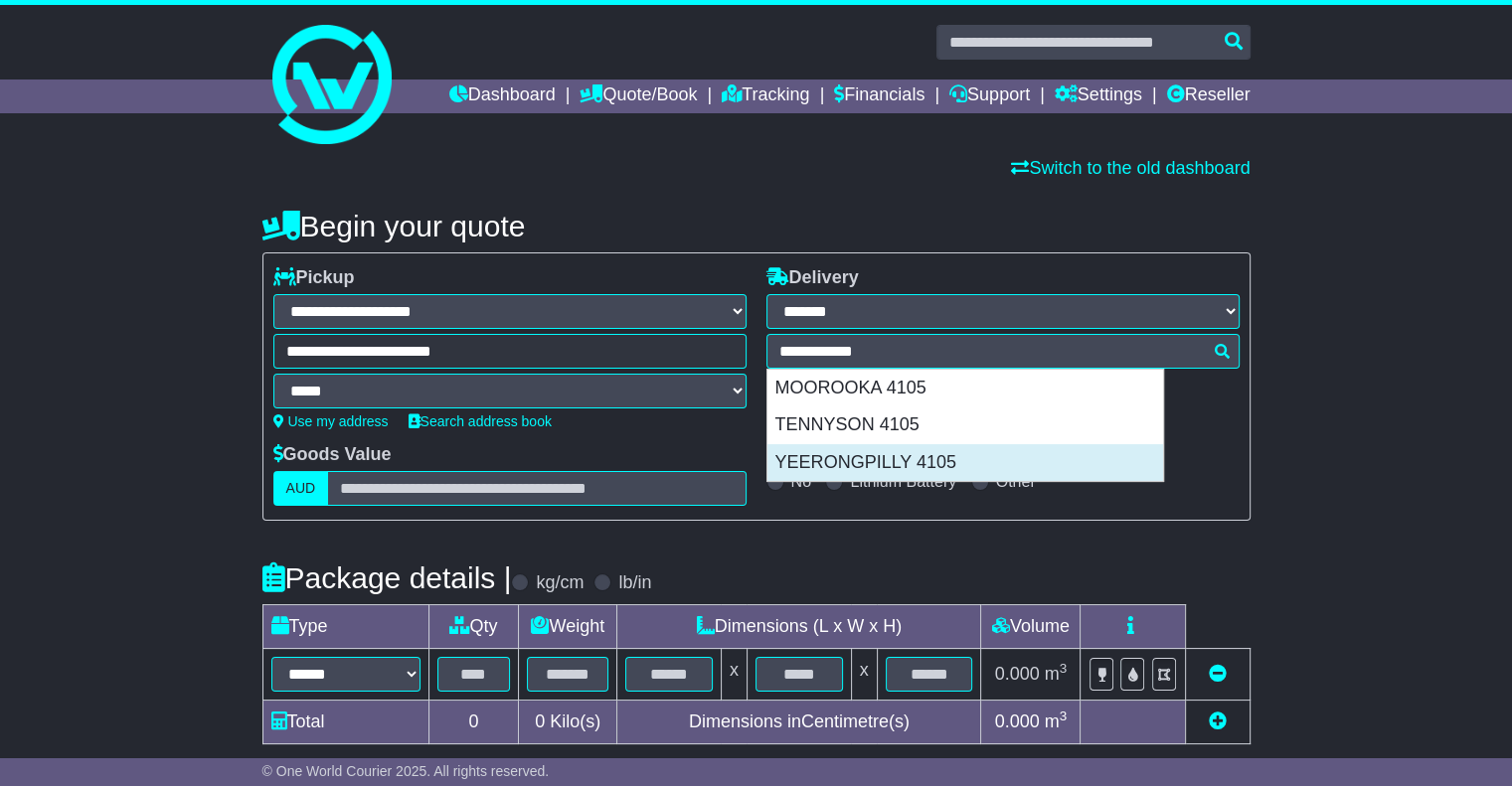 type on "**********" 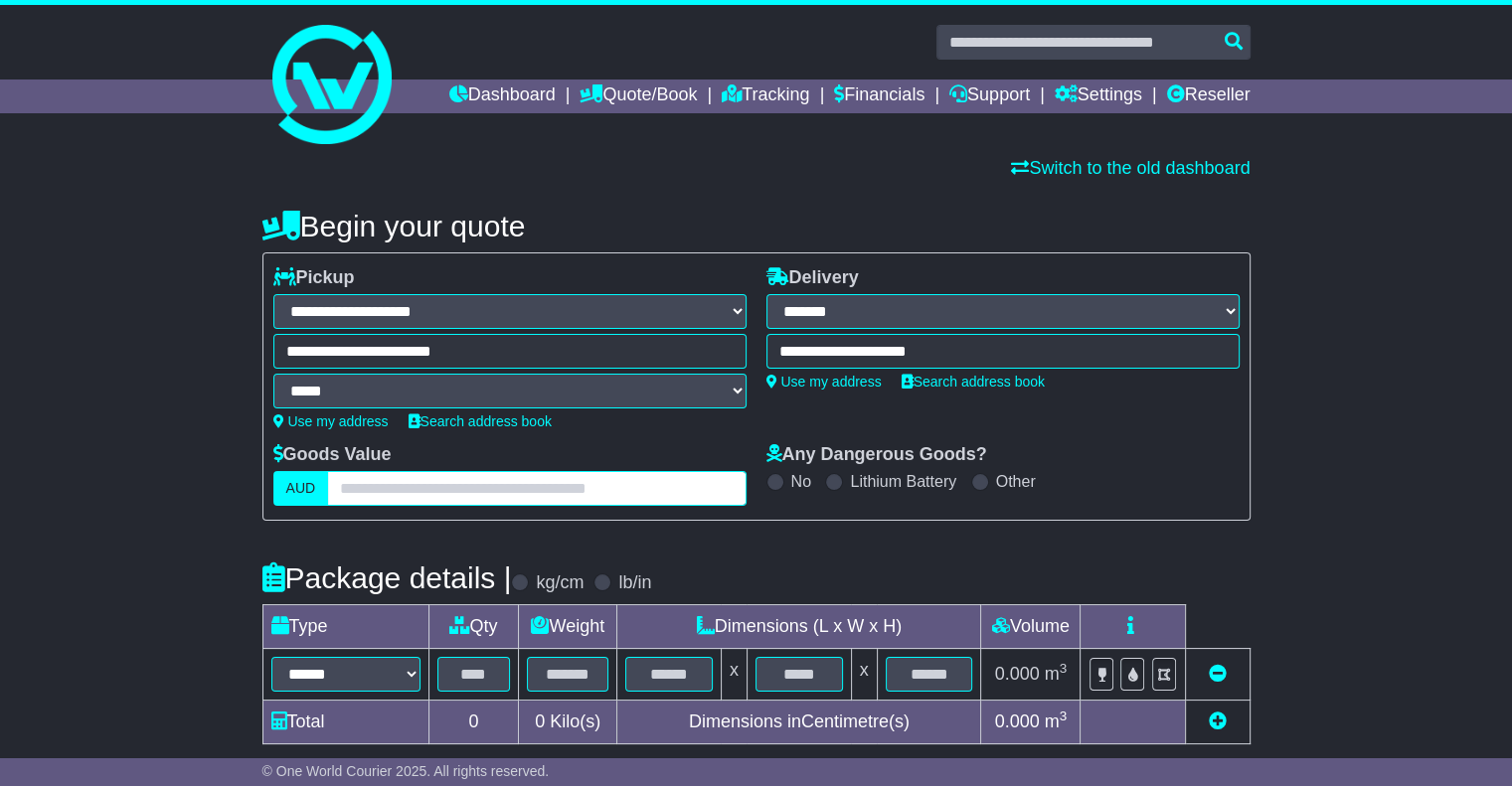 click at bounding box center (536, 488) 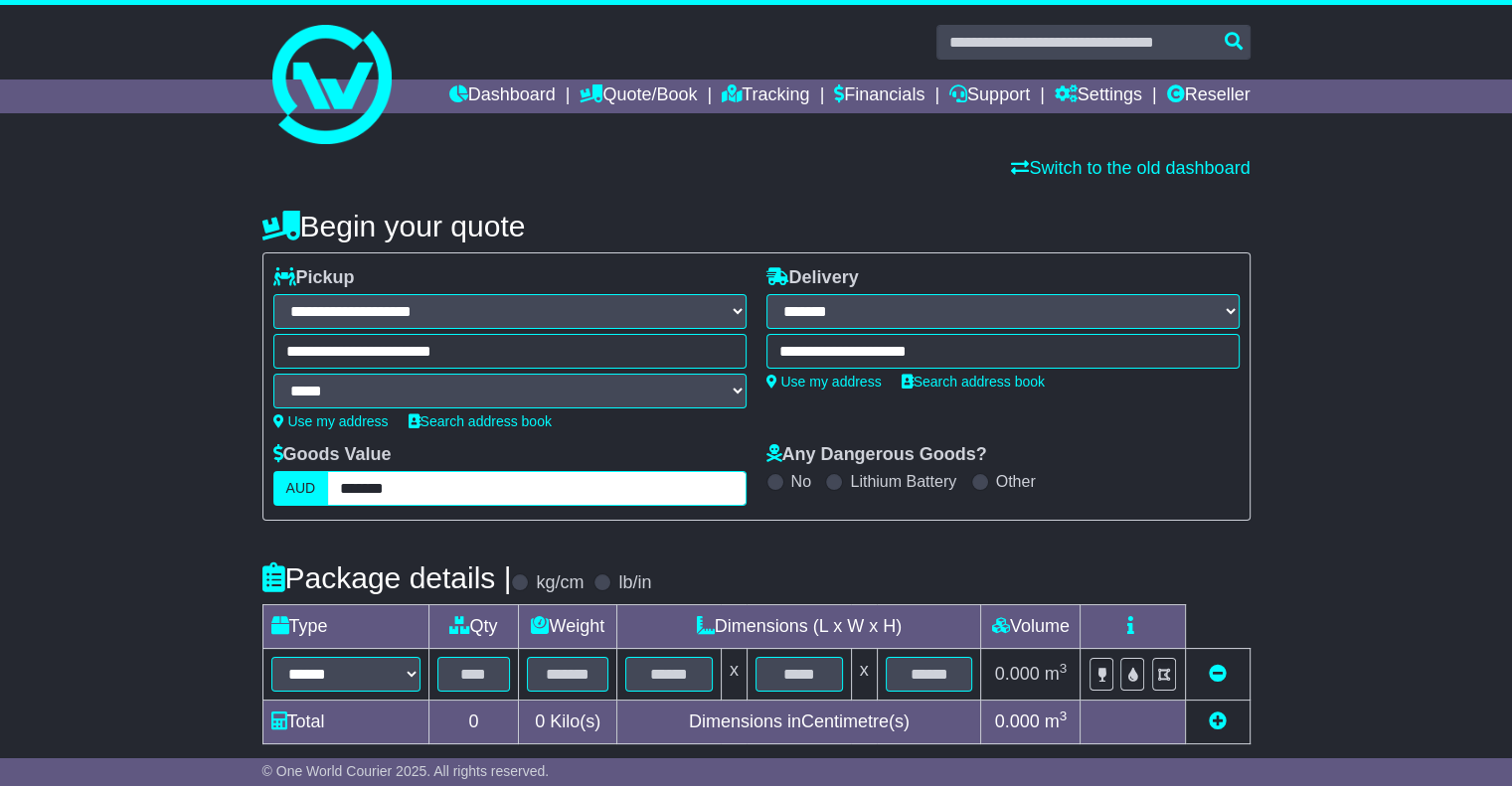 type on "*******" 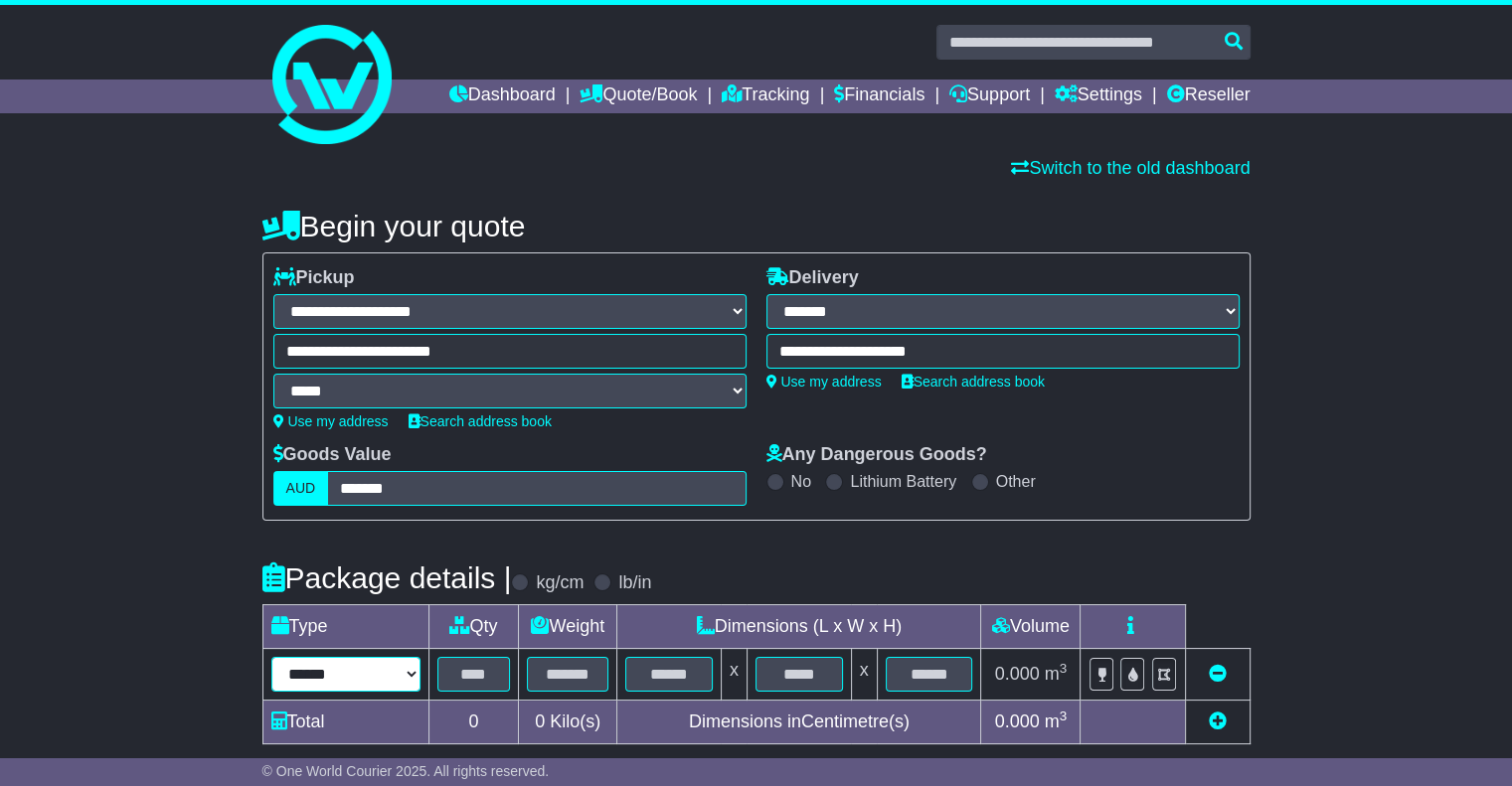 click on "****** ****** *** ******** ***** **** **** ****** *** *******" at bounding box center [346, 674] 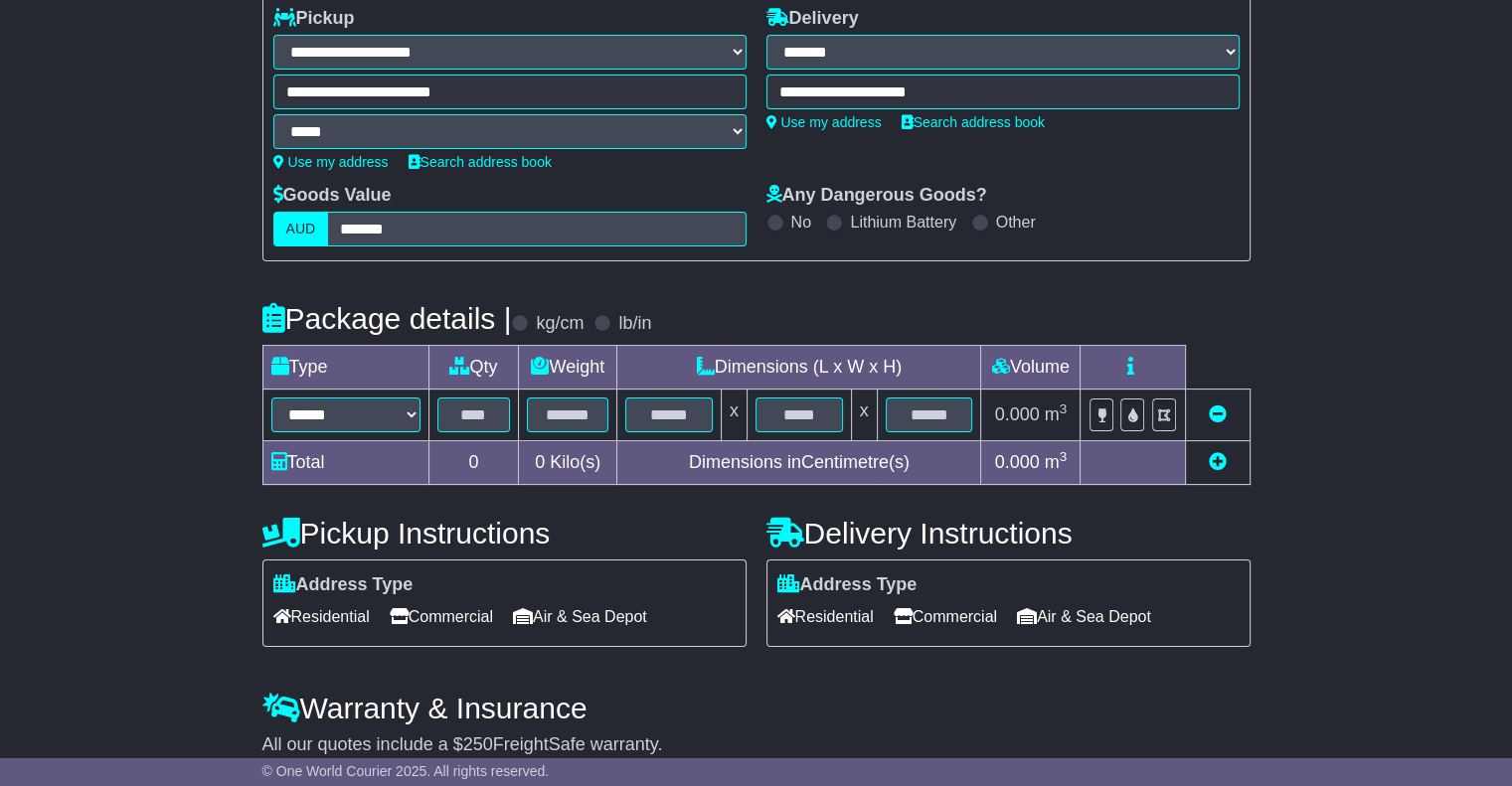 scroll, scrollTop: 298, scrollLeft: 0, axis: vertical 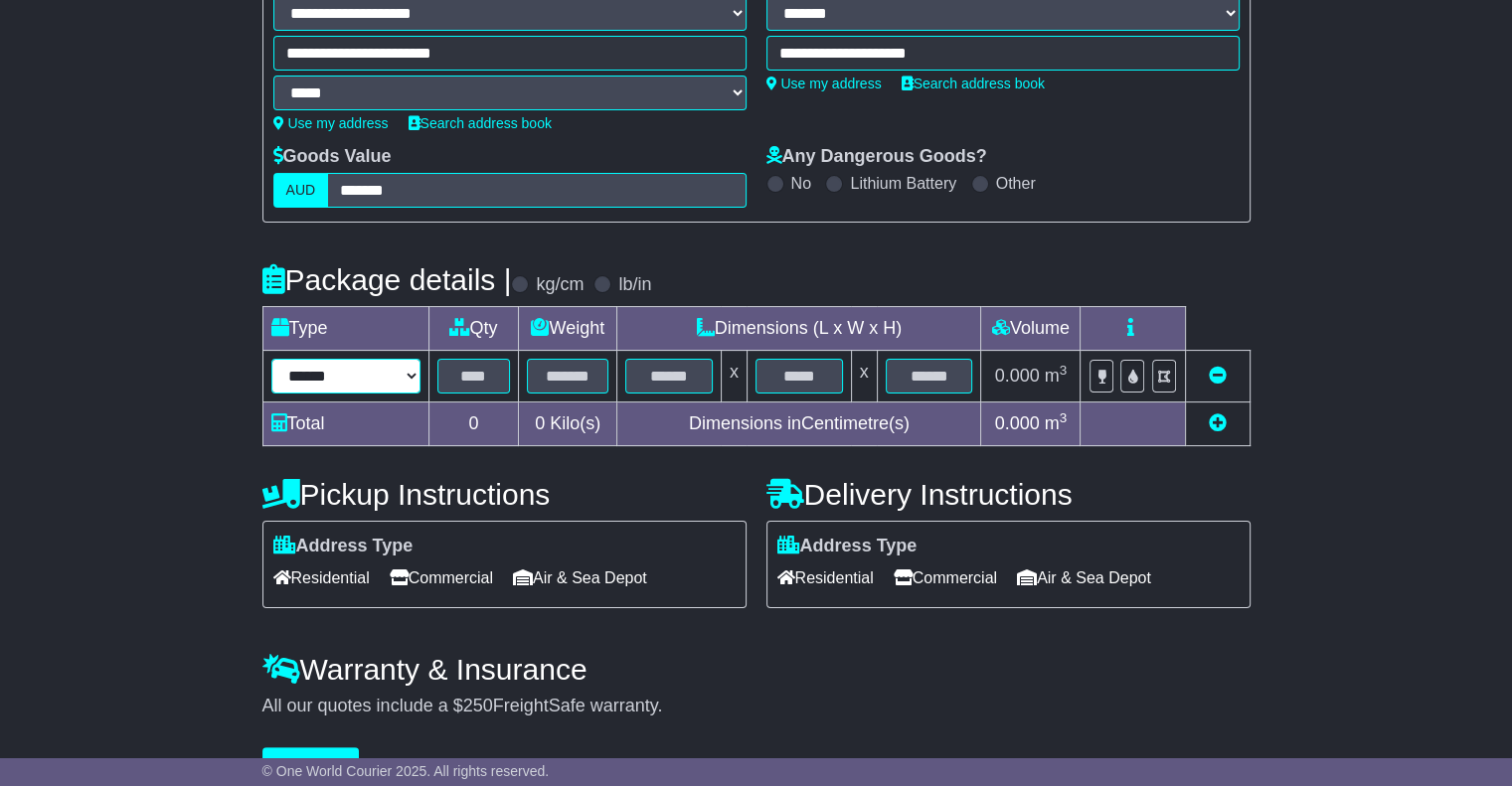 click on "****** ****** *** ******** ***** **** **** ****** *** *******" at bounding box center (346, 376) 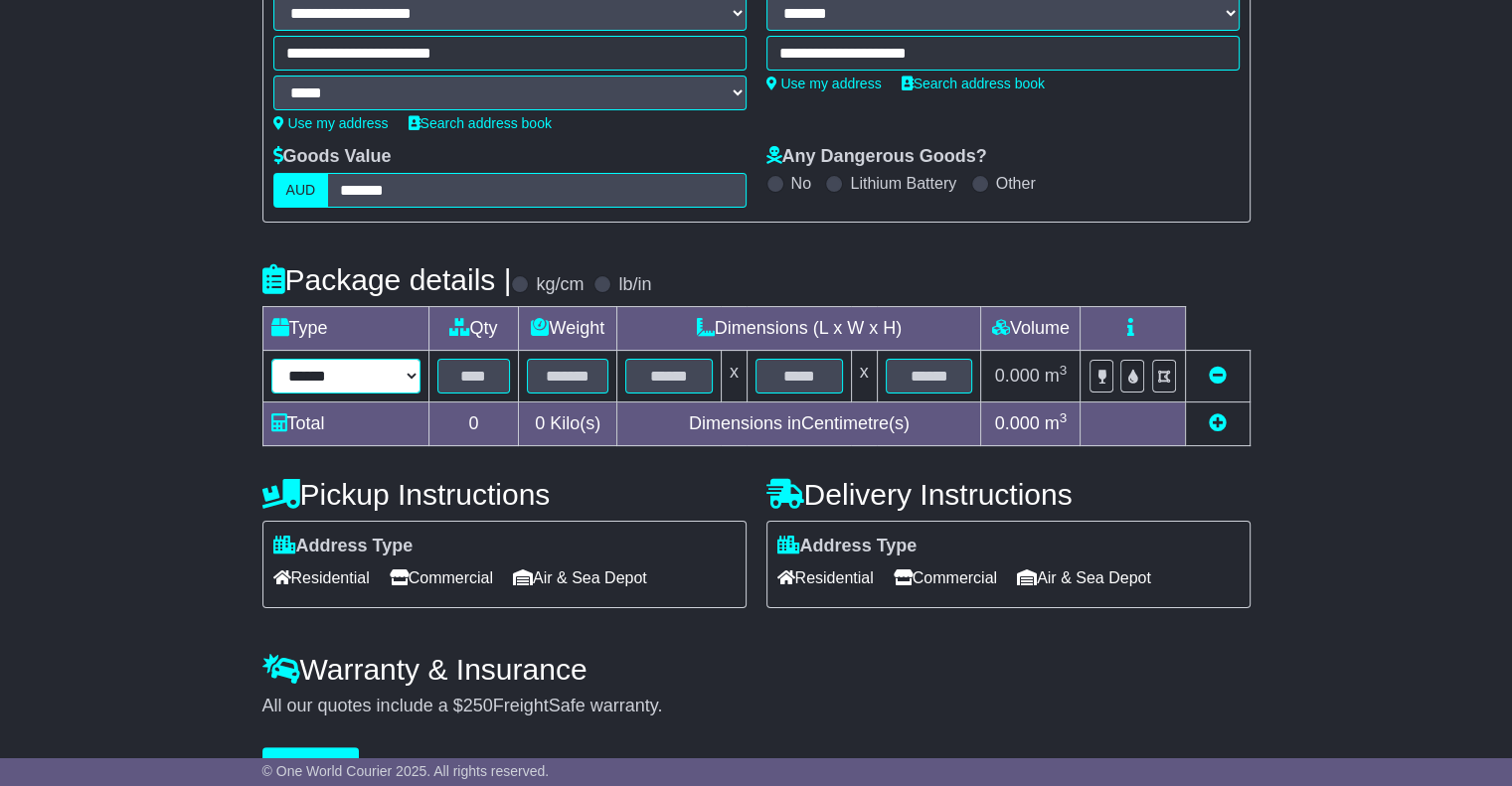 select on "***" 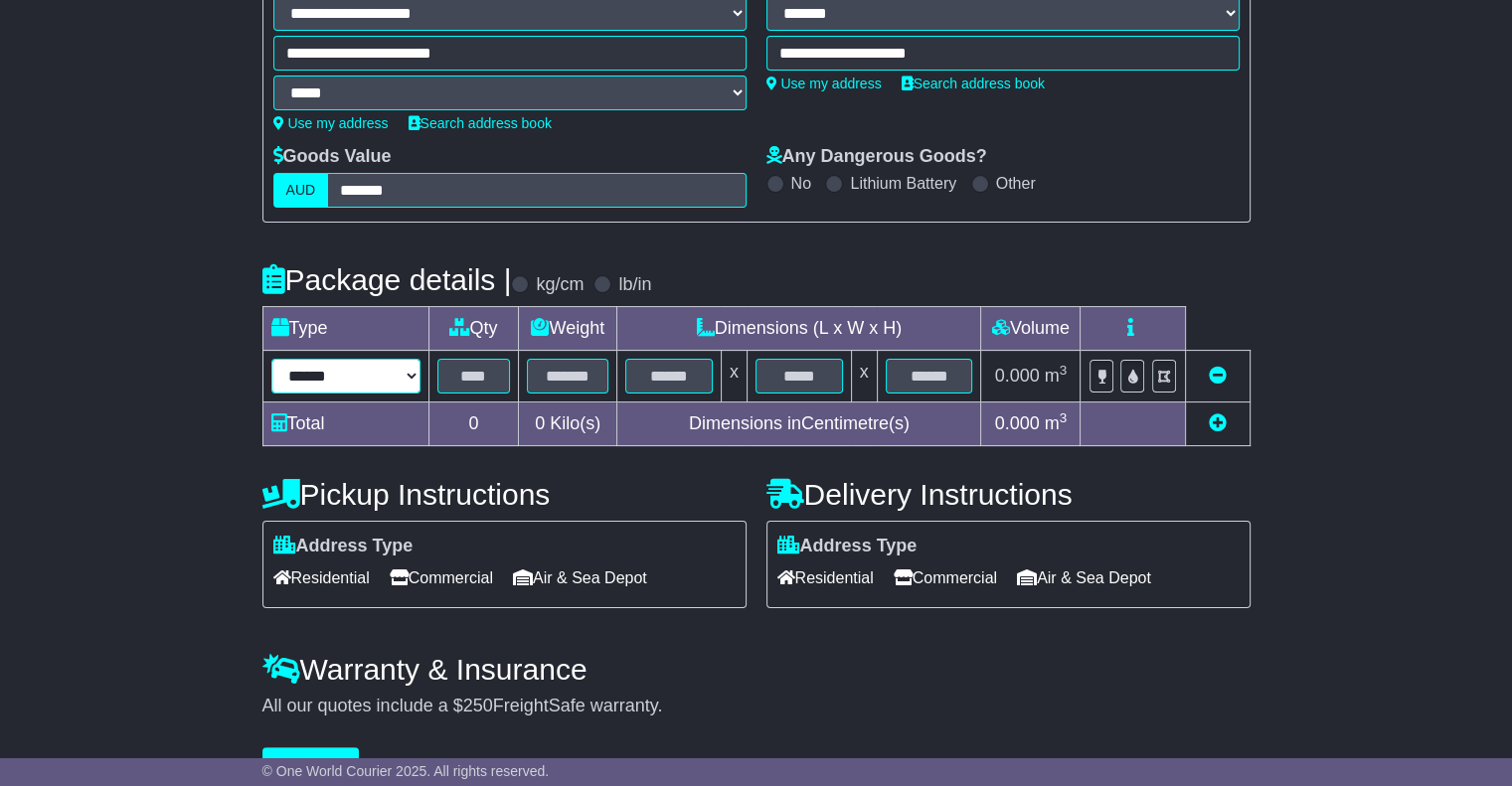 click on "****** ****** *** ******** ***** **** **** ****** *** *******" at bounding box center (346, 376) 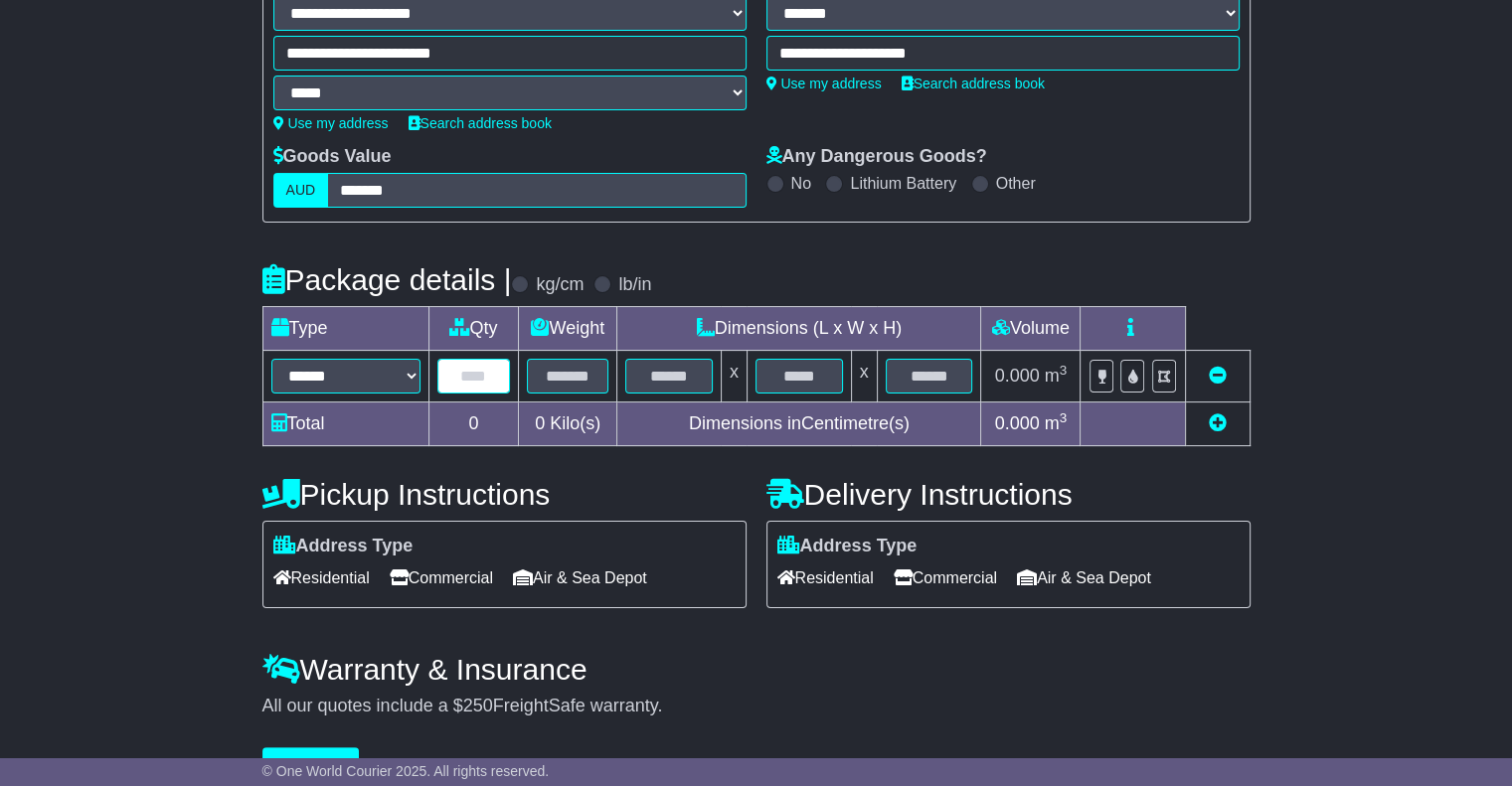 click at bounding box center [474, 376] 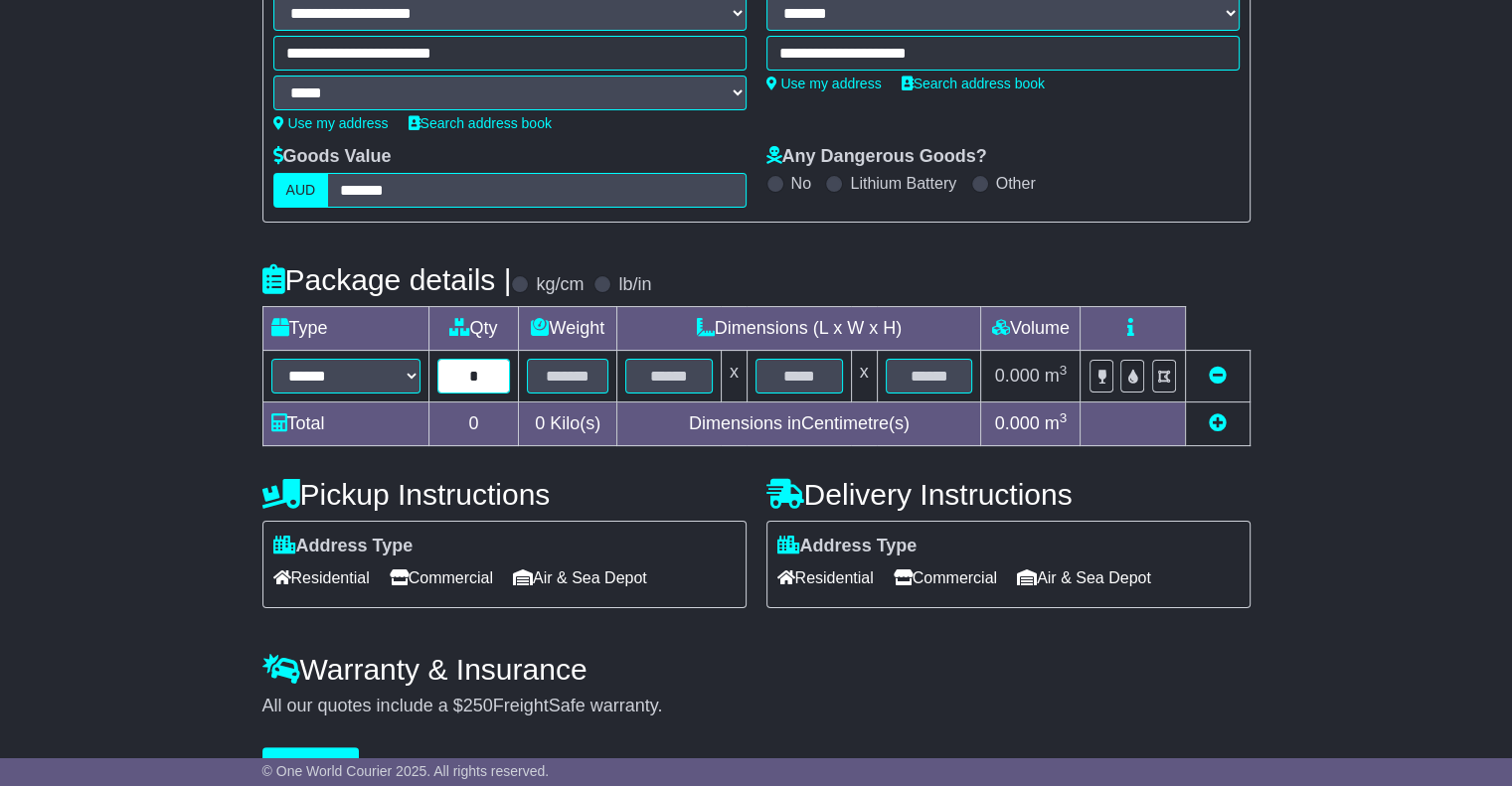 type on "*" 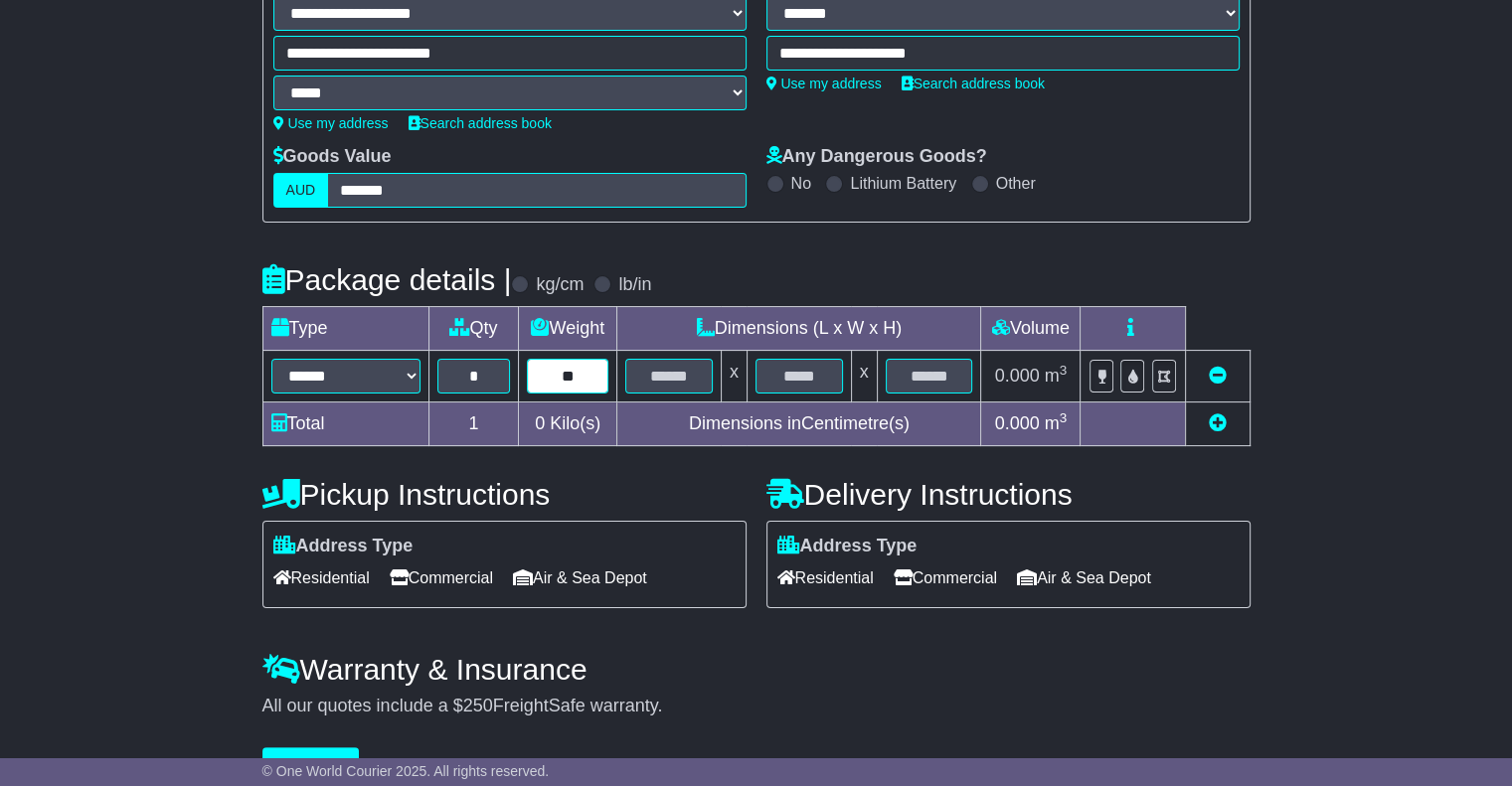 type on "**" 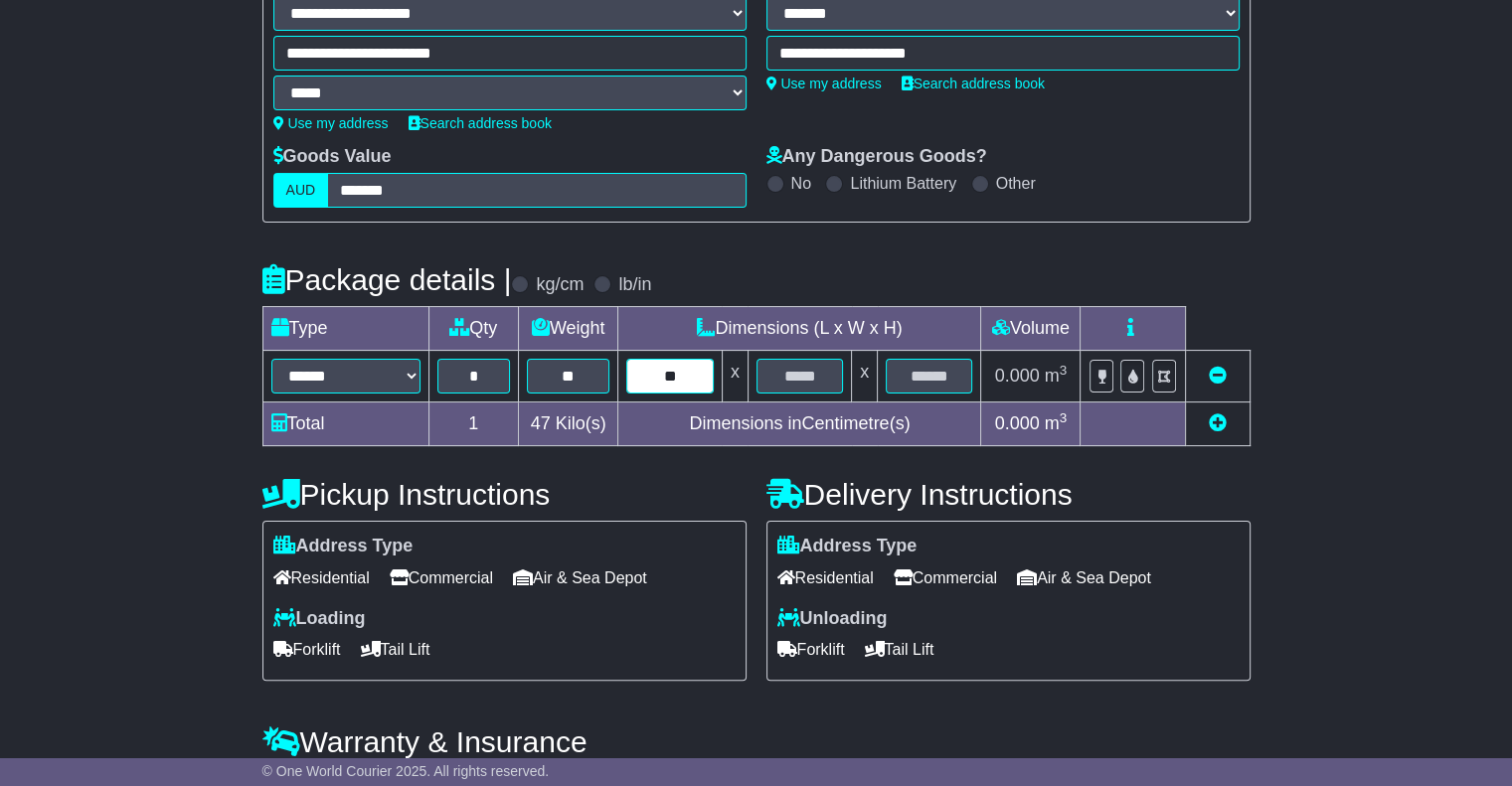 type on "**" 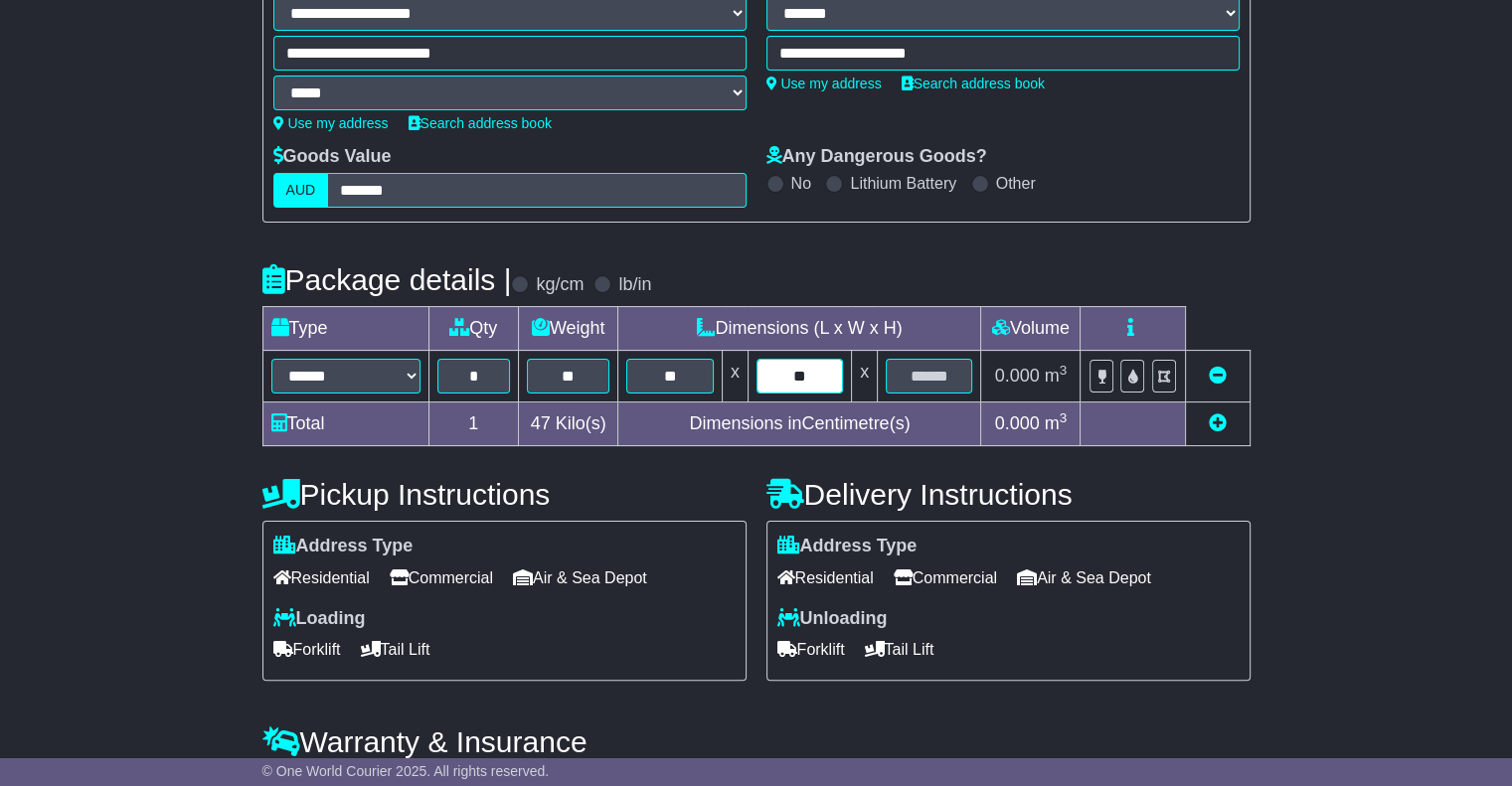 type on "**" 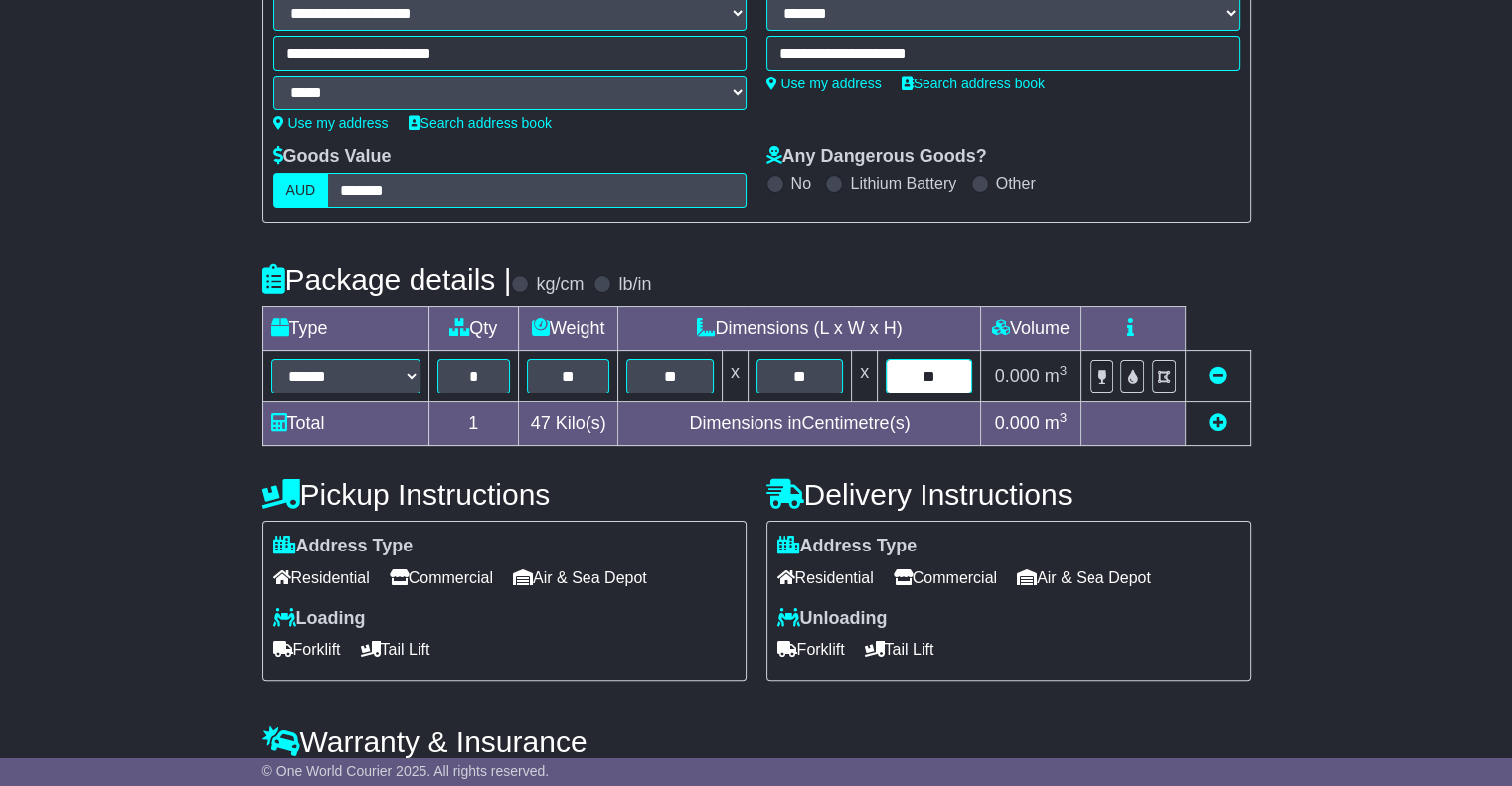 type on "**" 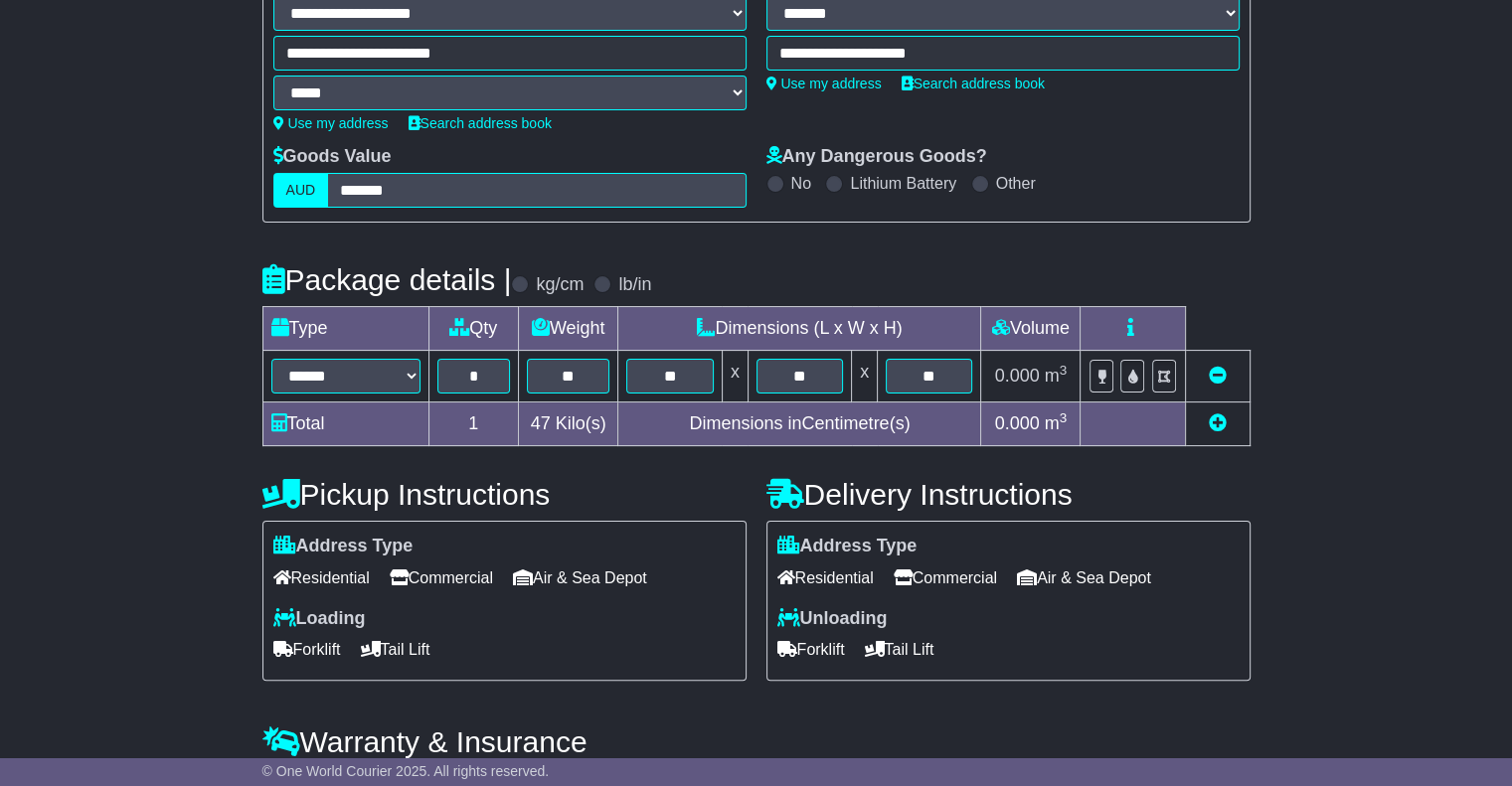 type 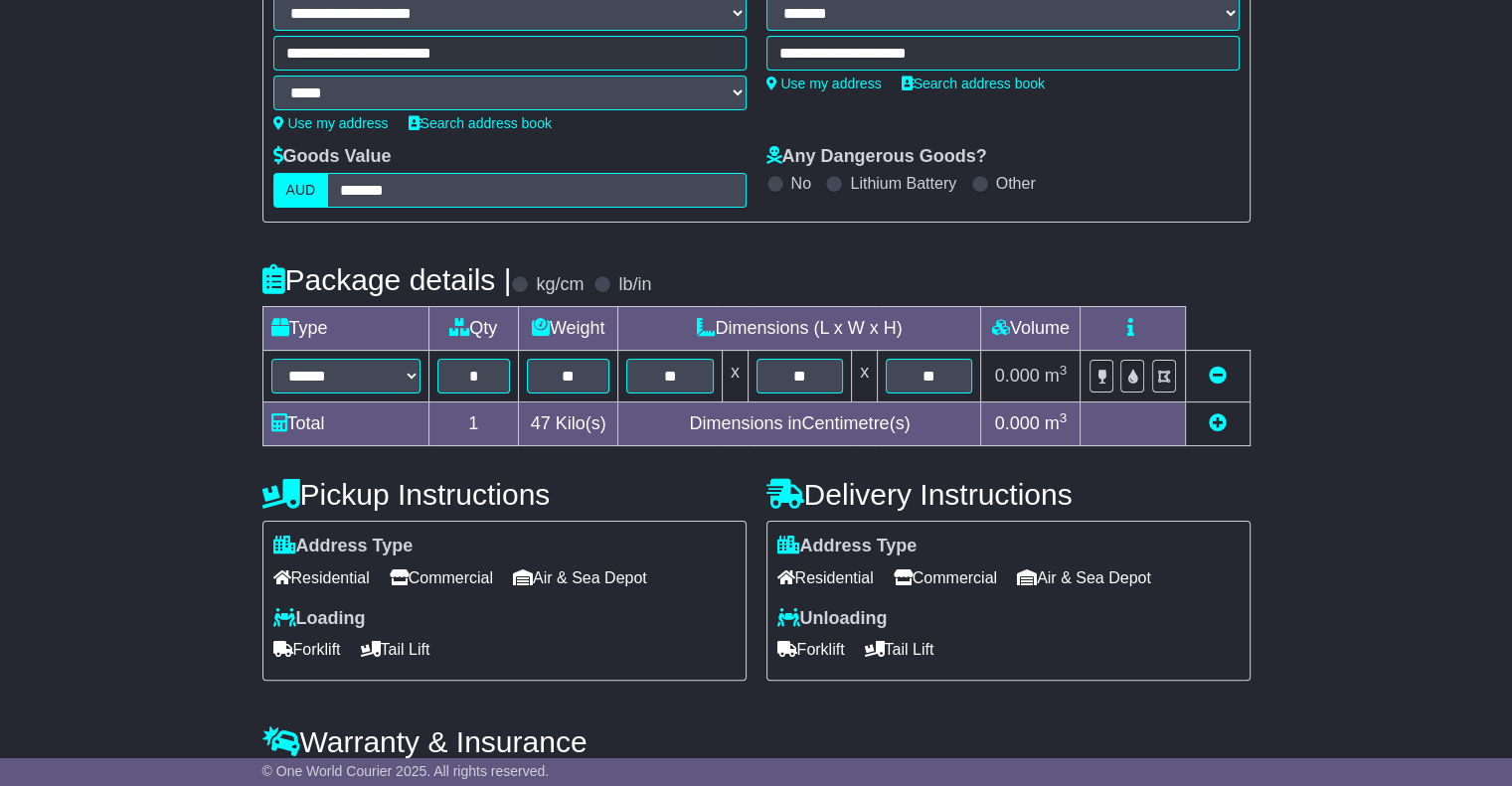 scroll, scrollTop: 413, scrollLeft: 0, axis: vertical 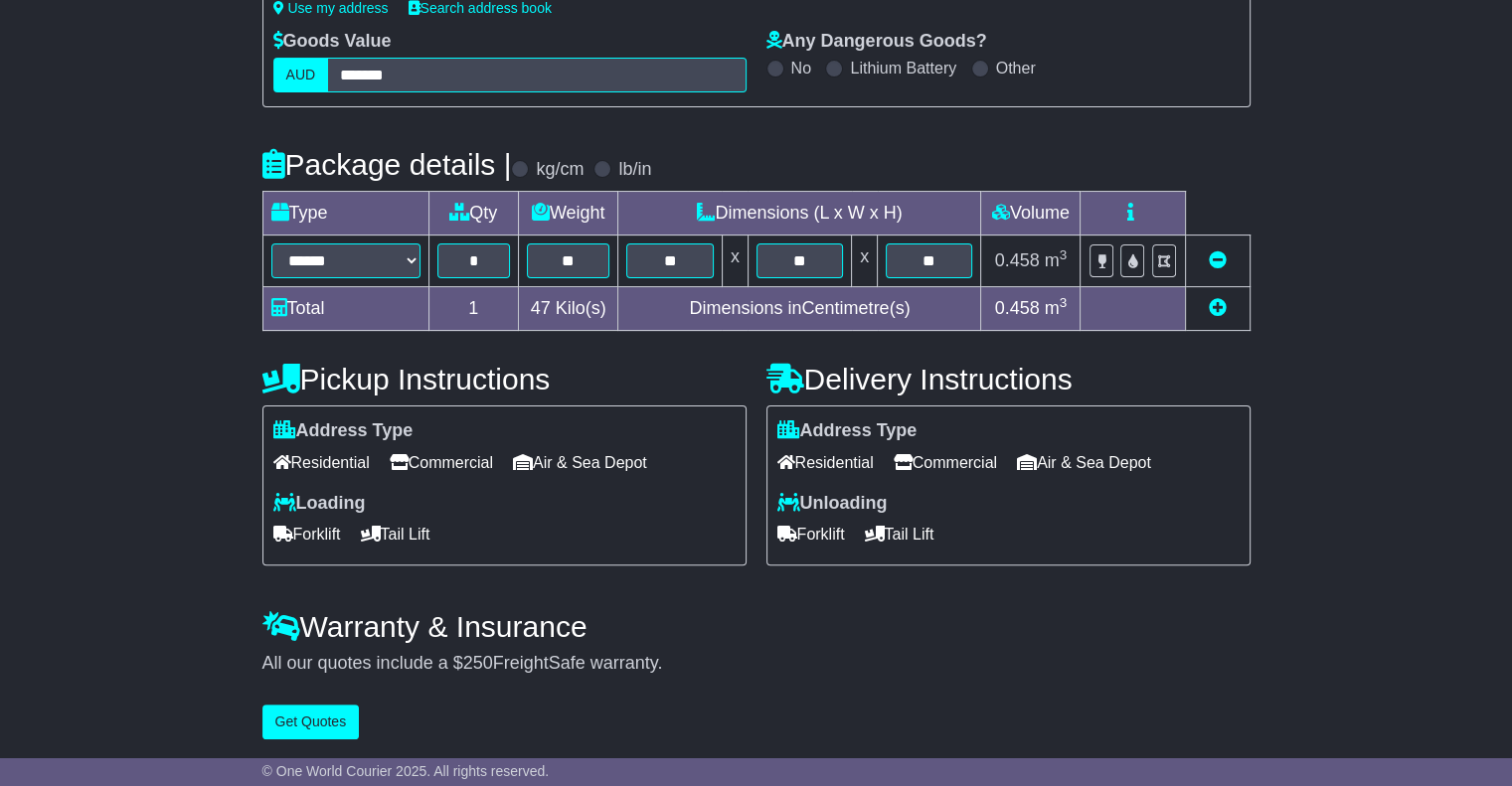 click on "Commercial" at bounding box center [945, 462] 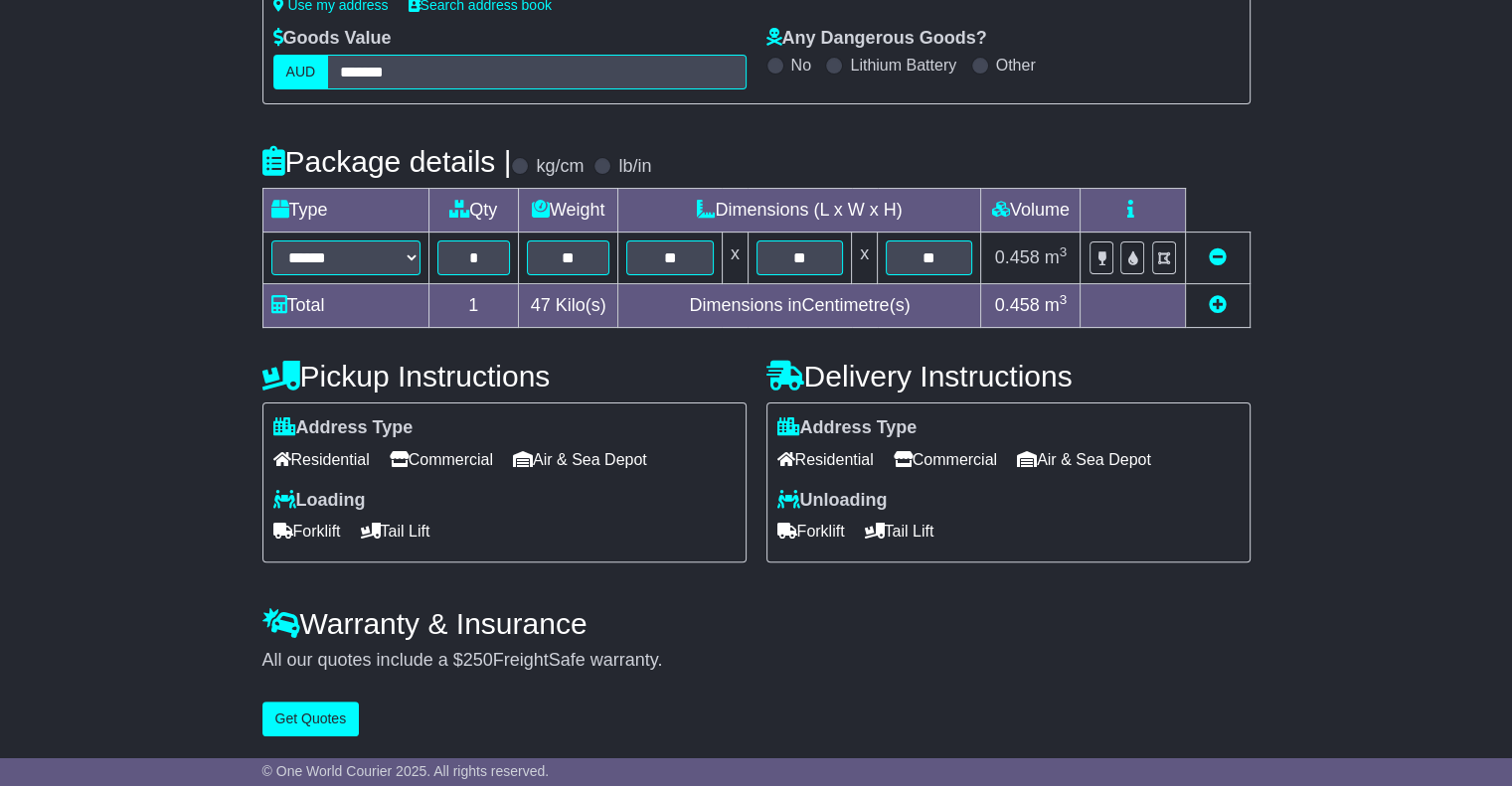 scroll, scrollTop: 417, scrollLeft: 0, axis: vertical 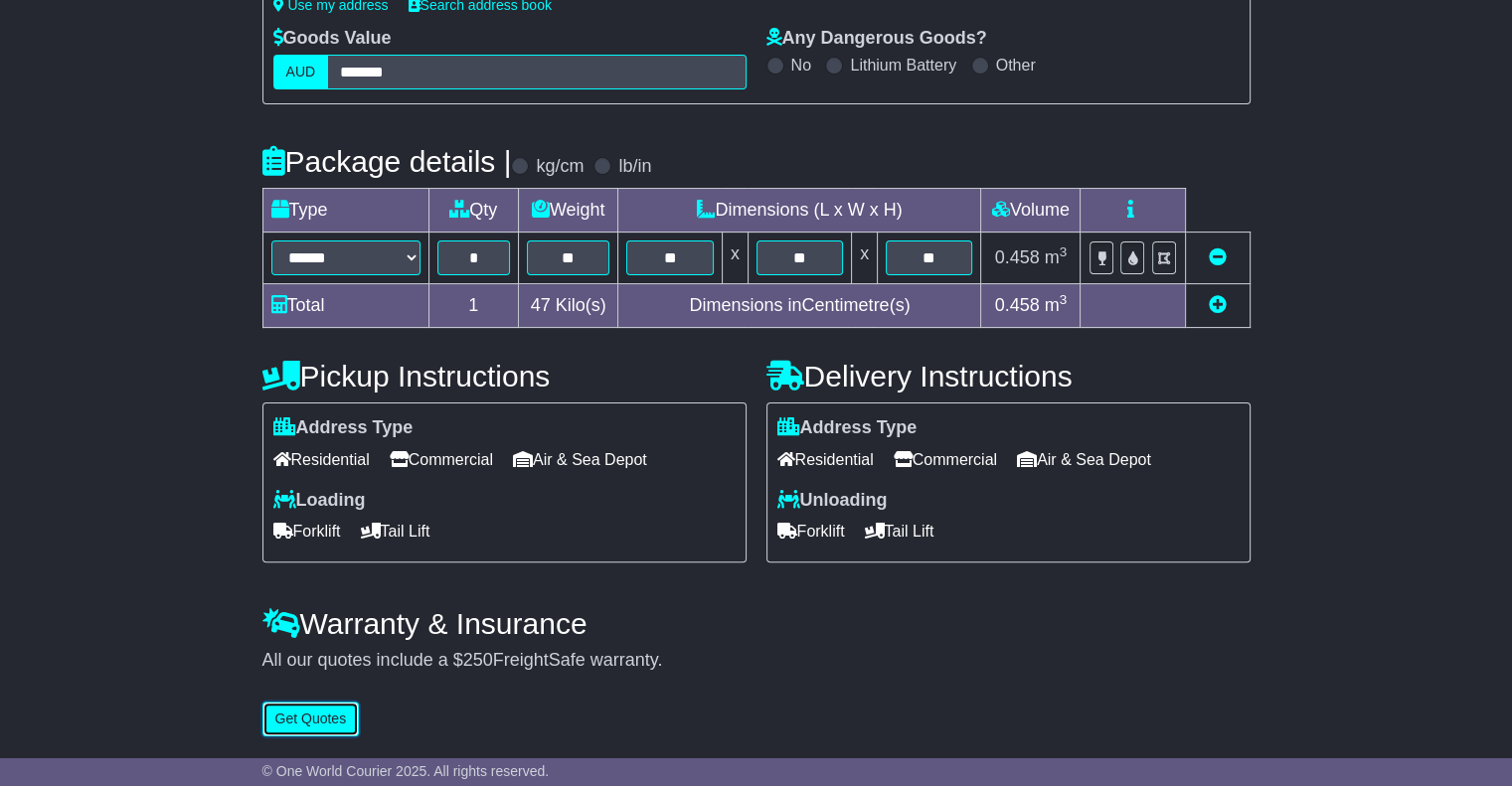 click on "Get Quotes" at bounding box center [311, 718] 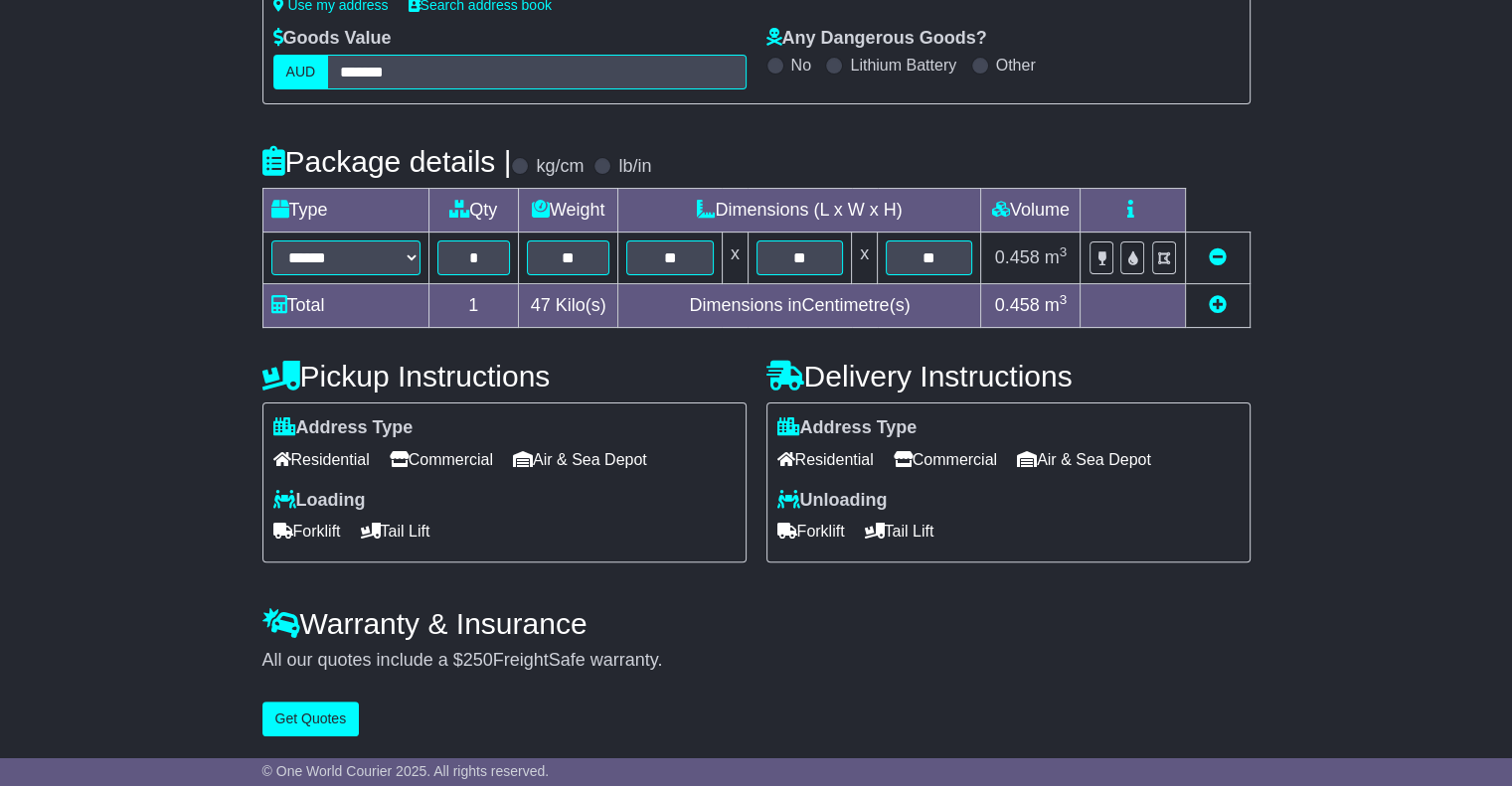 scroll, scrollTop: 0, scrollLeft: 0, axis: both 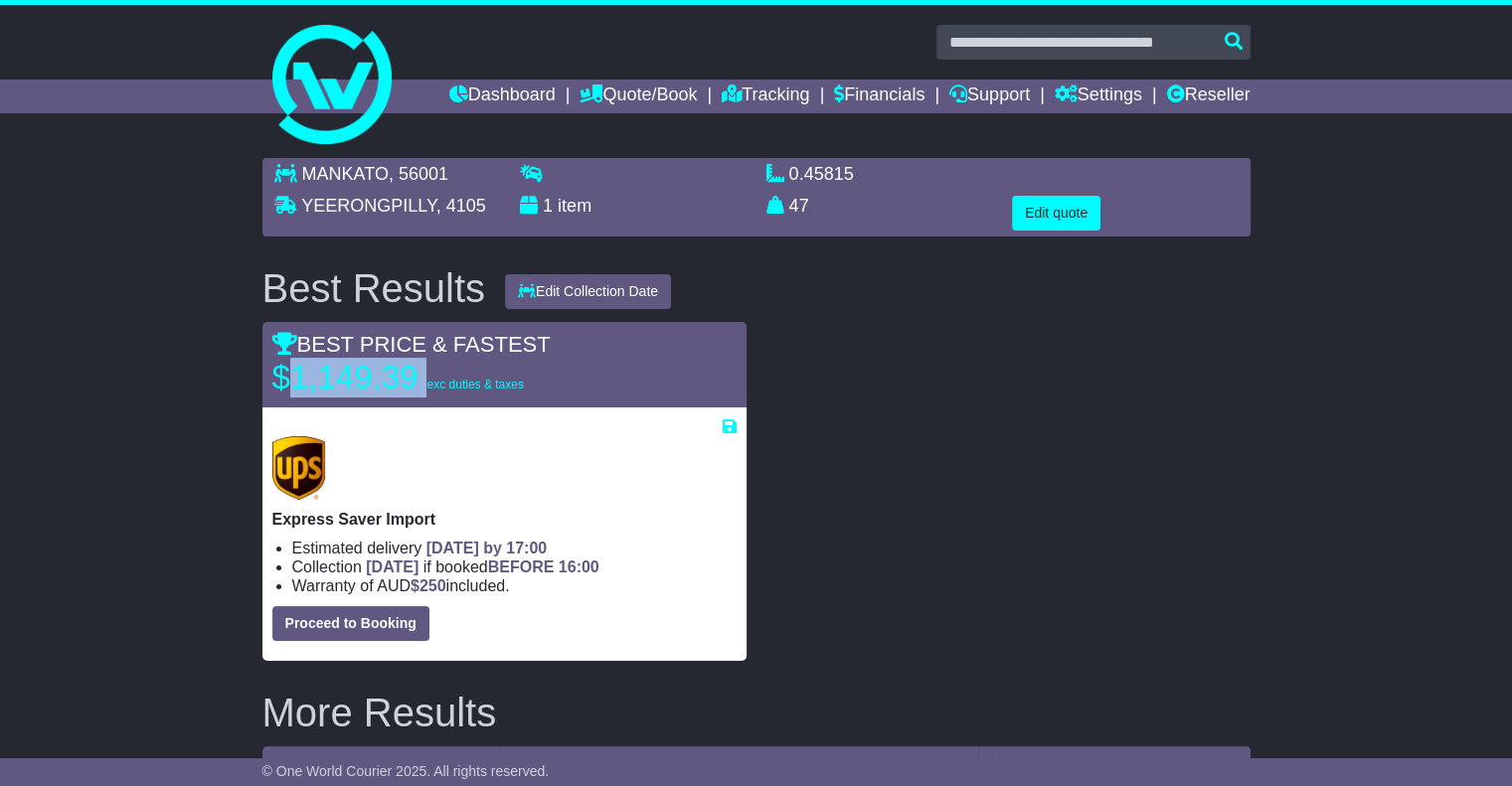 drag, startPoint x: 425, startPoint y: 377, endPoint x: 295, endPoint y: 377, distance: 130 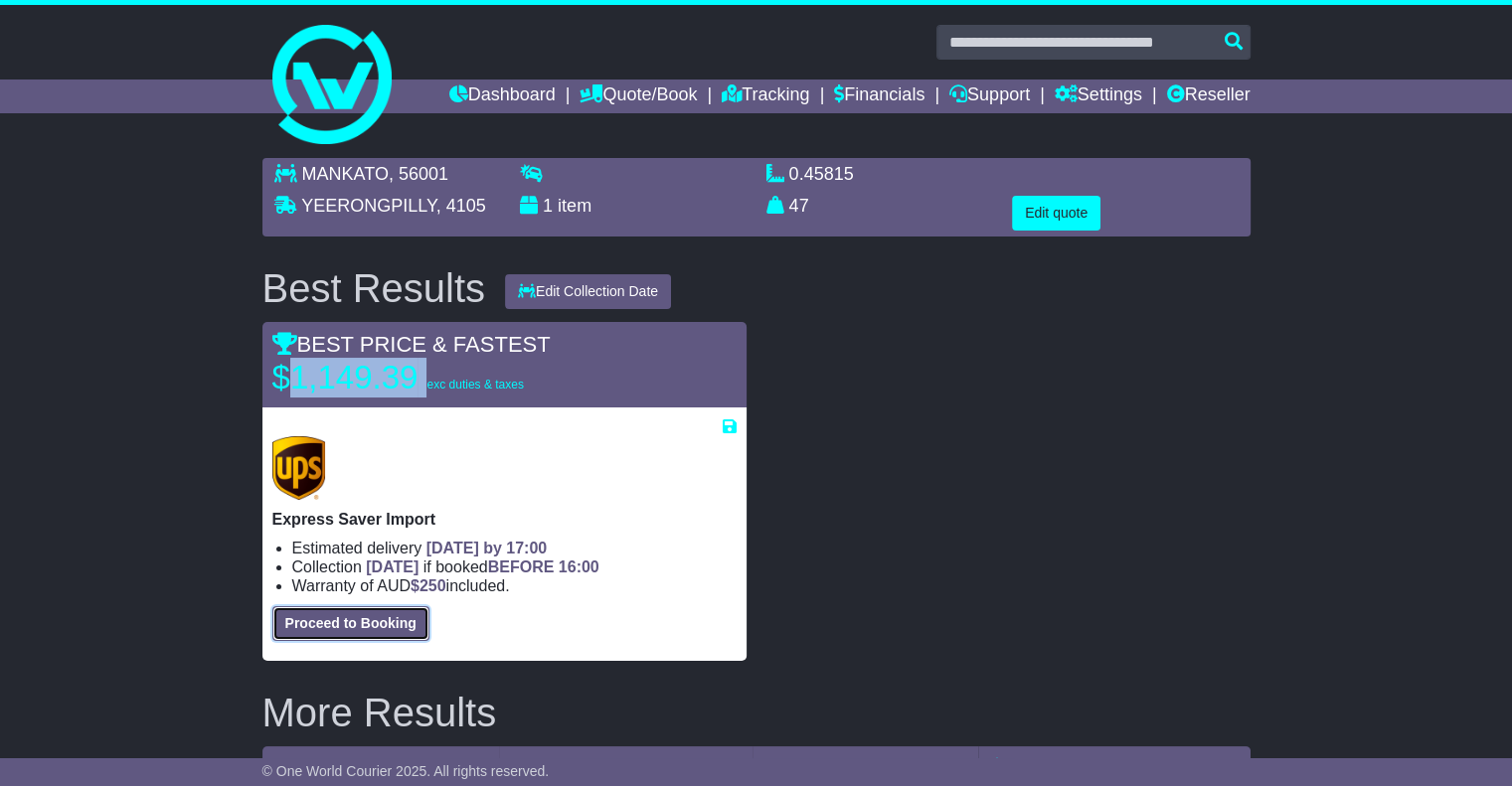 click on "Proceed to Booking" at bounding box center [351, 623] 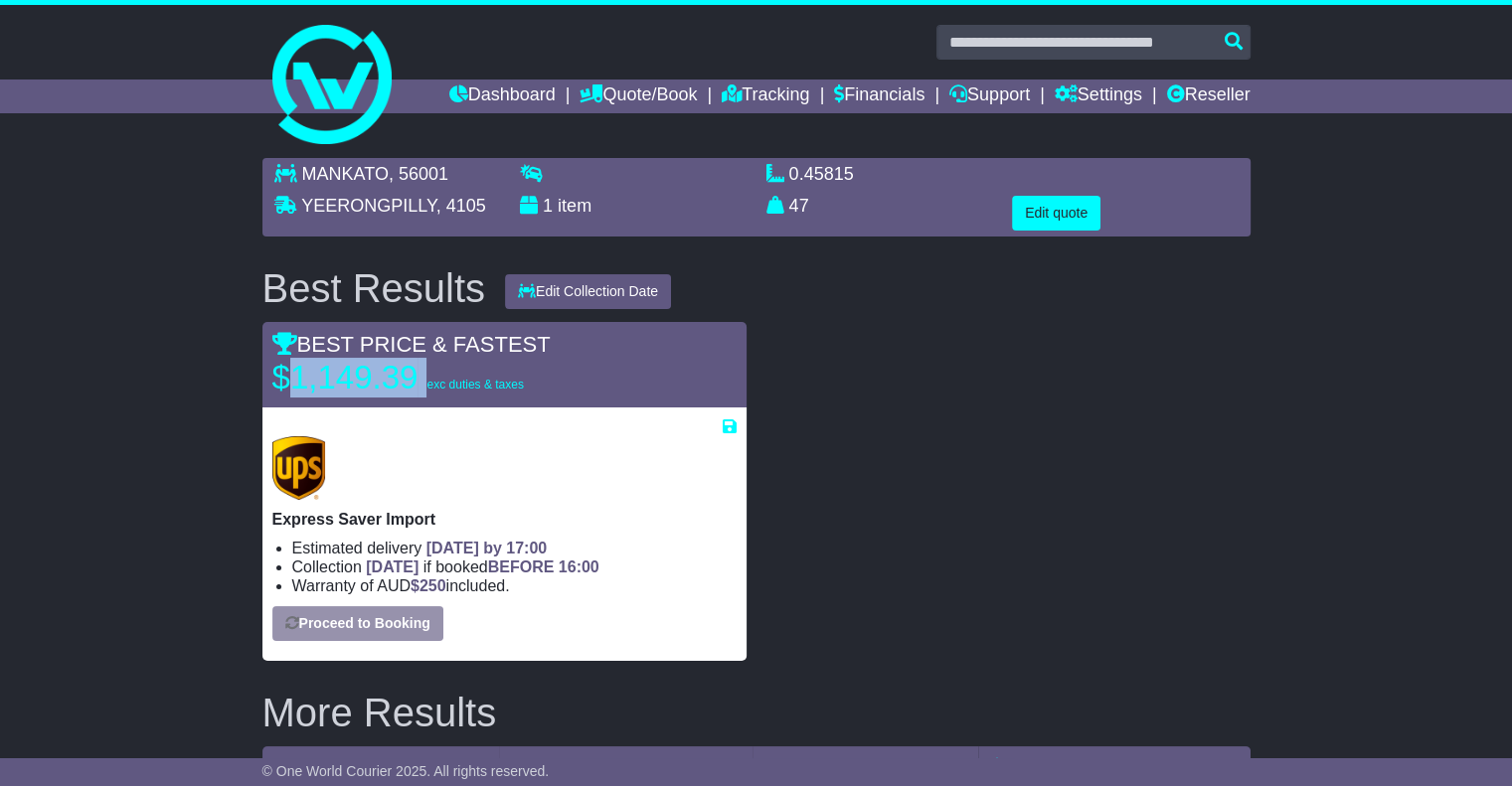 select on "***" 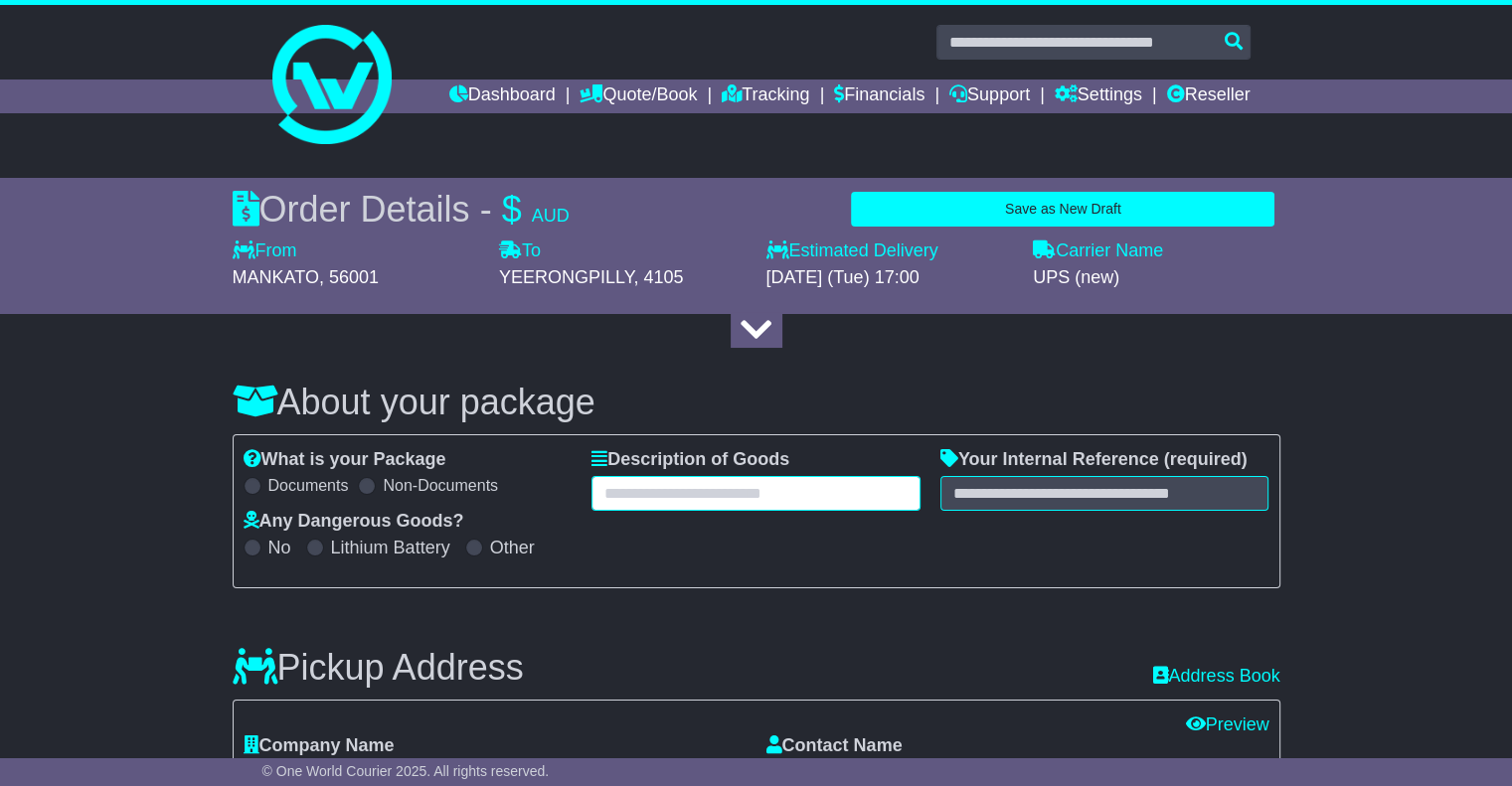 click at bounding box center [756, 493] 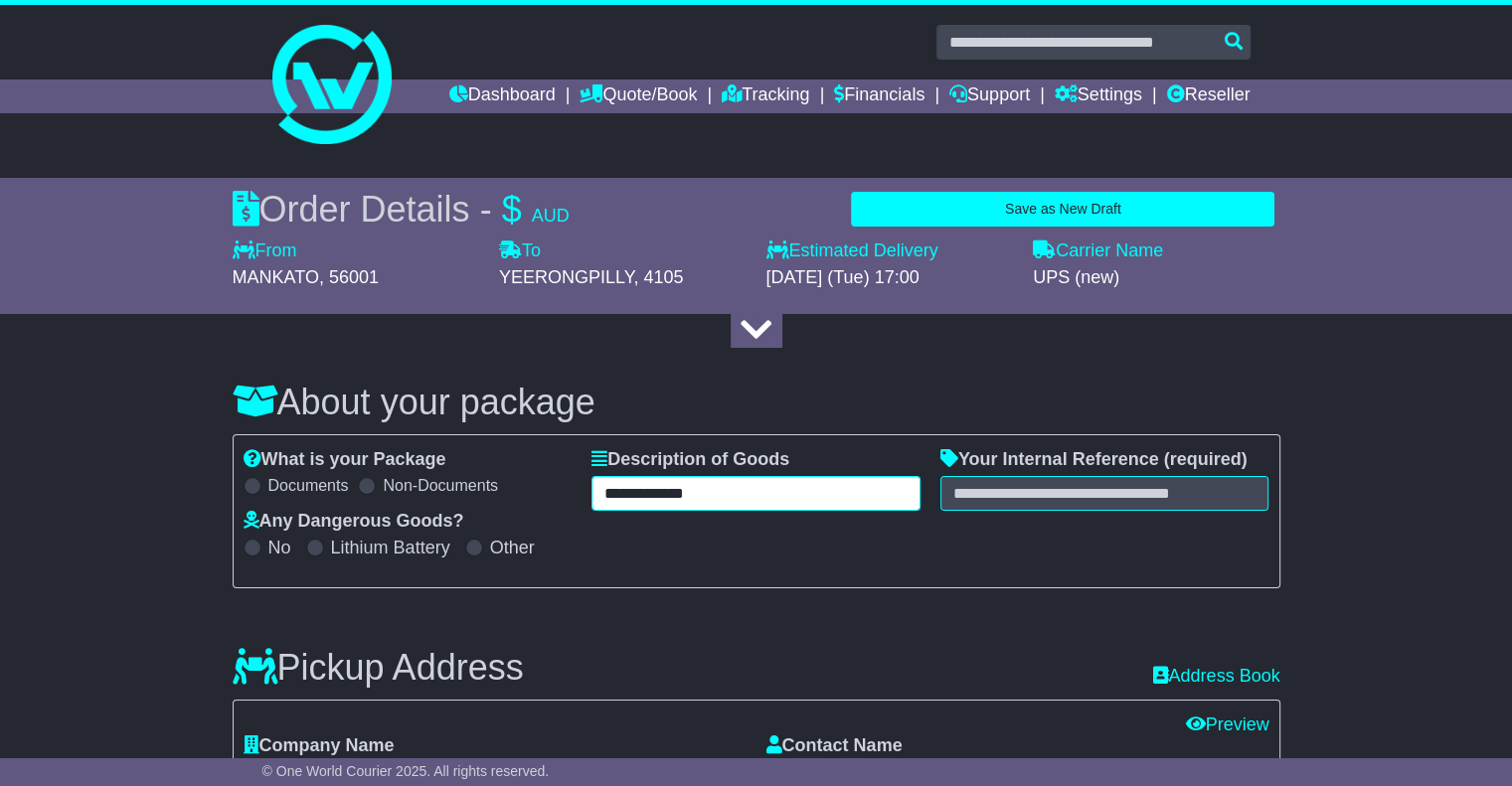 type on "**********" 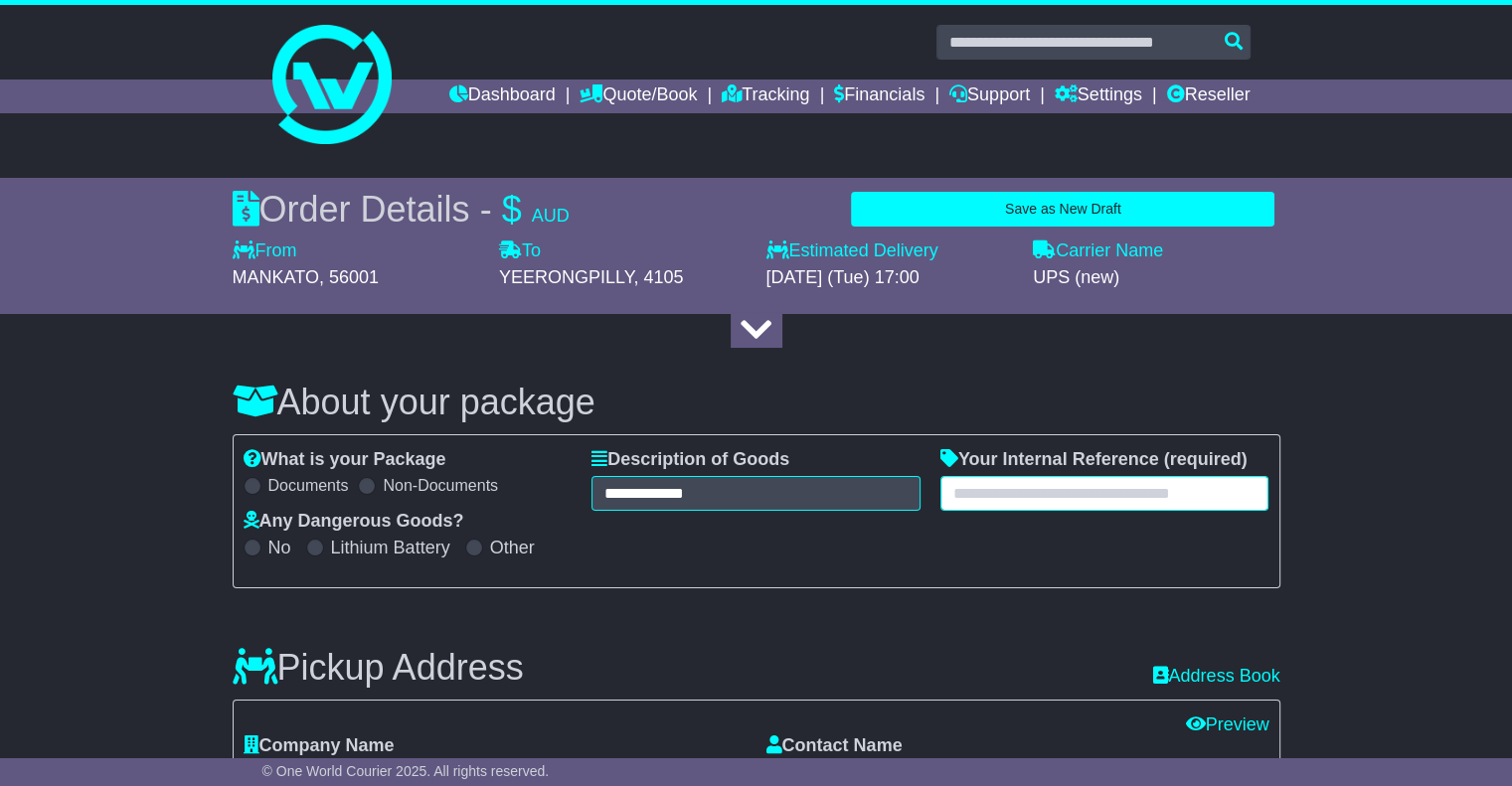 click at bounding box center (1104, 493) 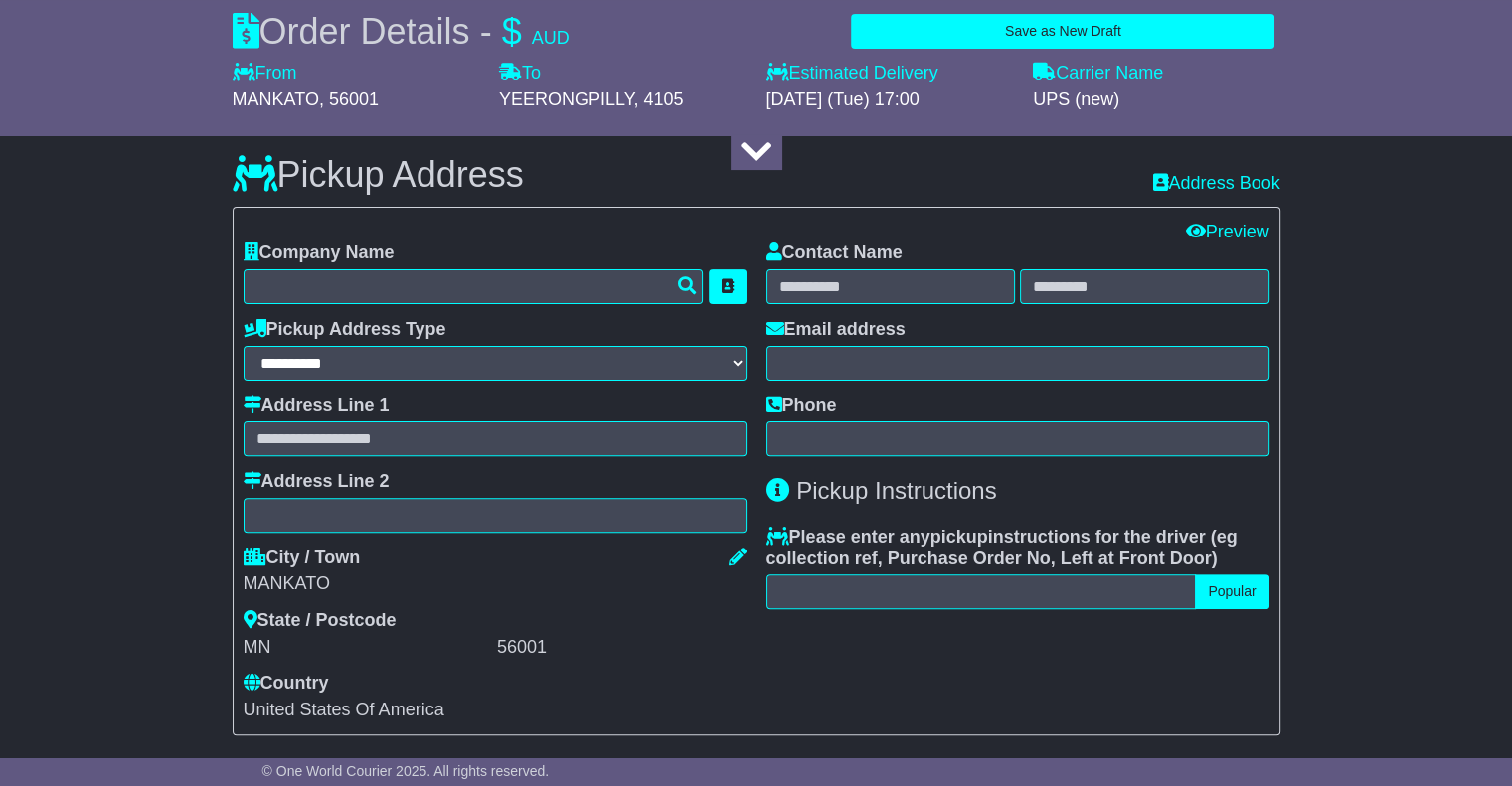 scroll, scrollTop: 497, scrollLeft: 0, axis: vertical 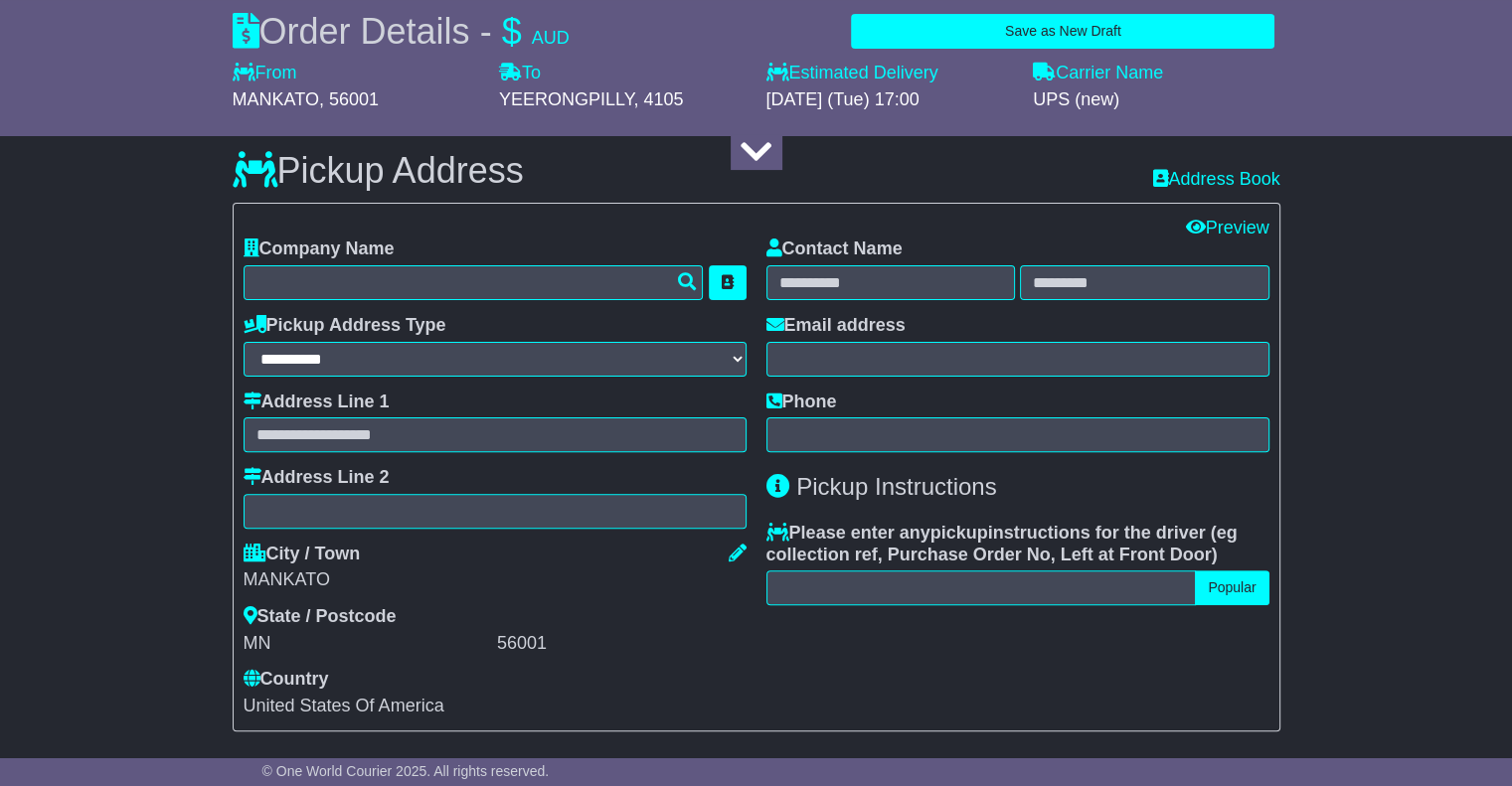 type on "**********" 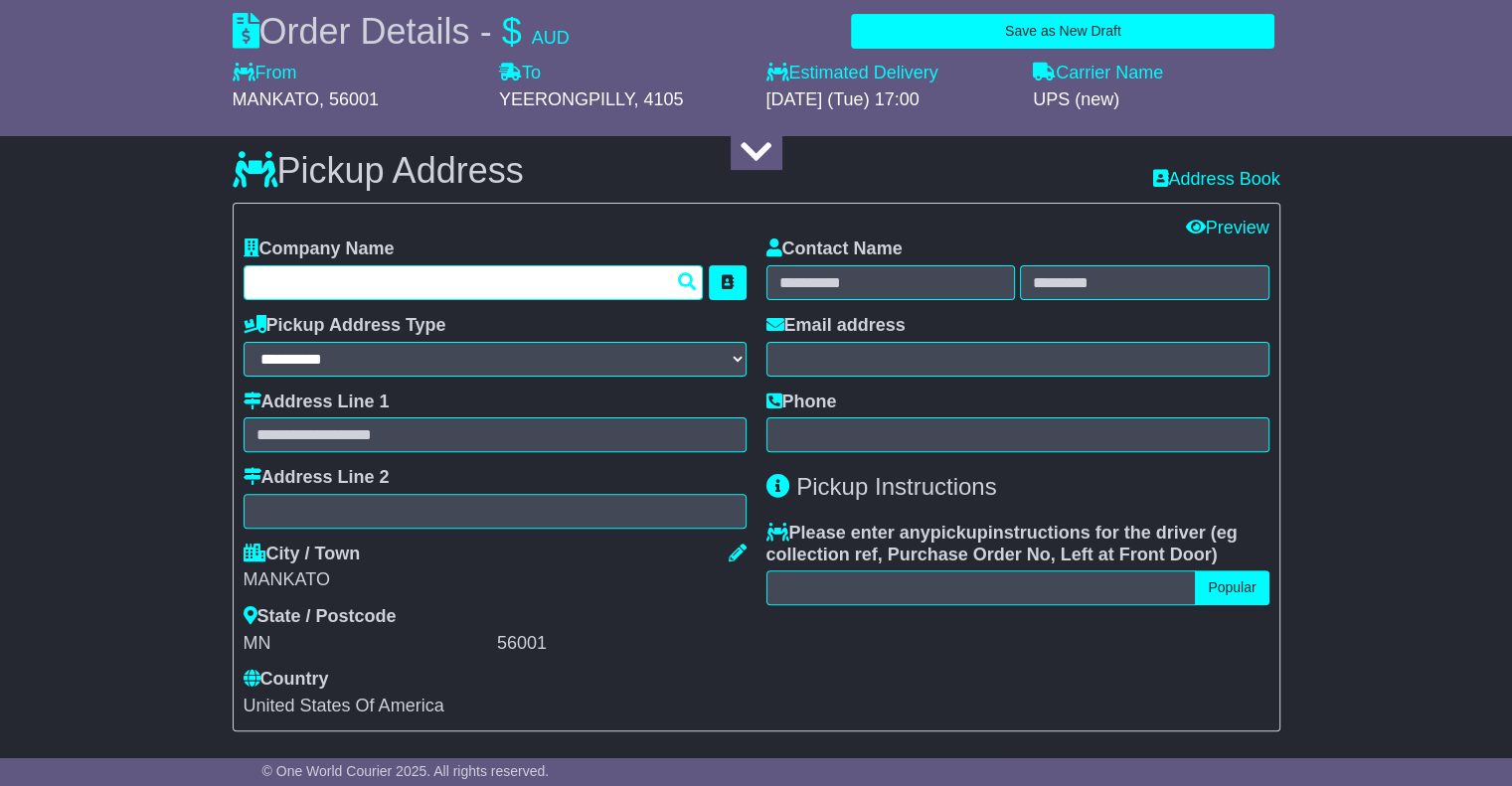 click at bounding box center [473, 282] 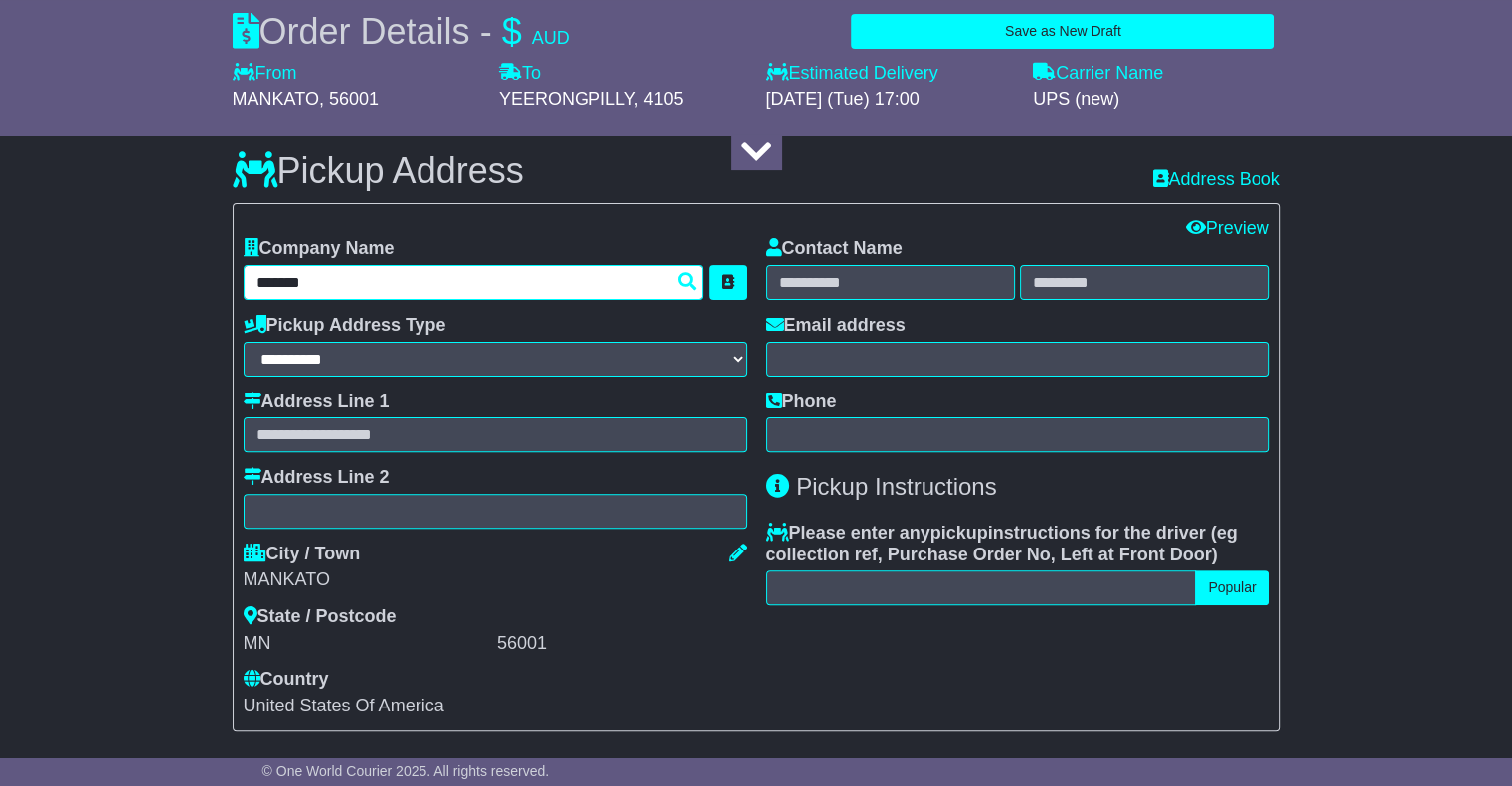 type on "*******" 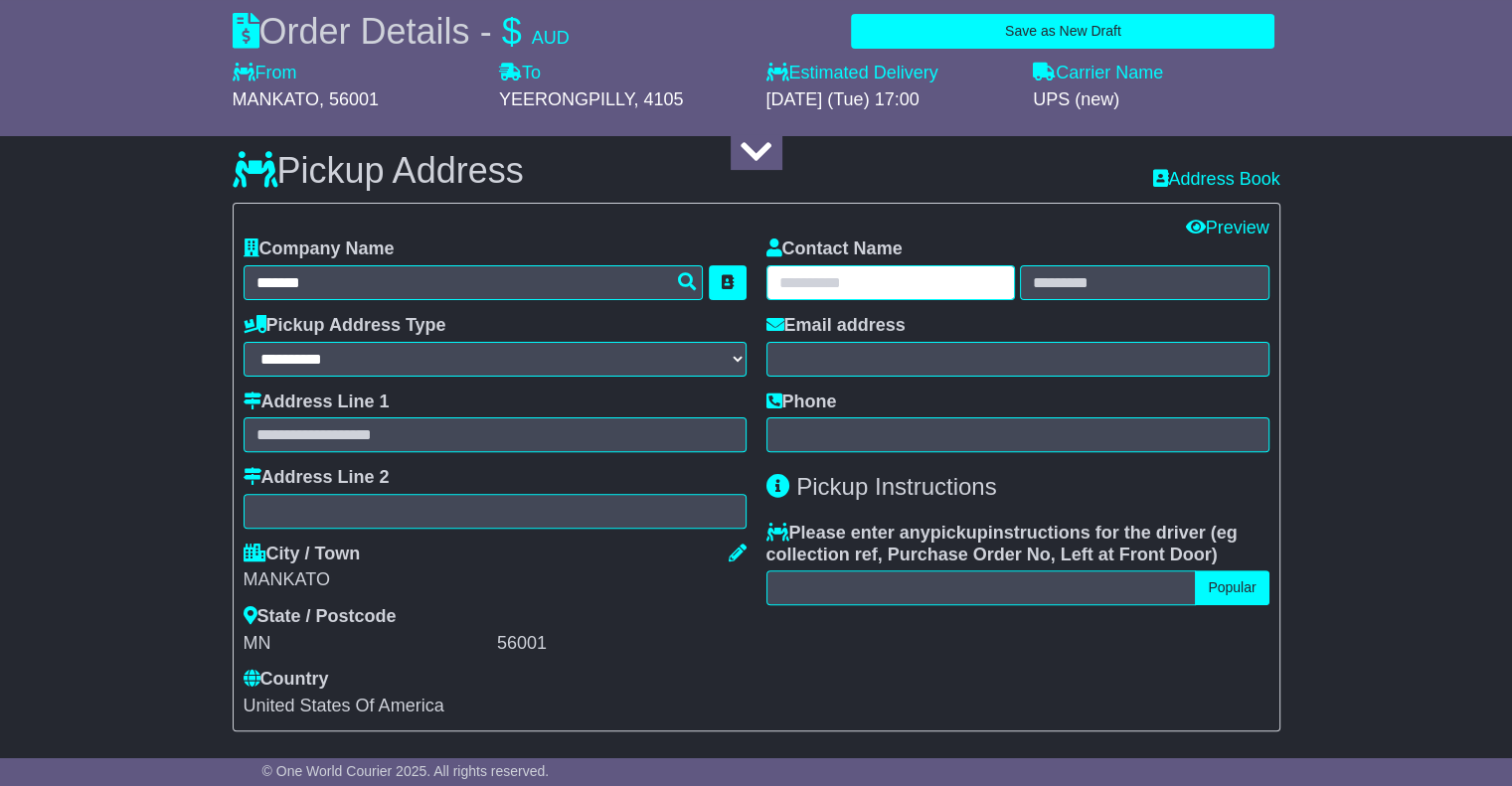click at bounding box center (891, 282) 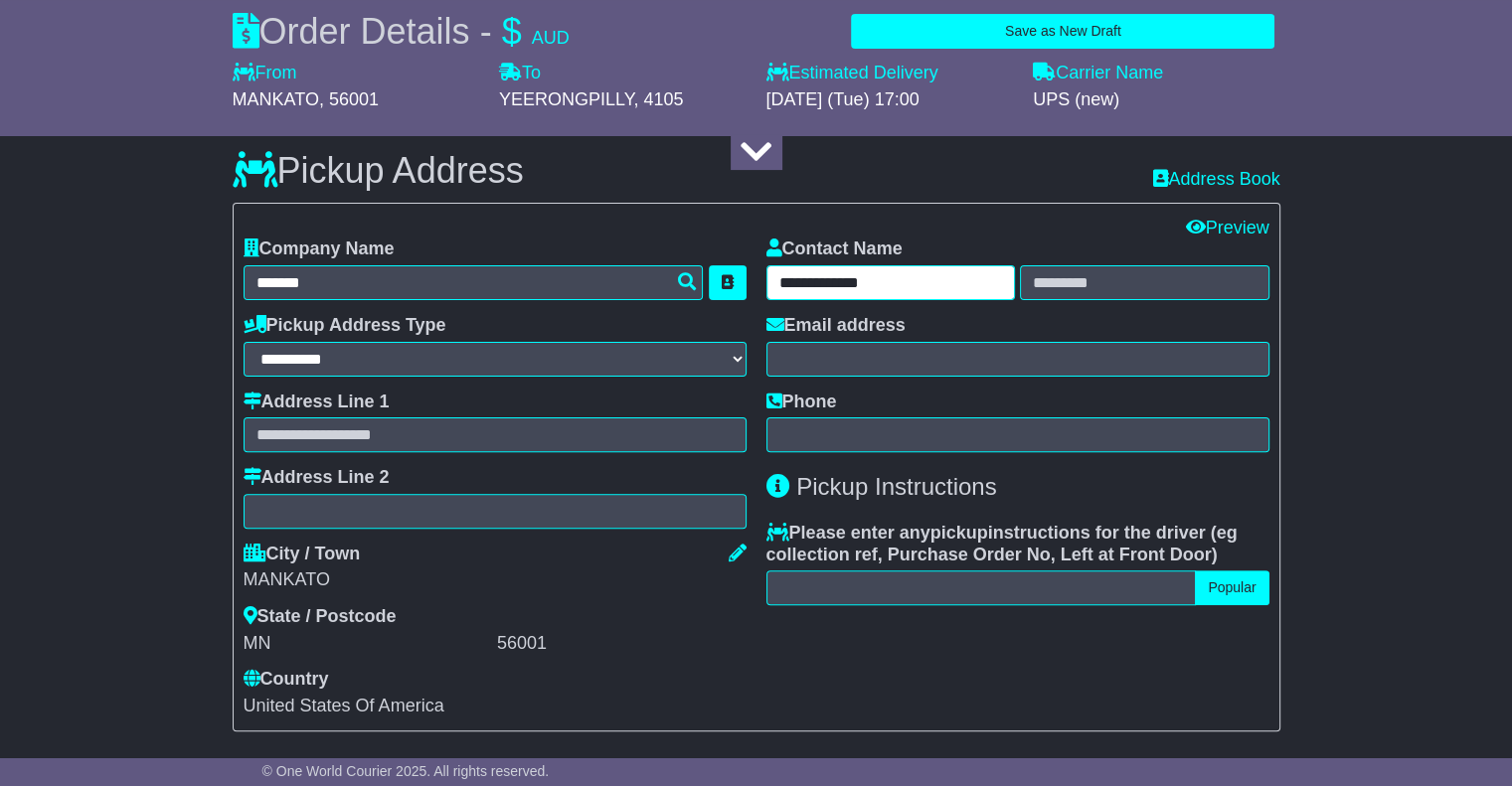 click on "**********" at bounding box center [891, 282] 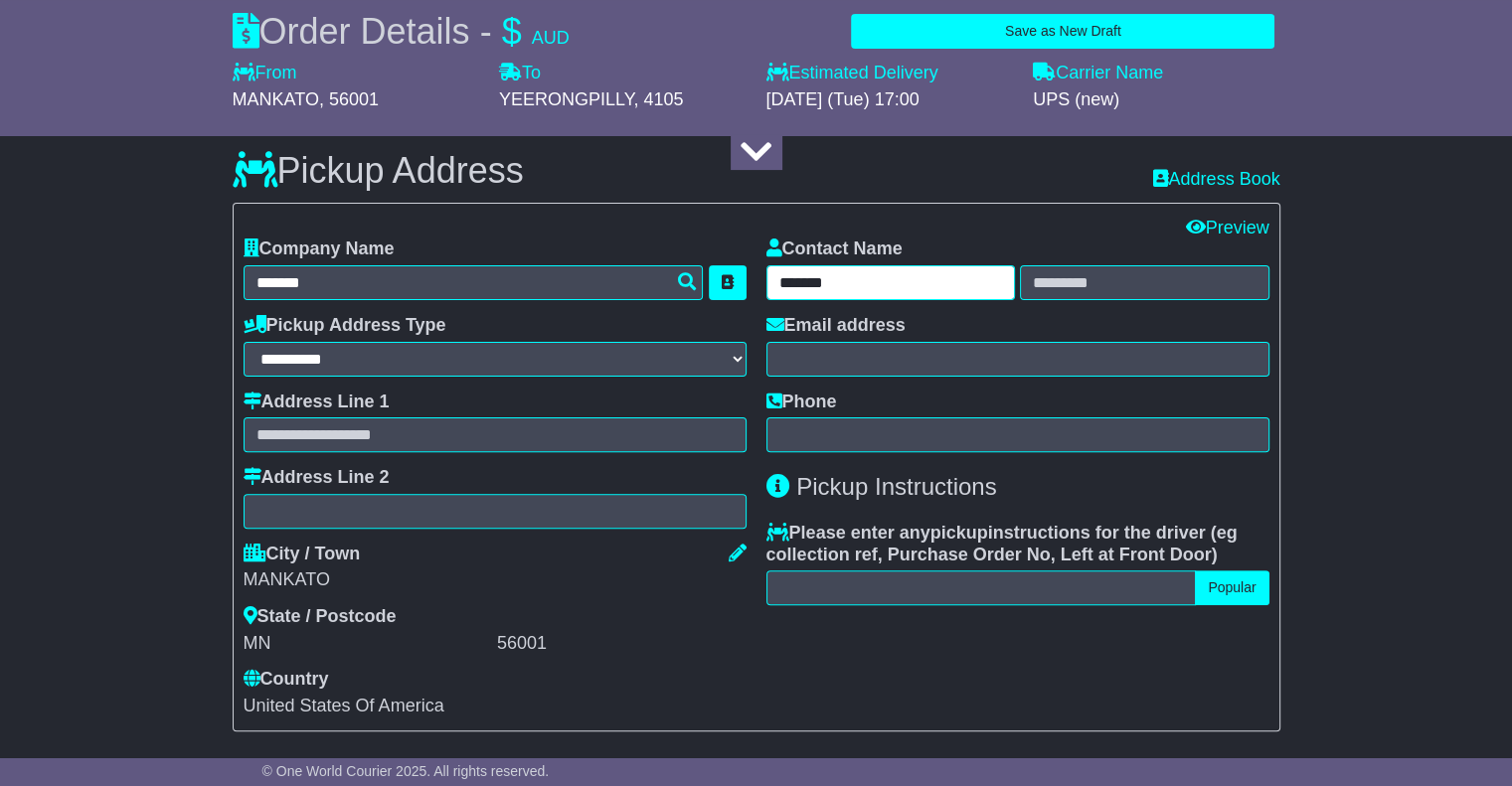type on "*******" 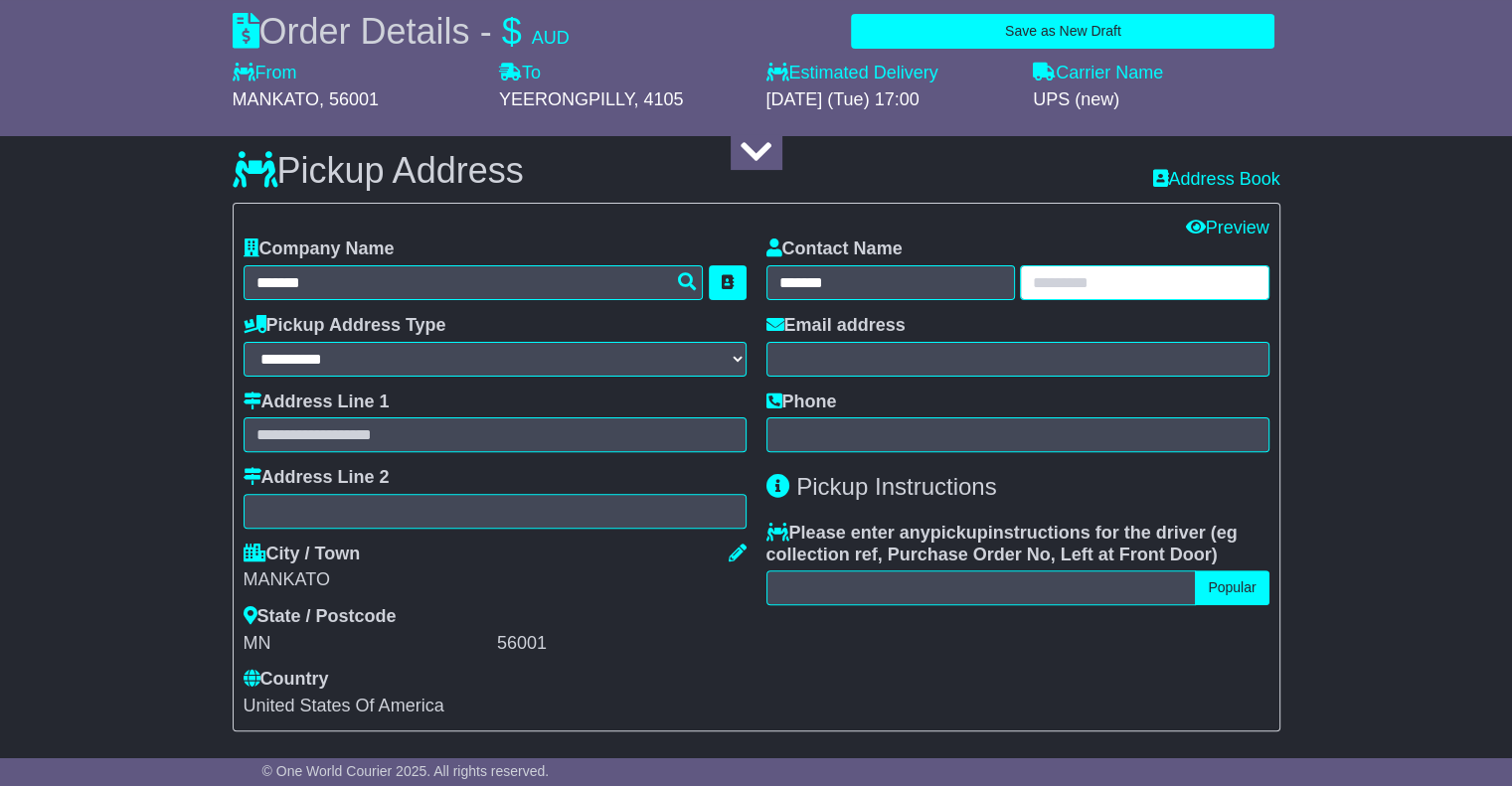 click at bounding box center (1144, 282) 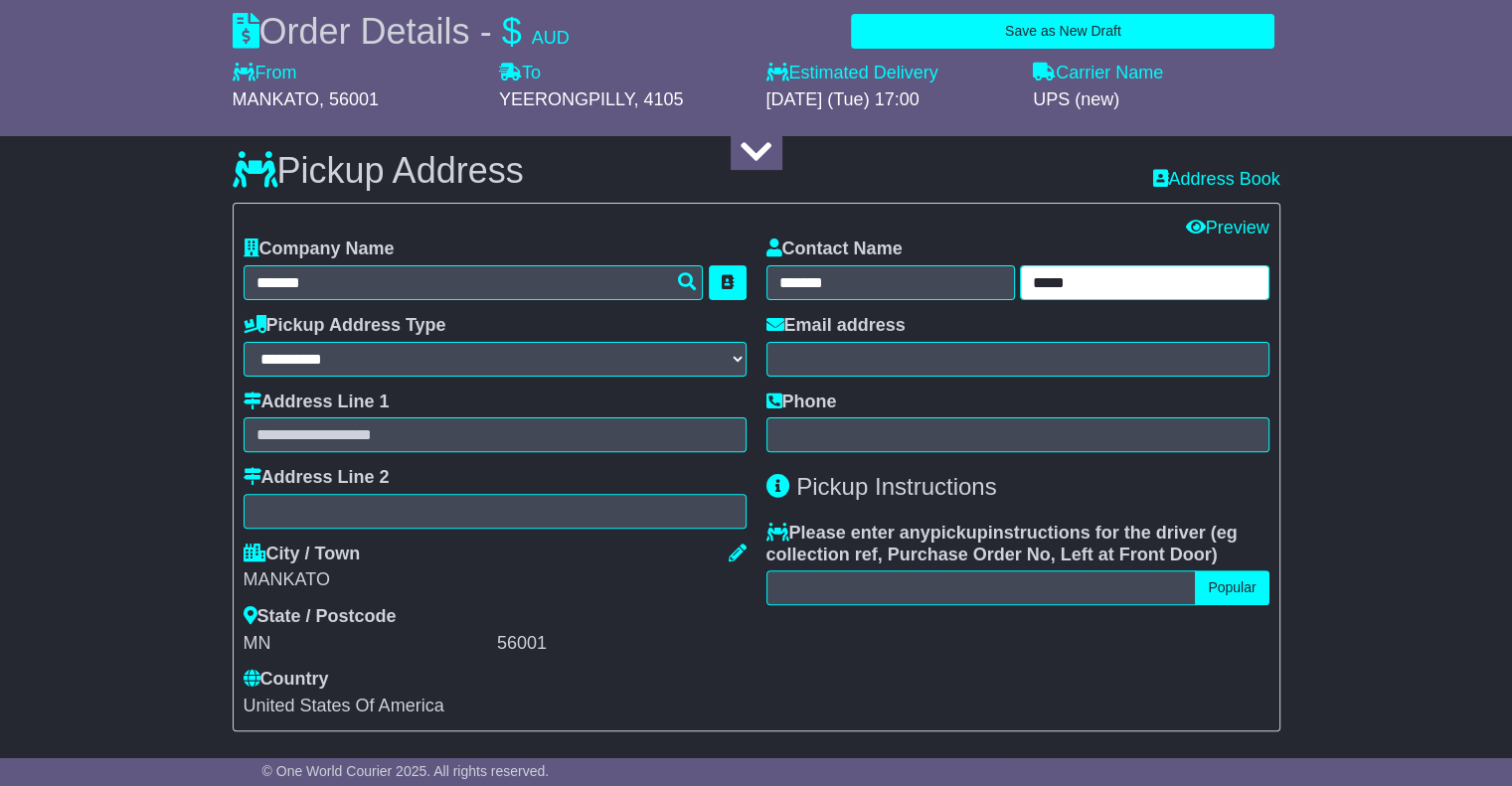 type on "*****" 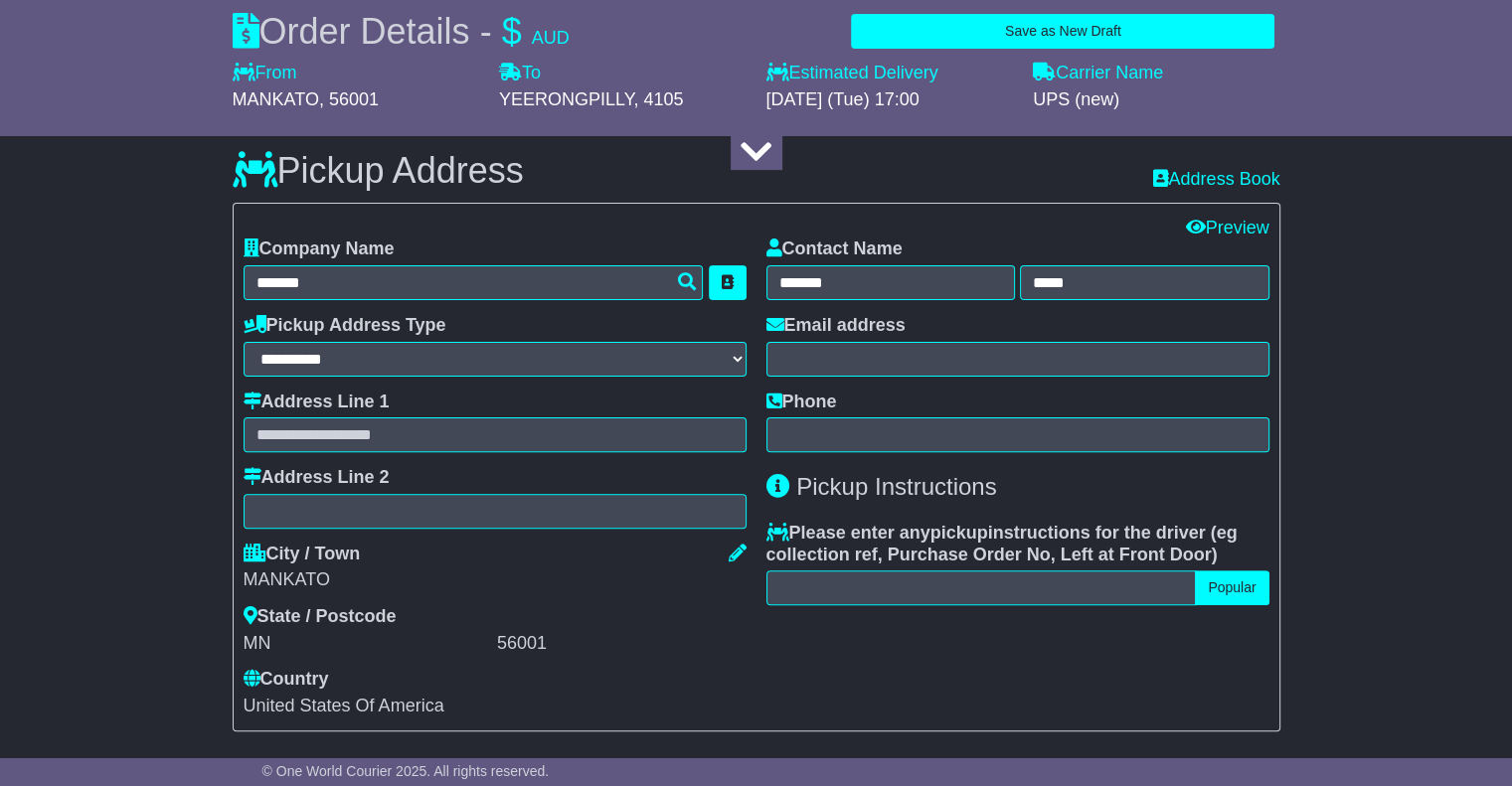 click on "Email address" at bounding box center (1018, 346) 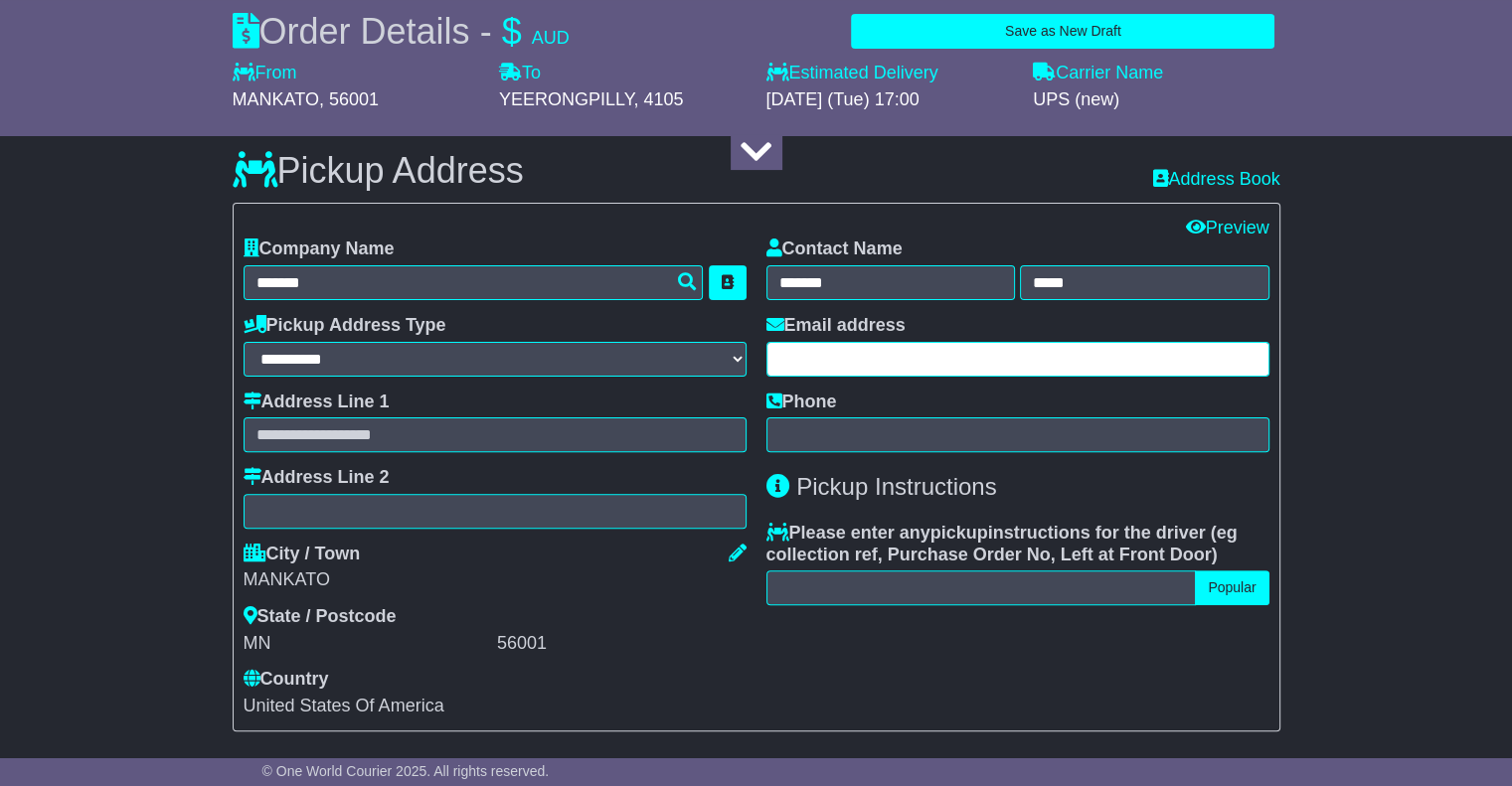 click at bounding box center [1018, 359] 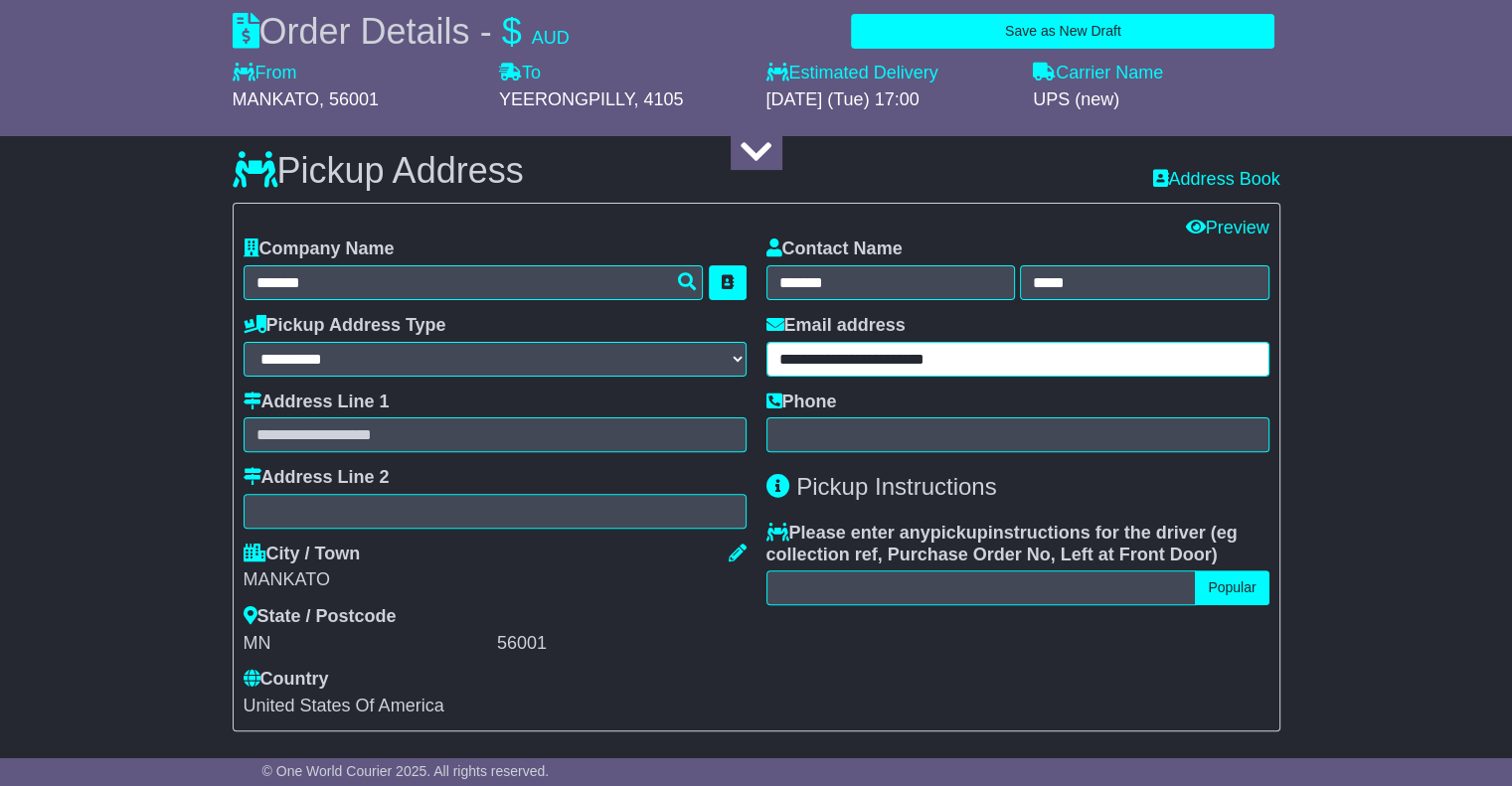 type on "**********" 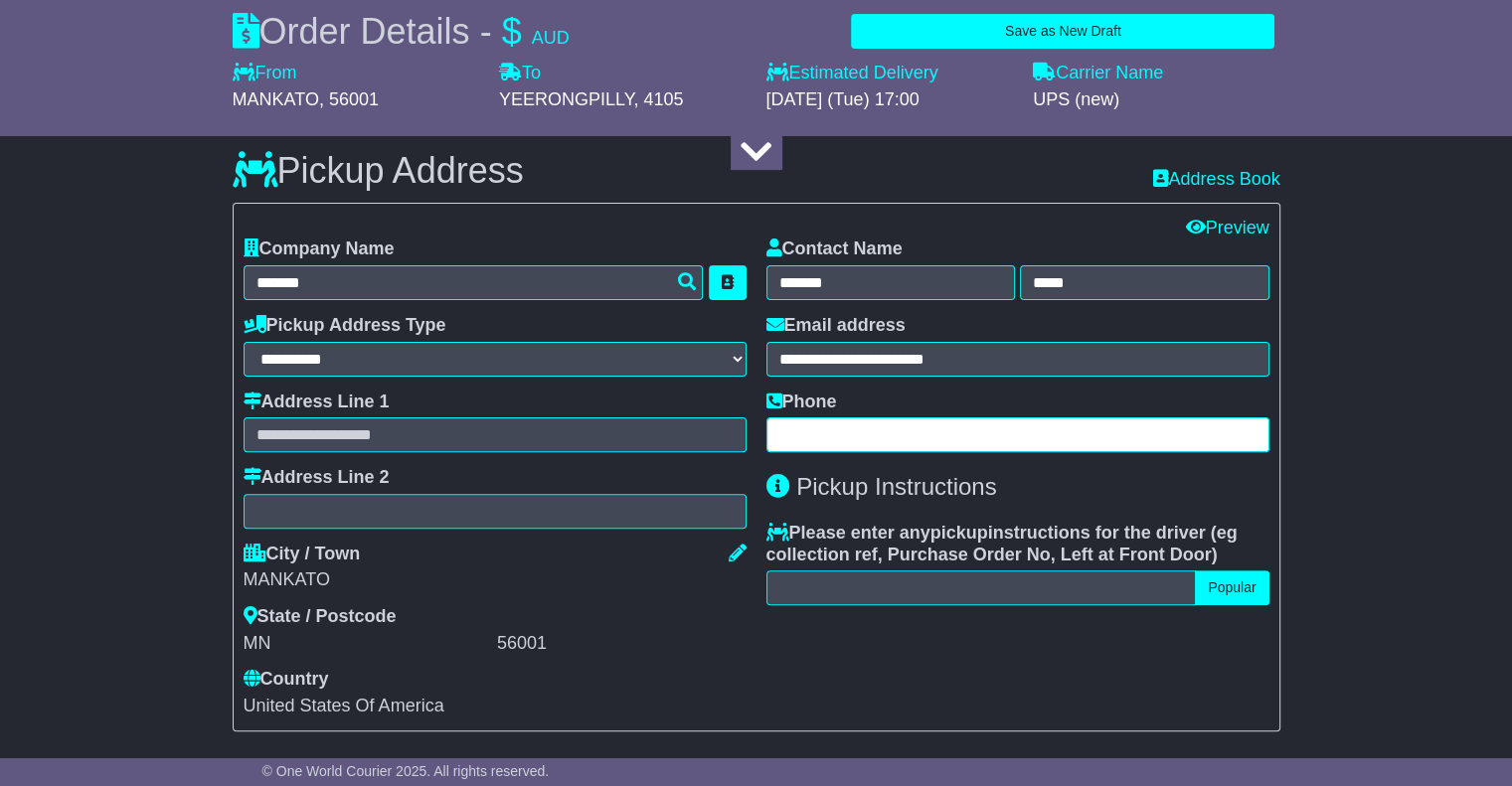 click at bounding box center [1018, 434] 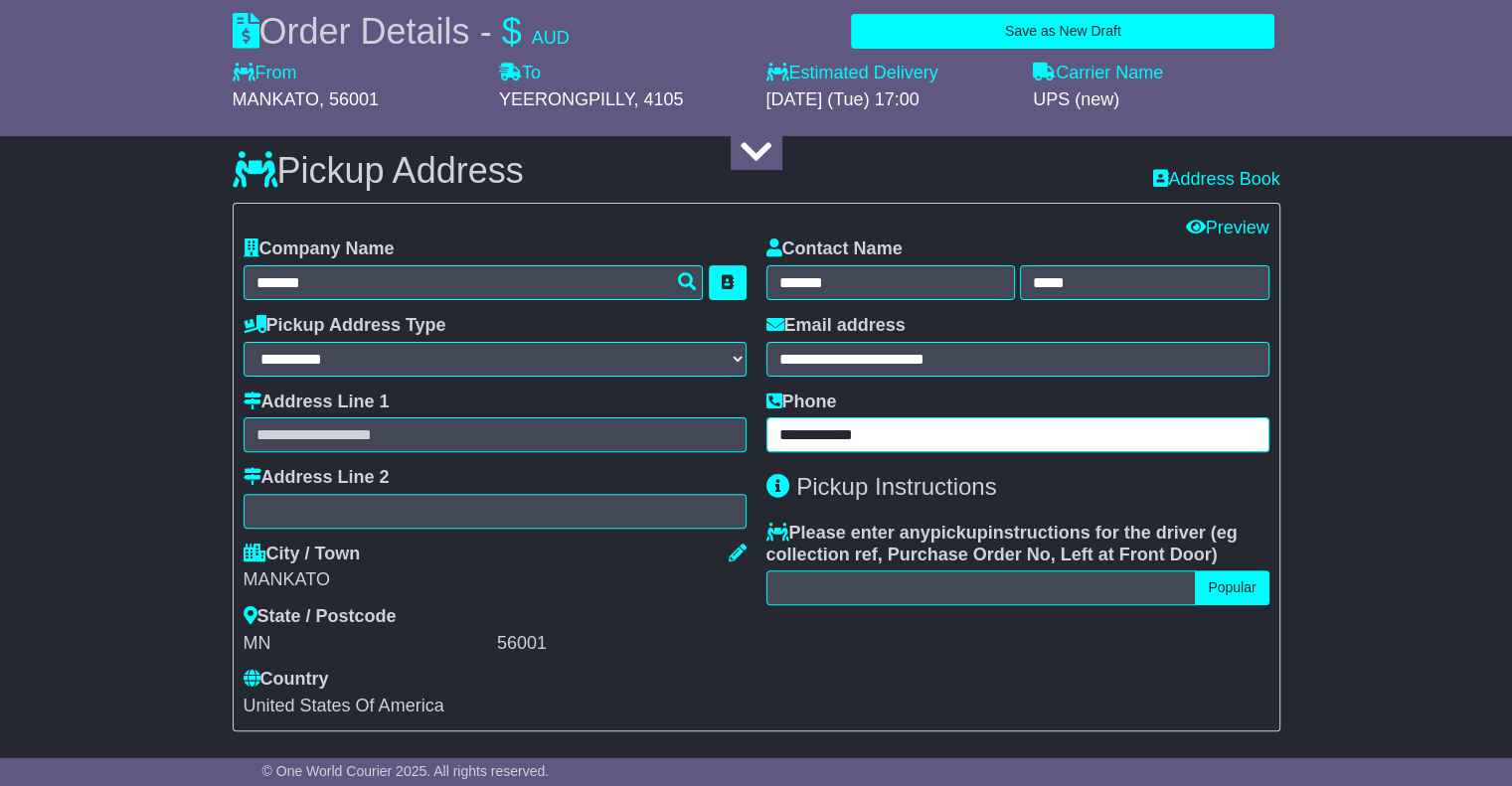 type on "**********" 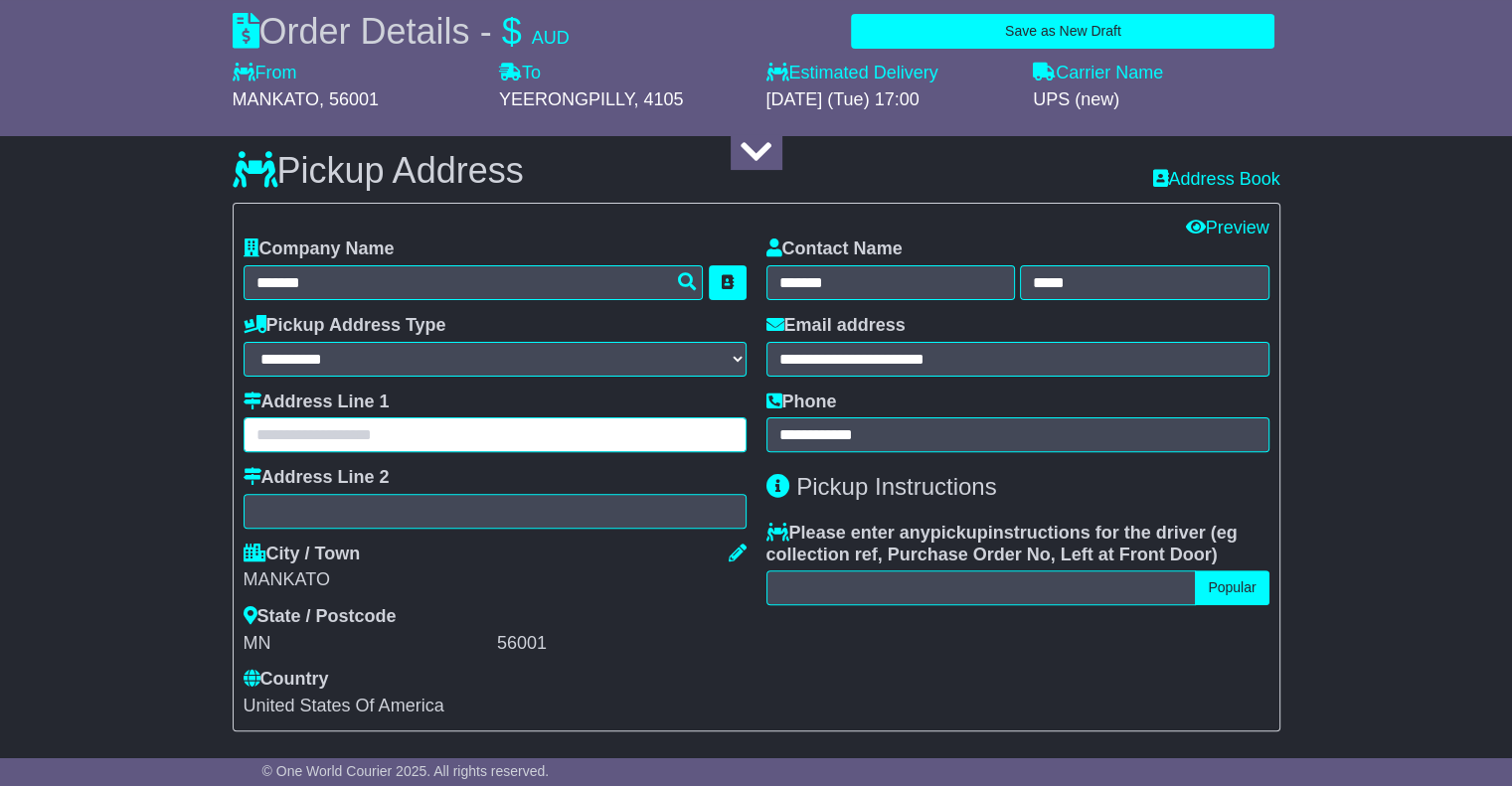 click at bounding box center [495, 434] 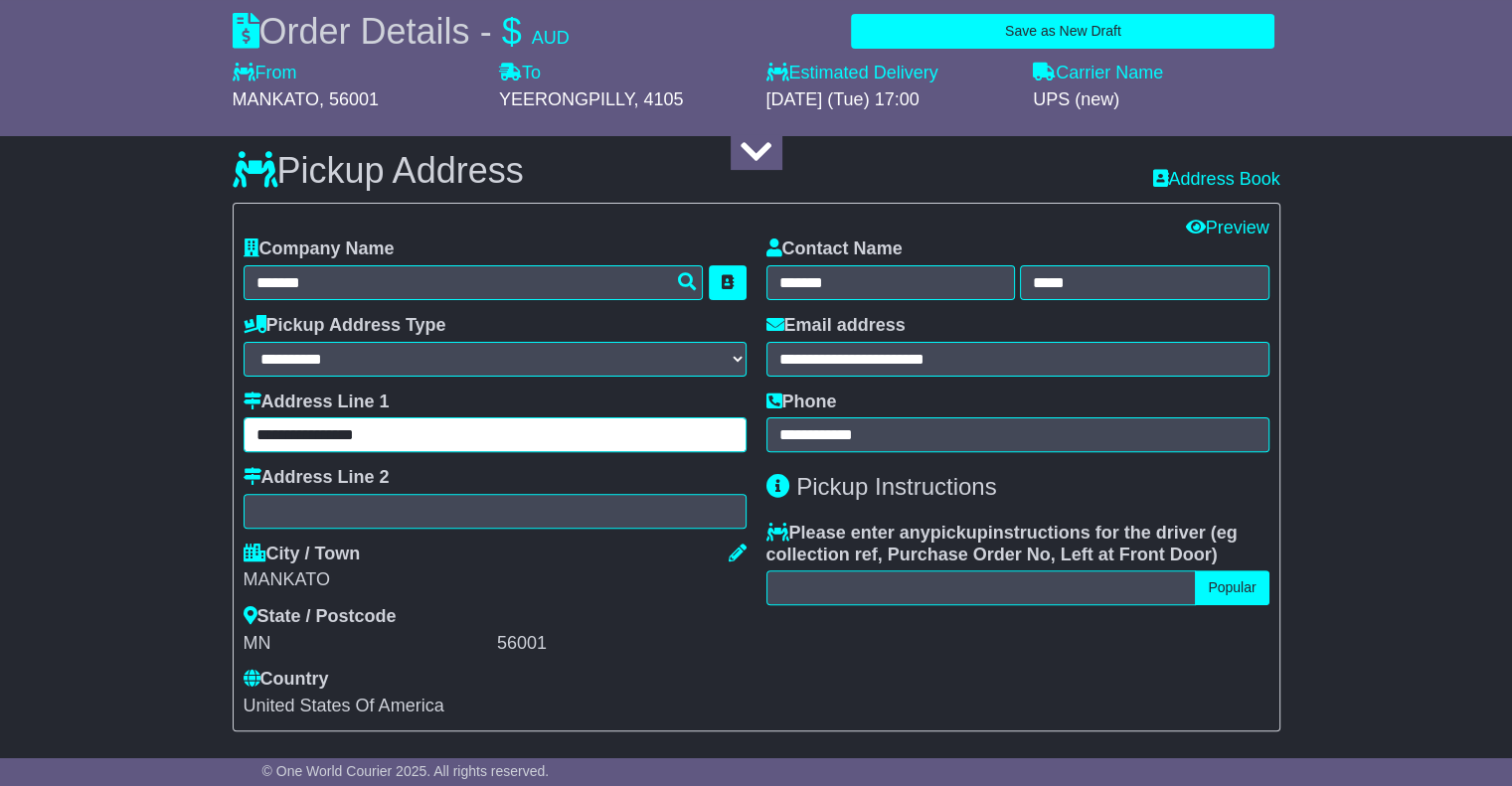 type on "**********" 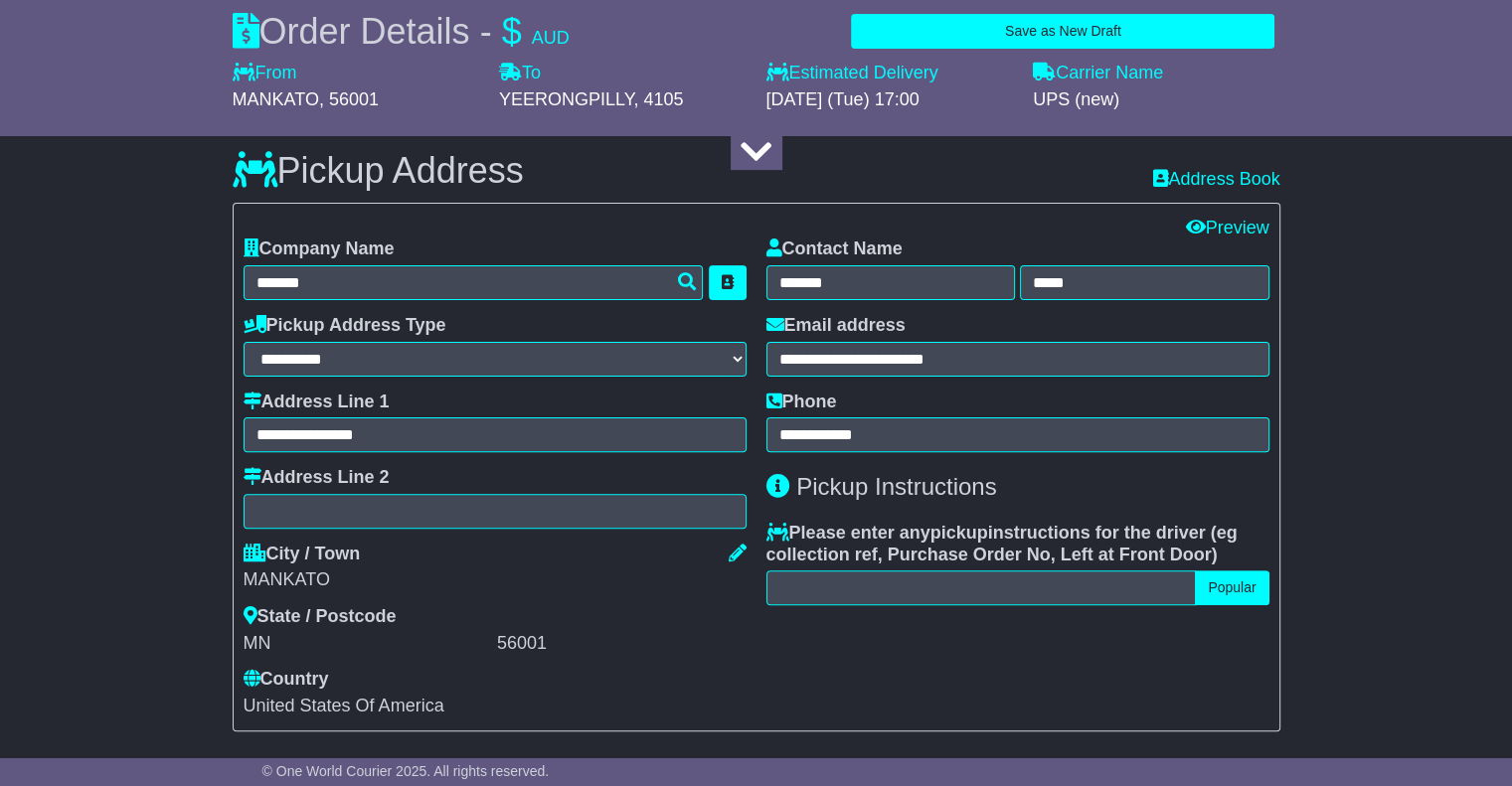 scroll, scrollTop: 994, scrollLeft: 0, axis: vertical 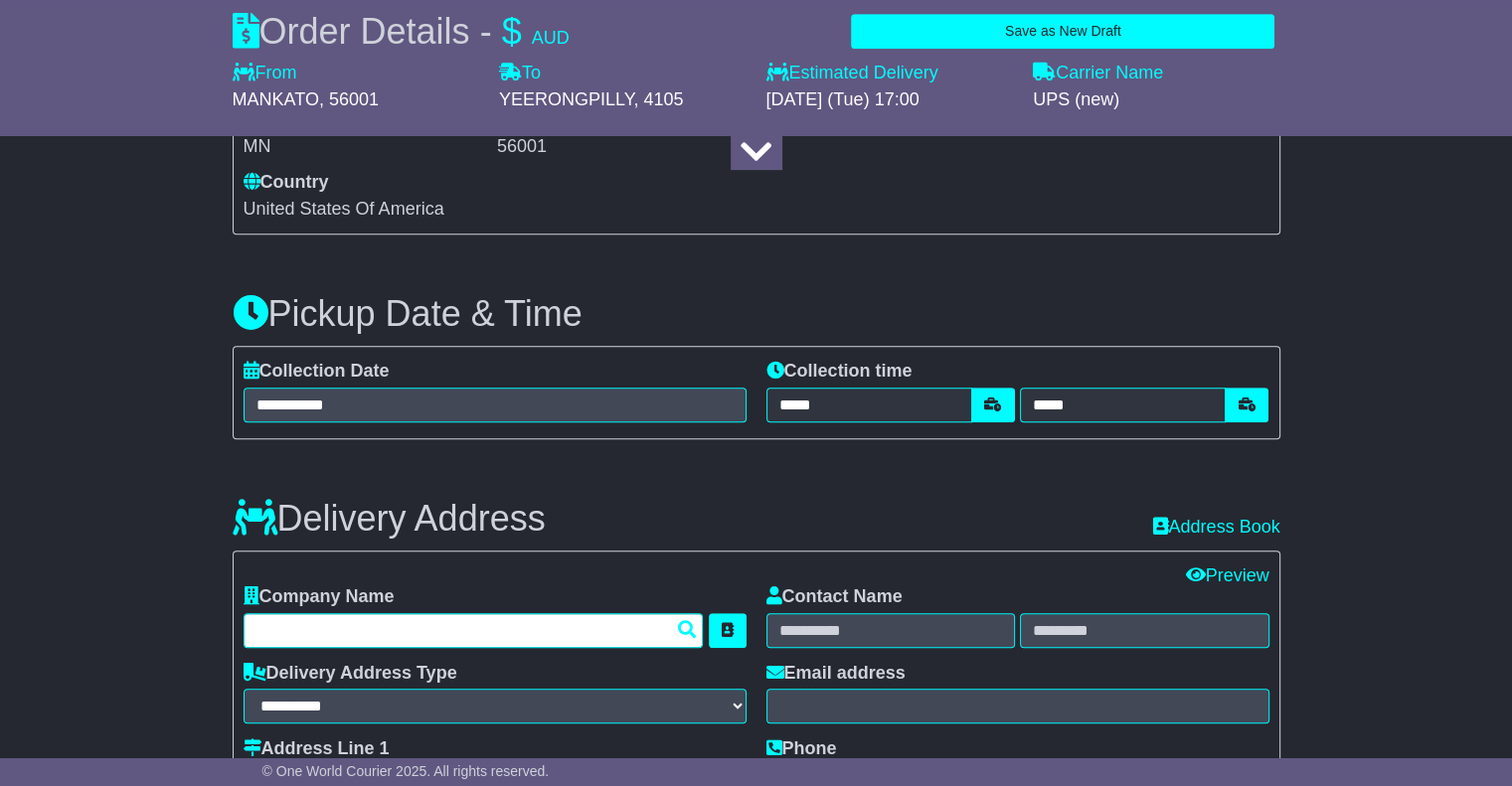 drag, startPoint x: 415, startPoint y: 626, endPoint x: 424, endPoint y: 625, distance: 9.055385 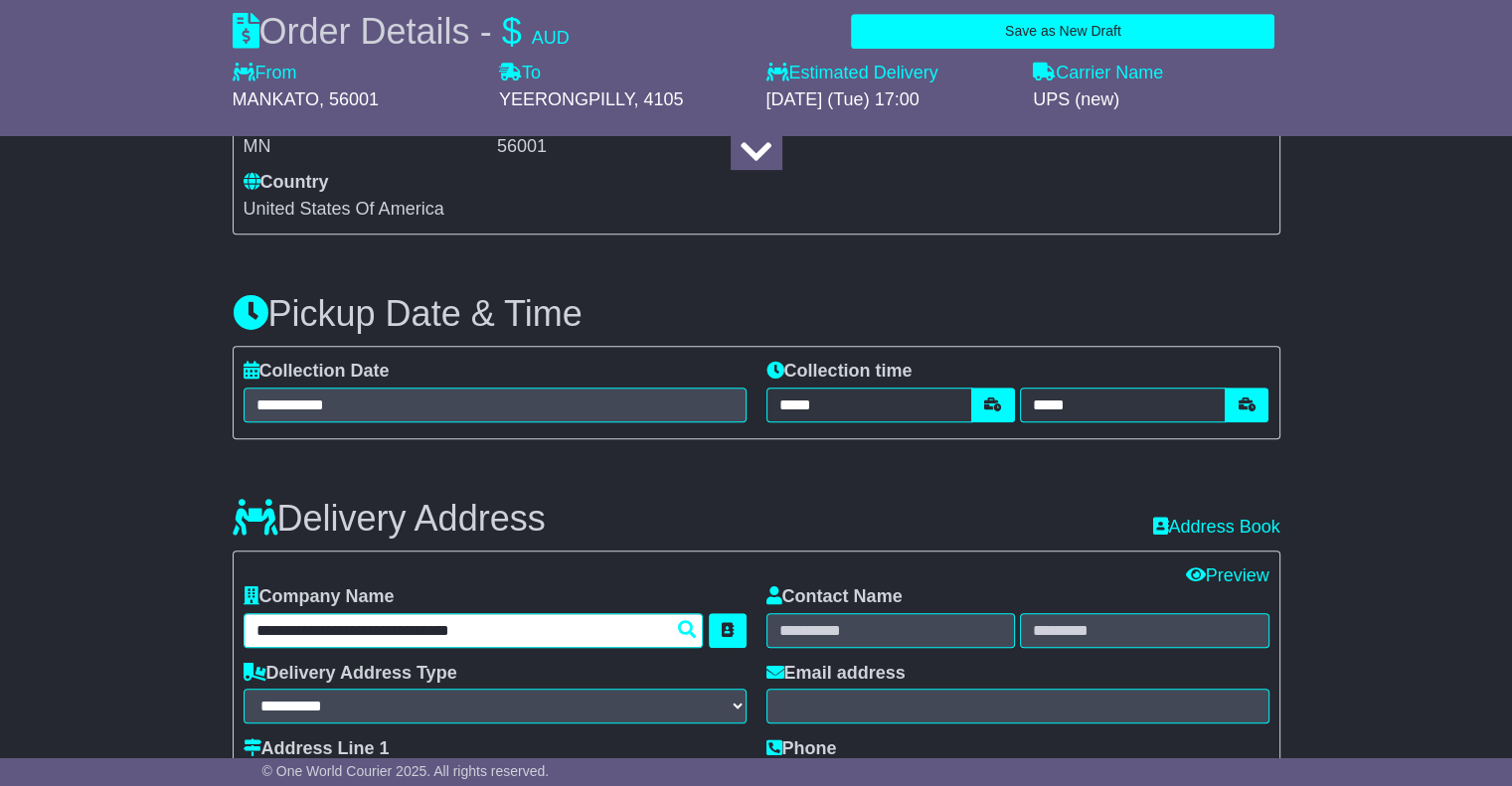 type on "**********" 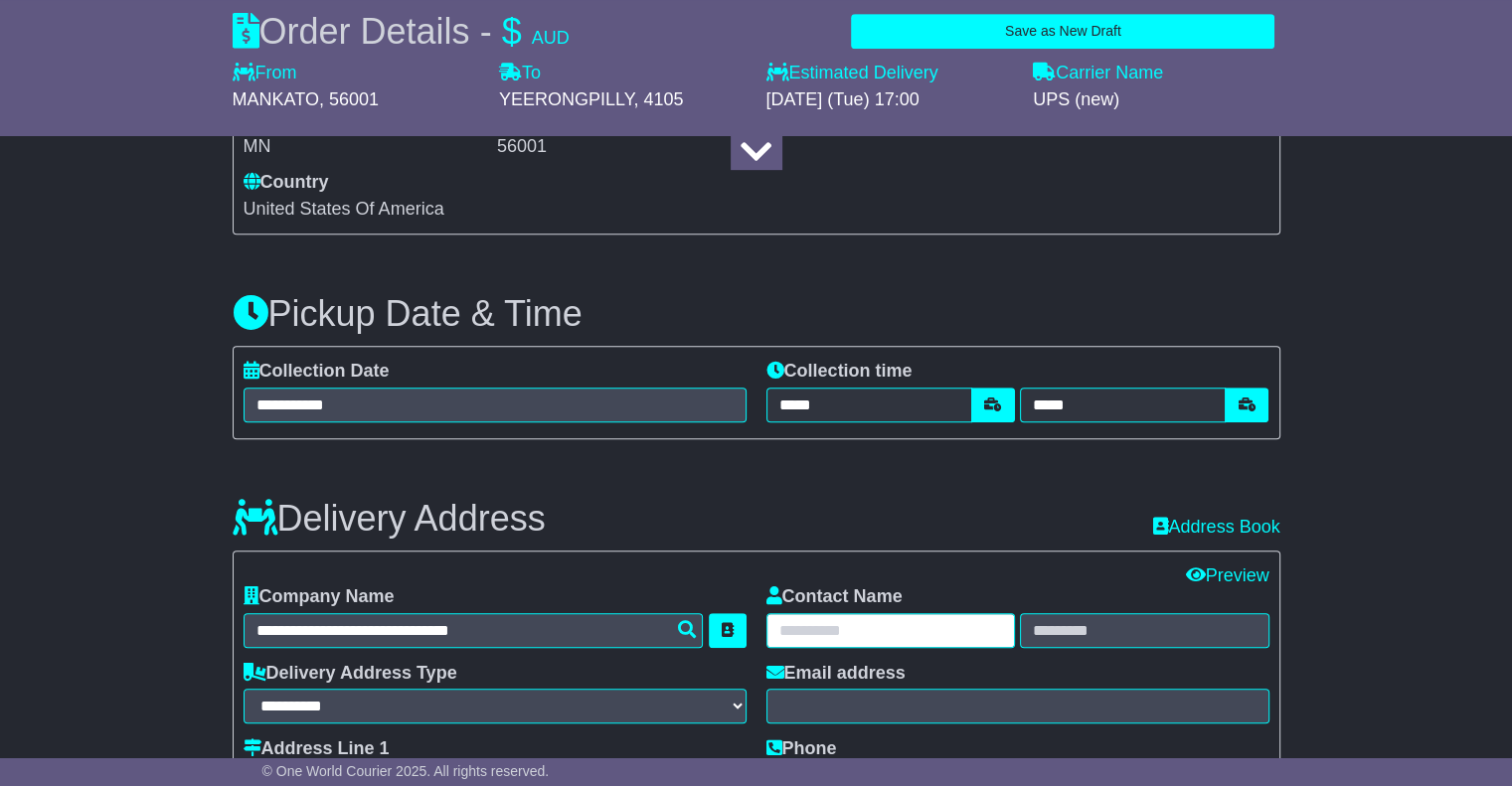 click at bounding box center [891, 630] 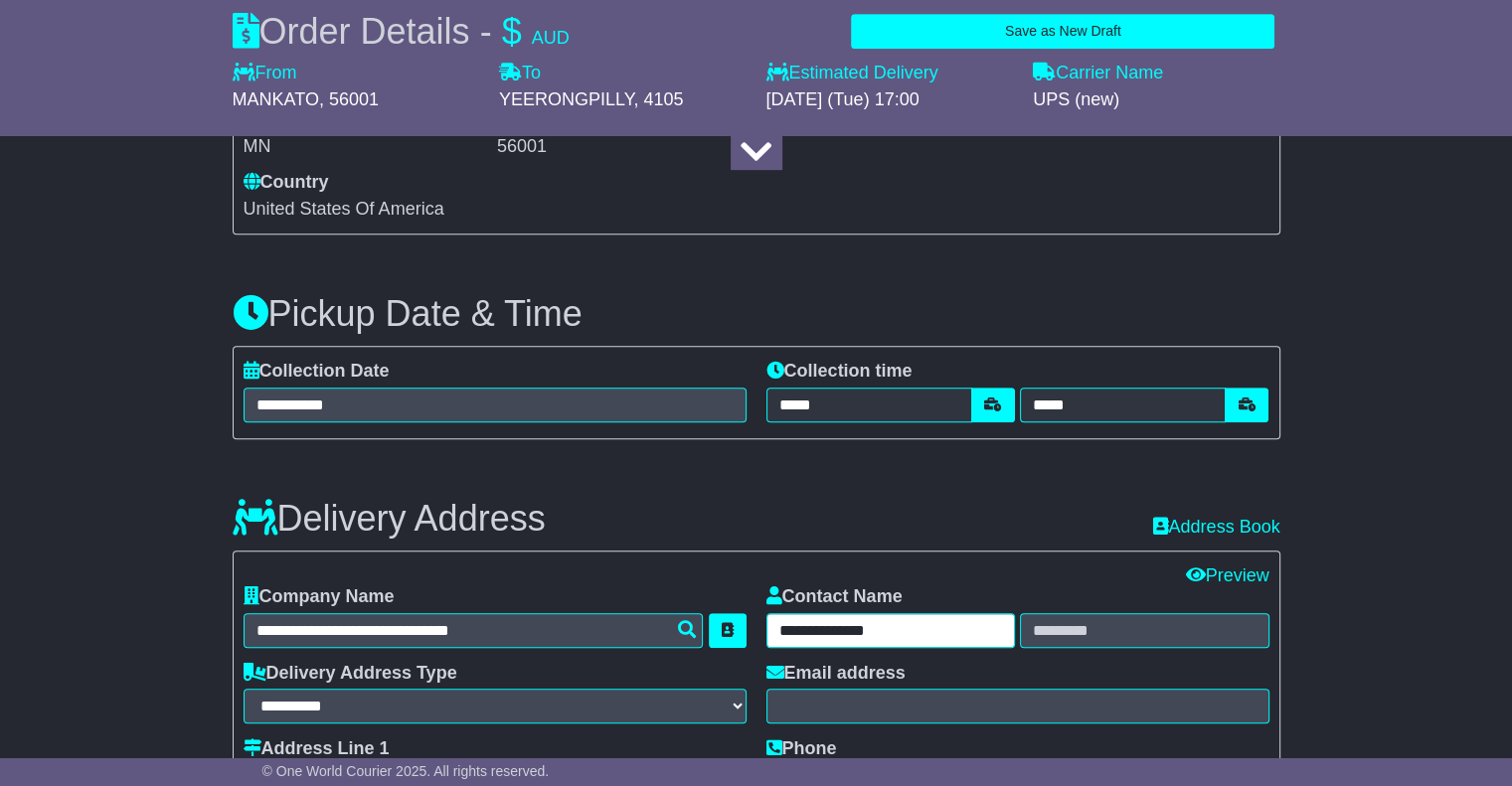click on "**********" at bounding box center [891, 630] 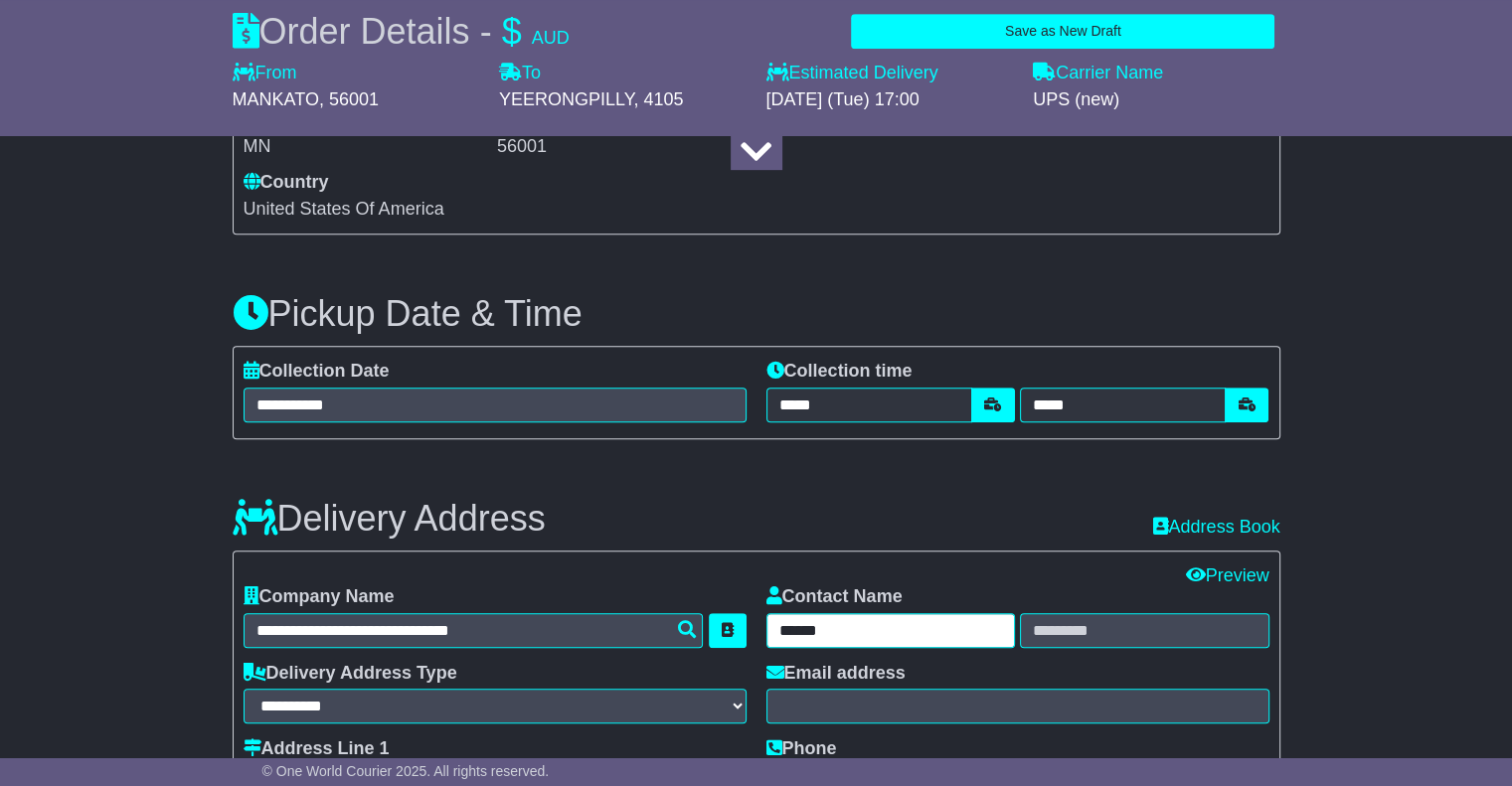 type on "******" 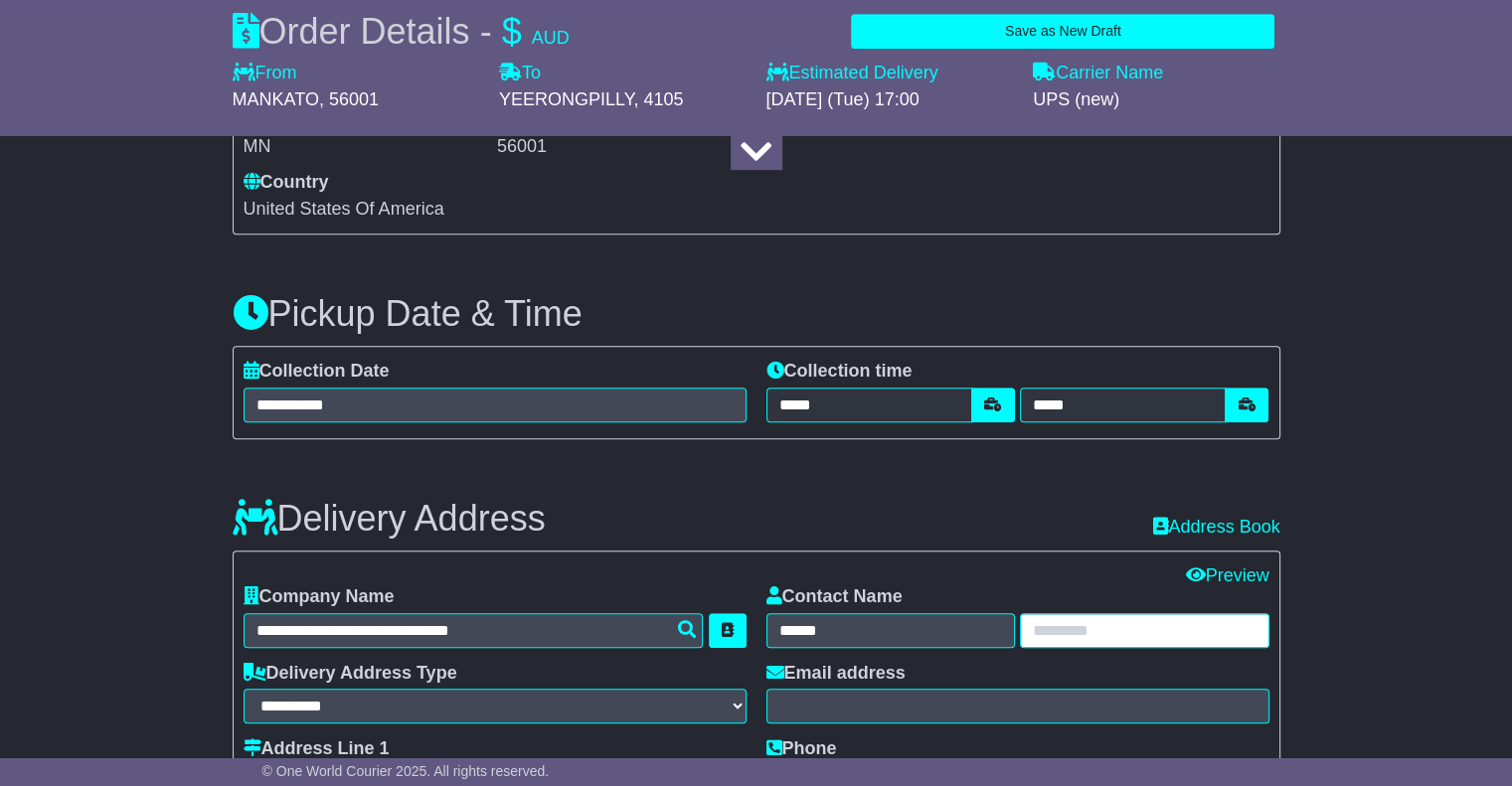 paste on "*******" 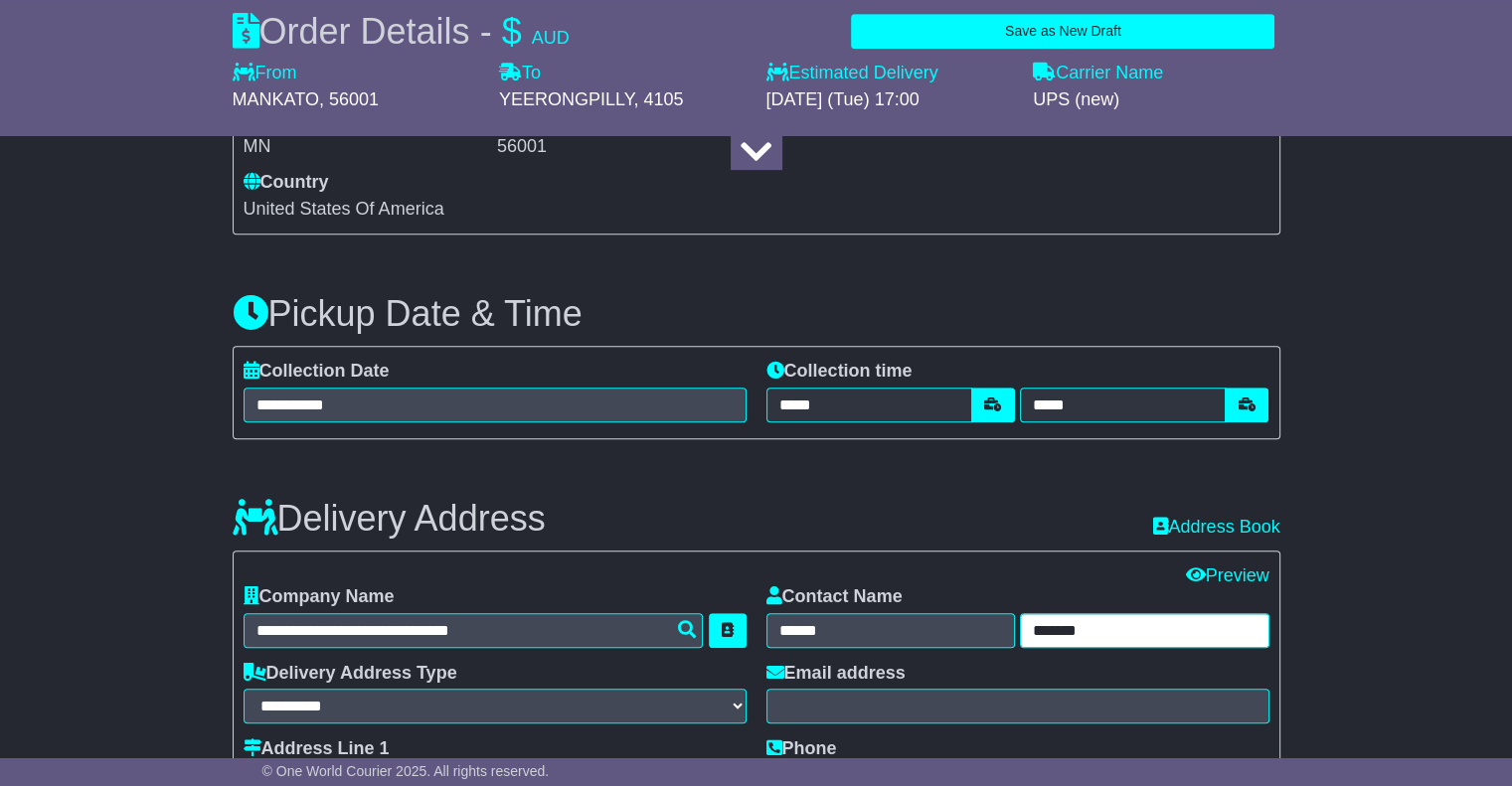 type on "*******" 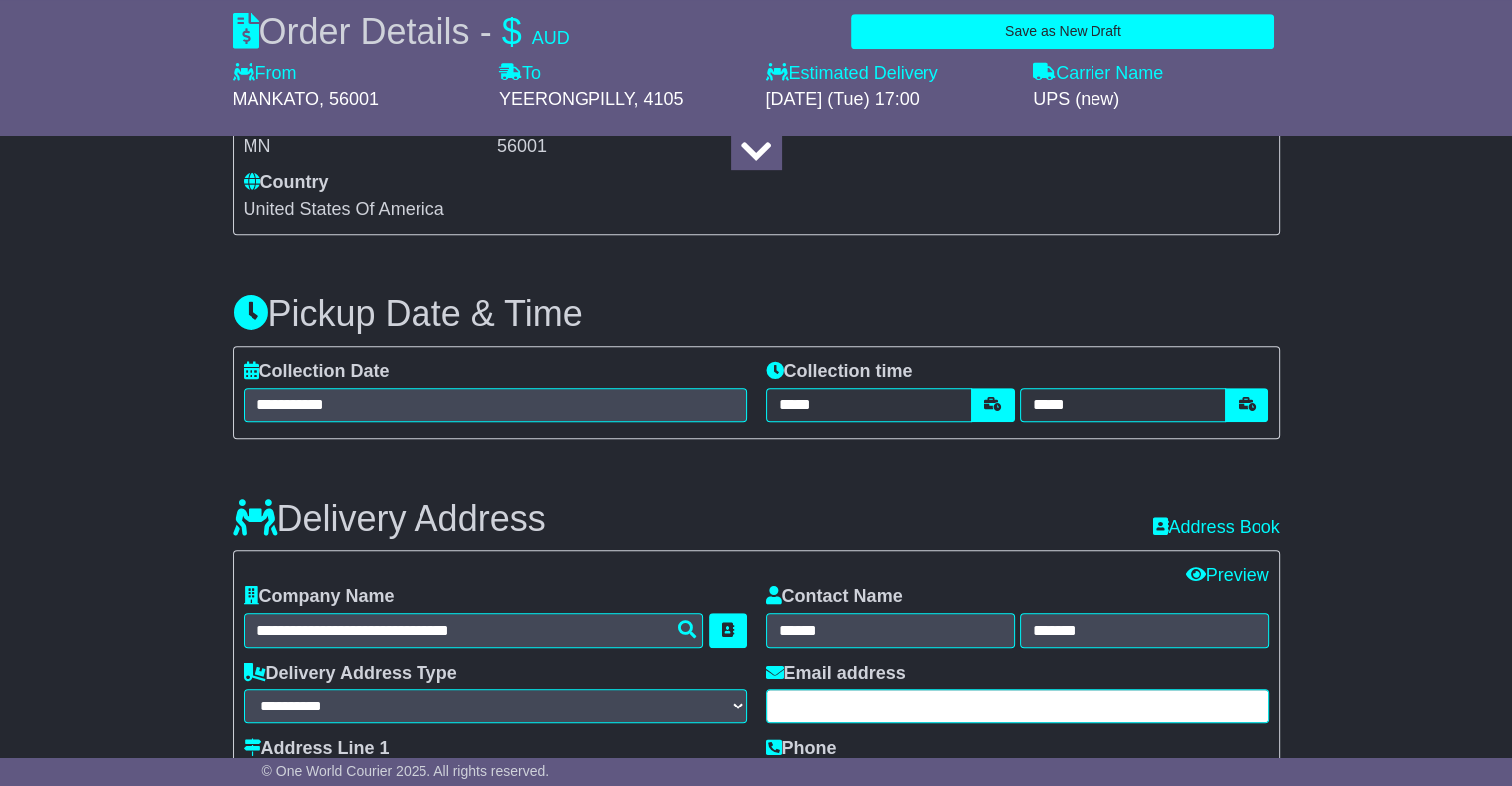 click at bounding box center [1018, 706] 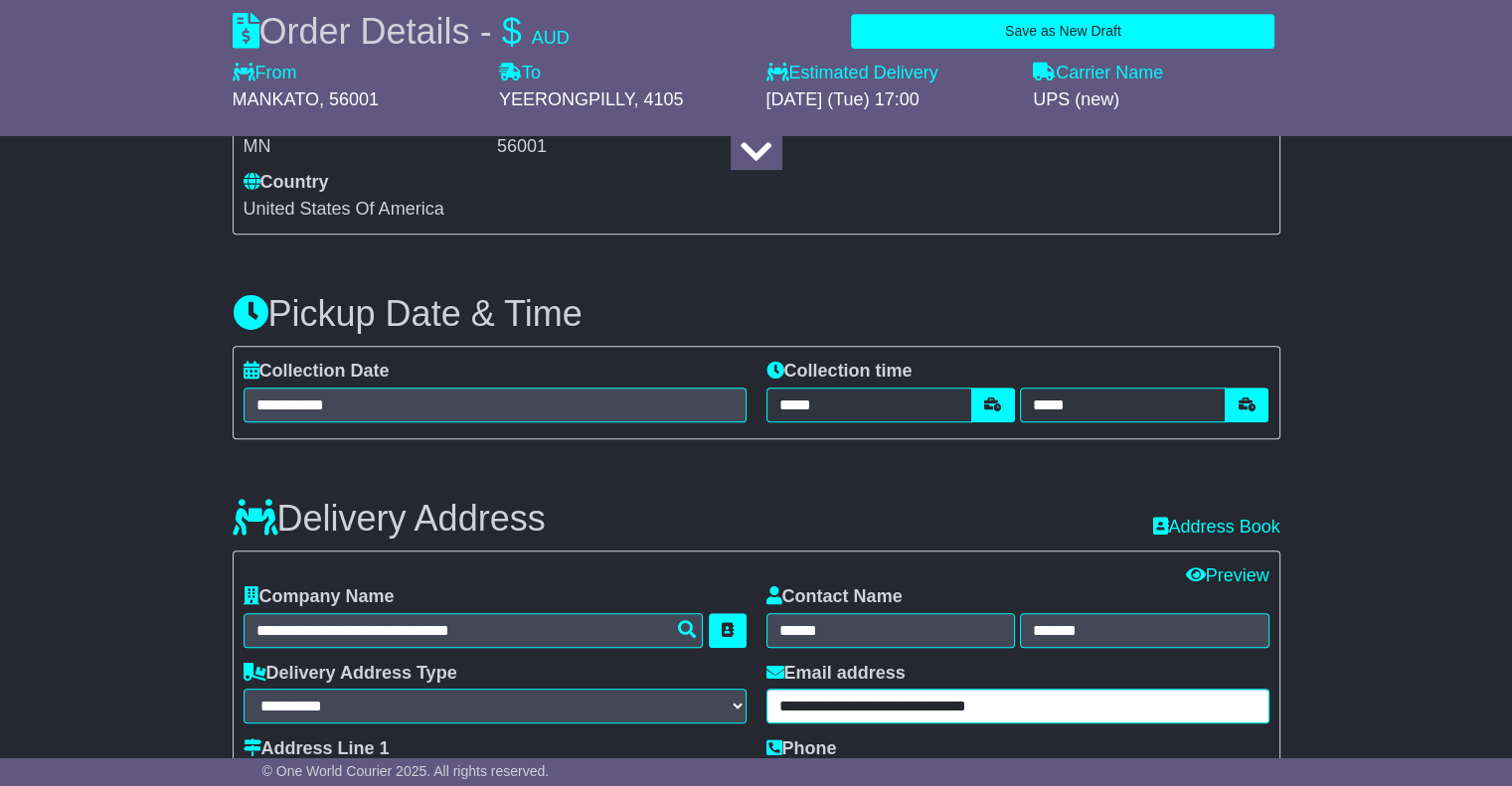 type on "**********" 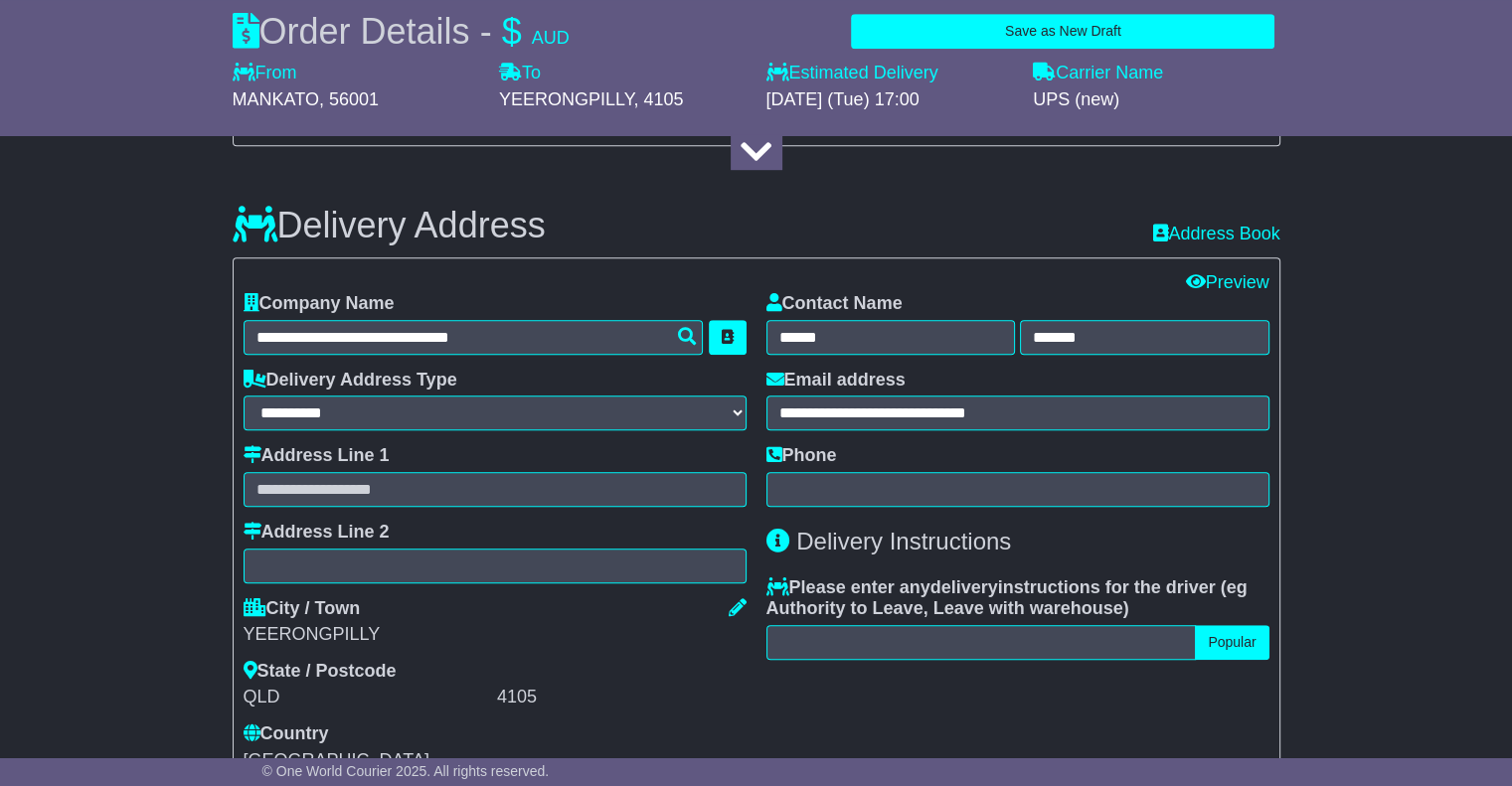 scroll, scrollTop: 1292, scrollLeft: 0, axis: vertical 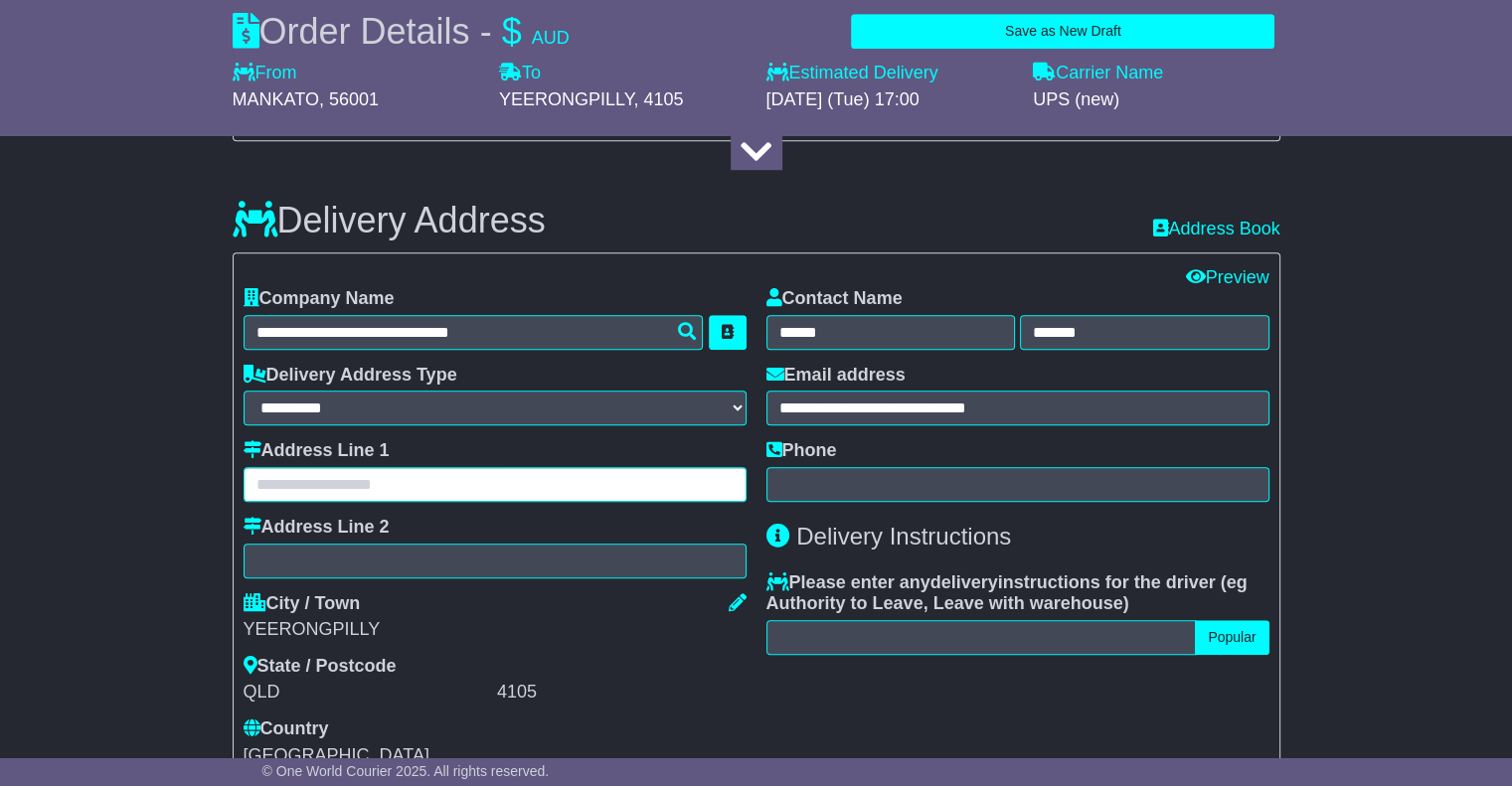 click at bounding box center [495, 484] 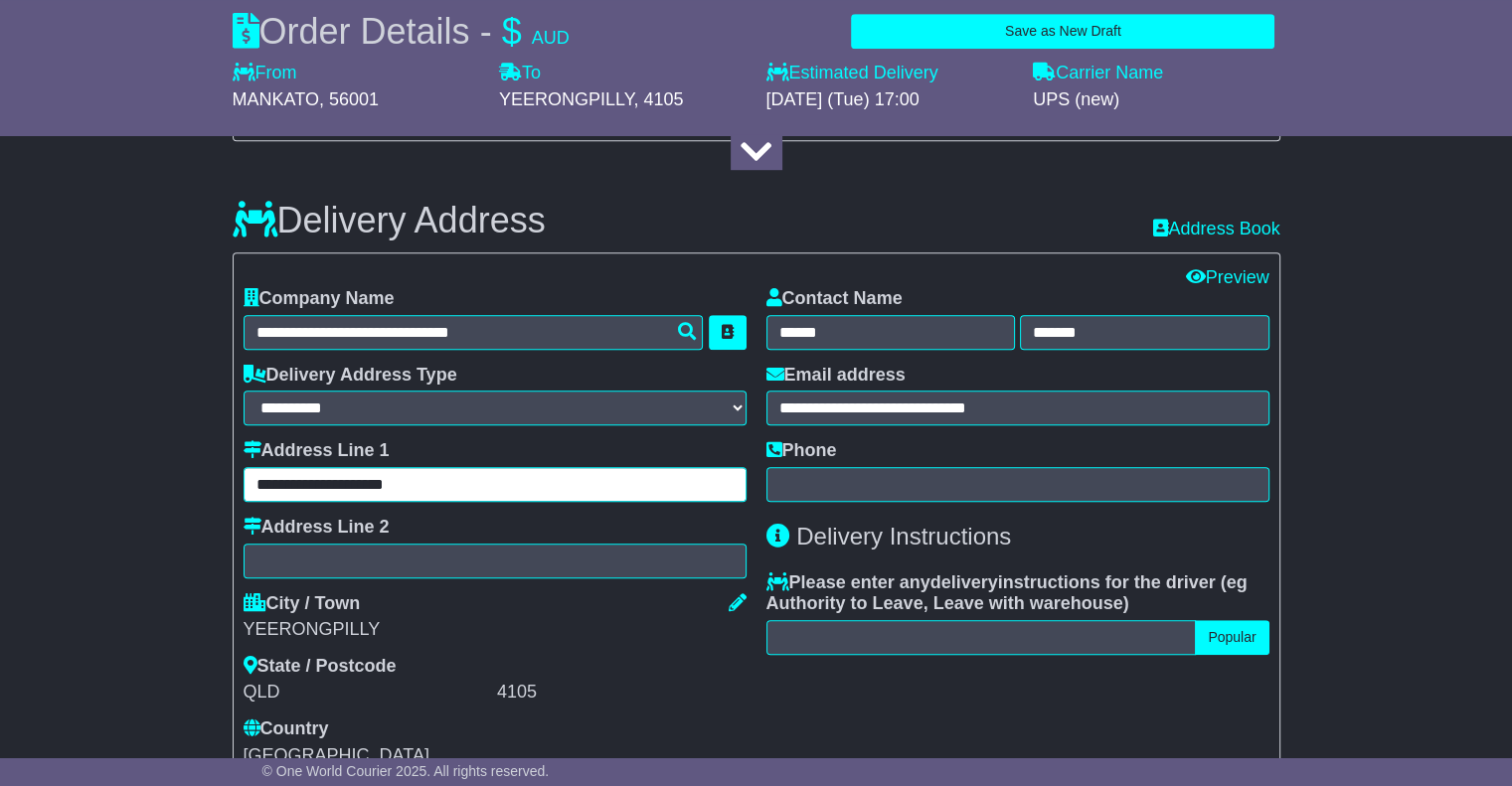 type on "**********" 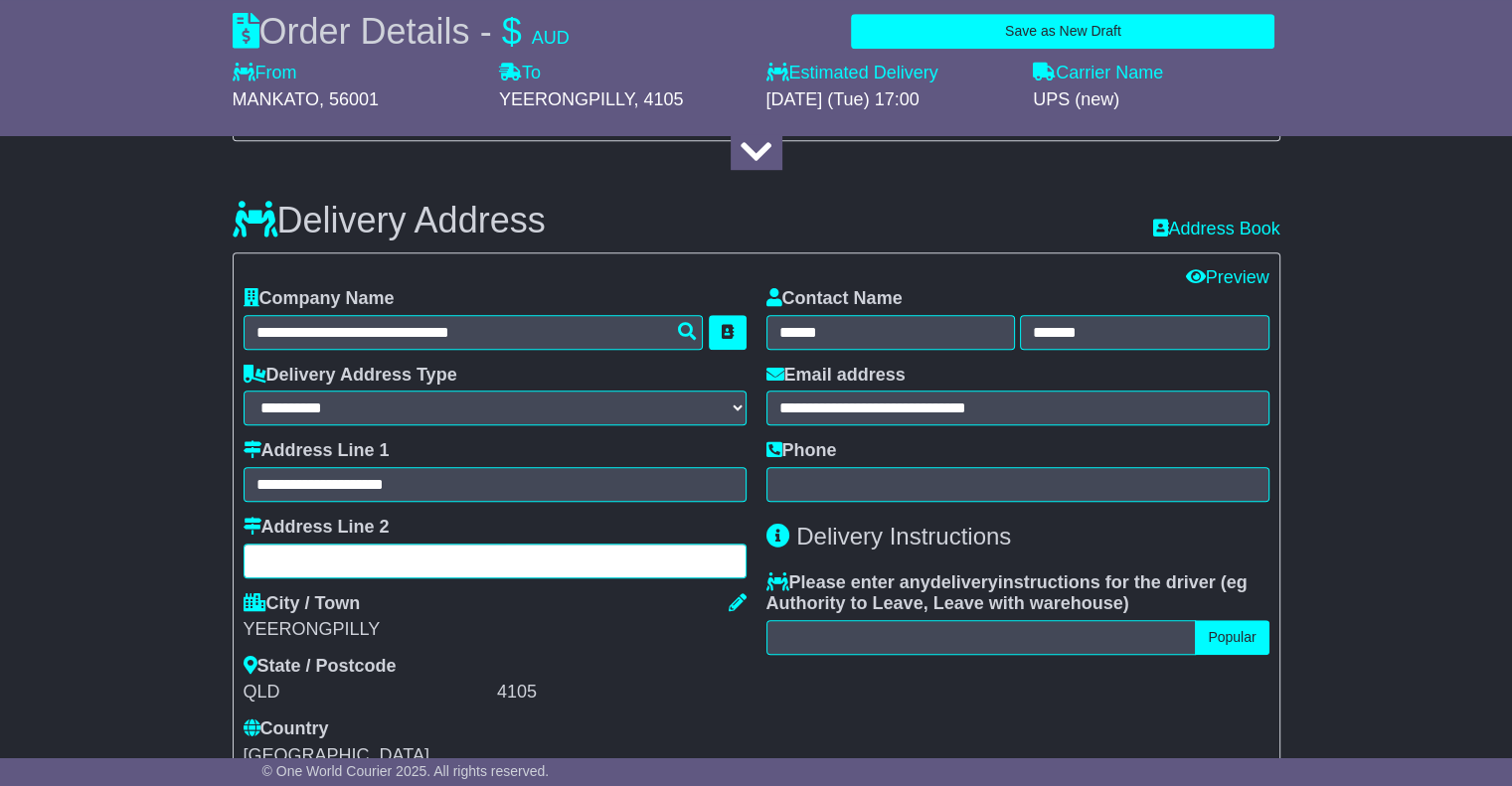click at bounding box center (495, 560) 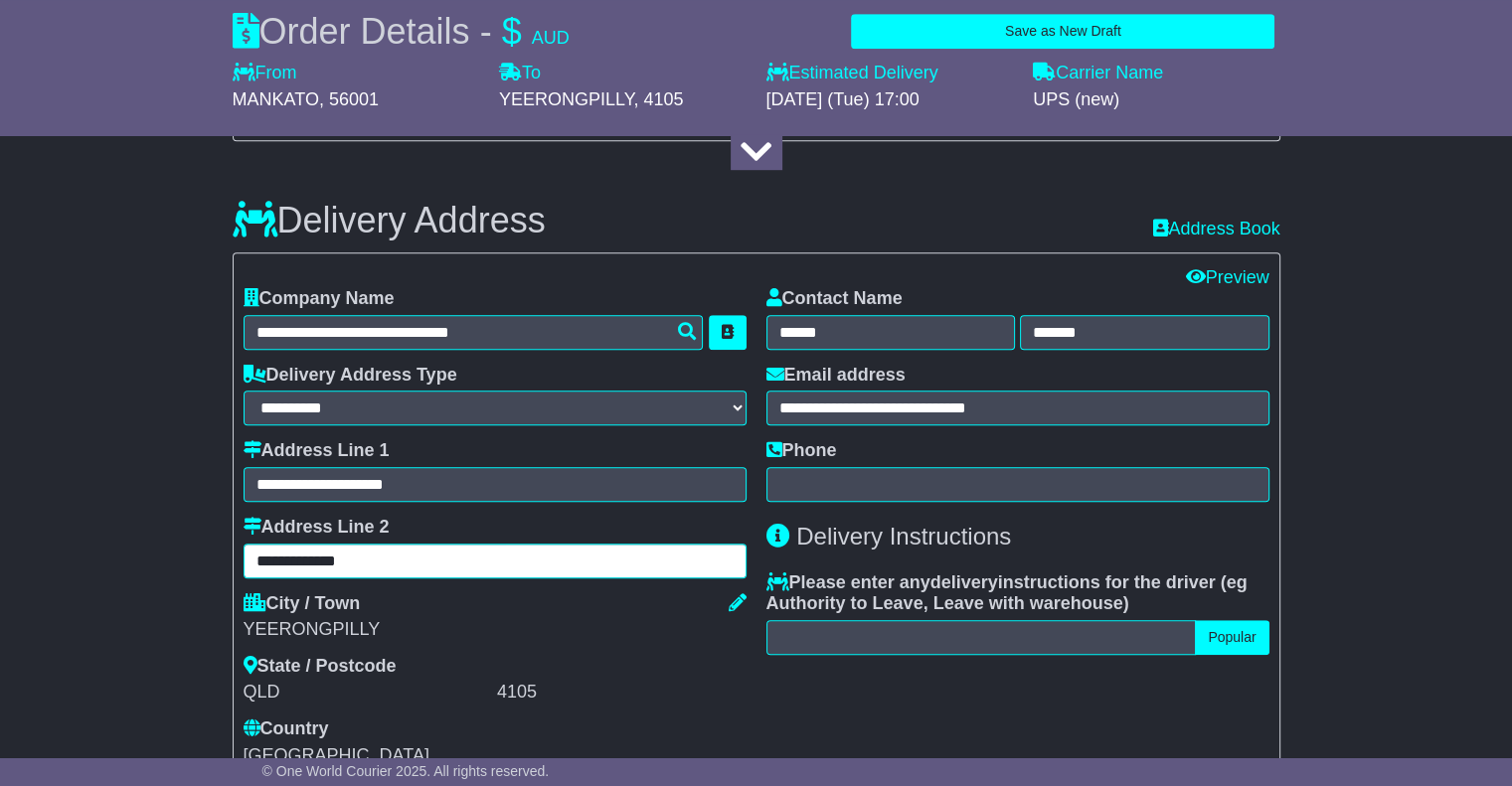 type on "**********" 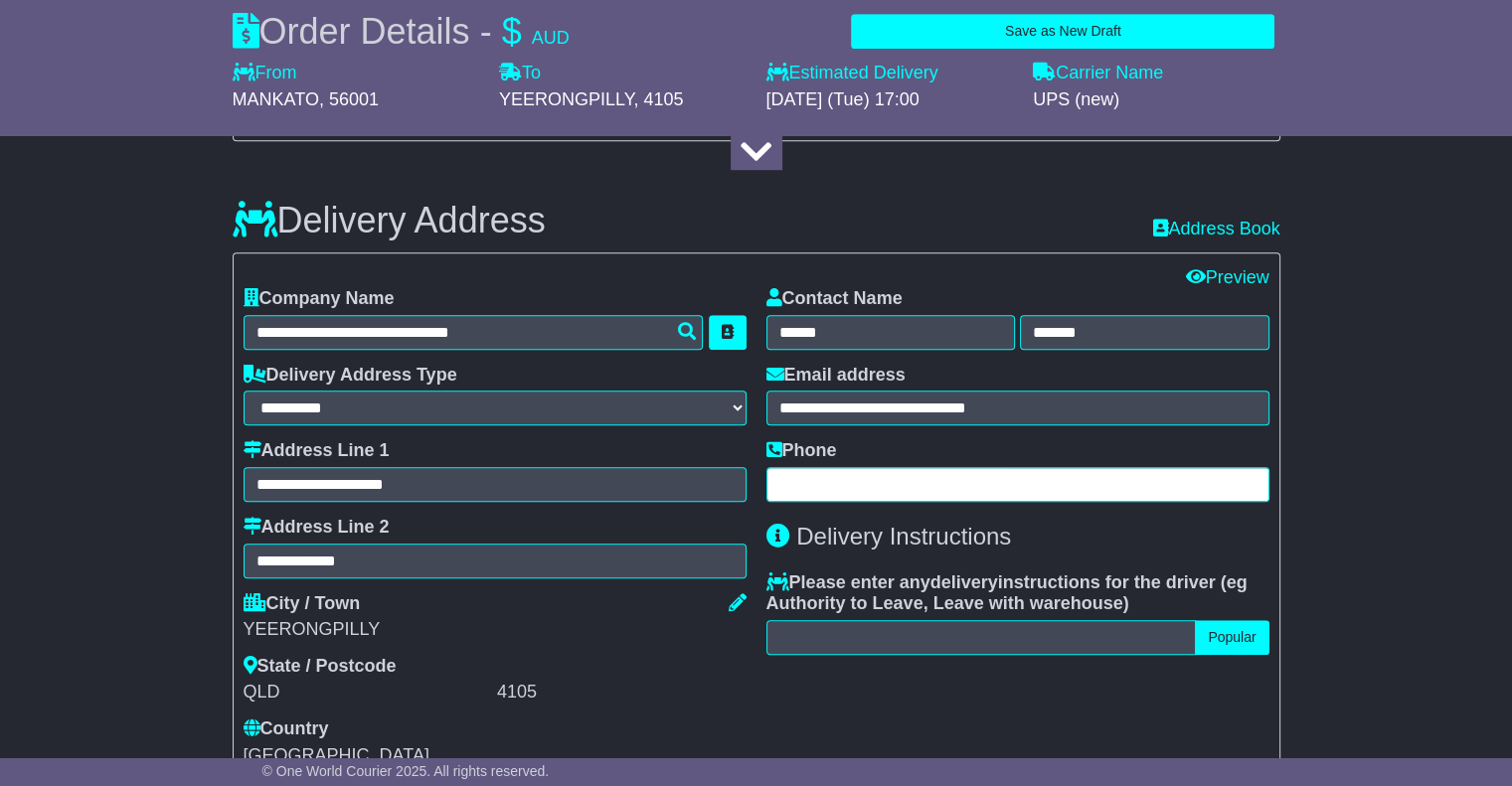 click at bounding box center (1018, 484) 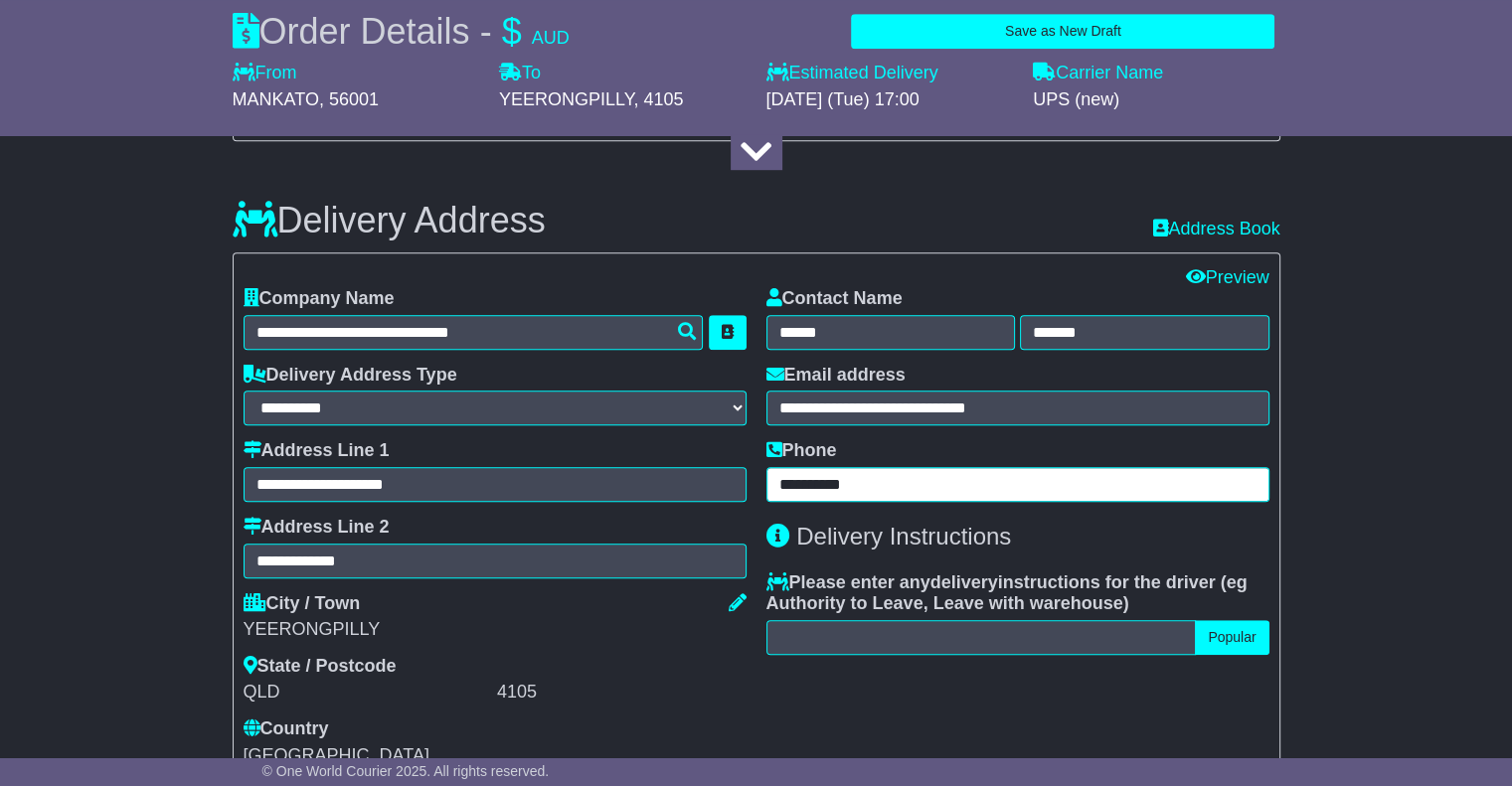 type on "**********" 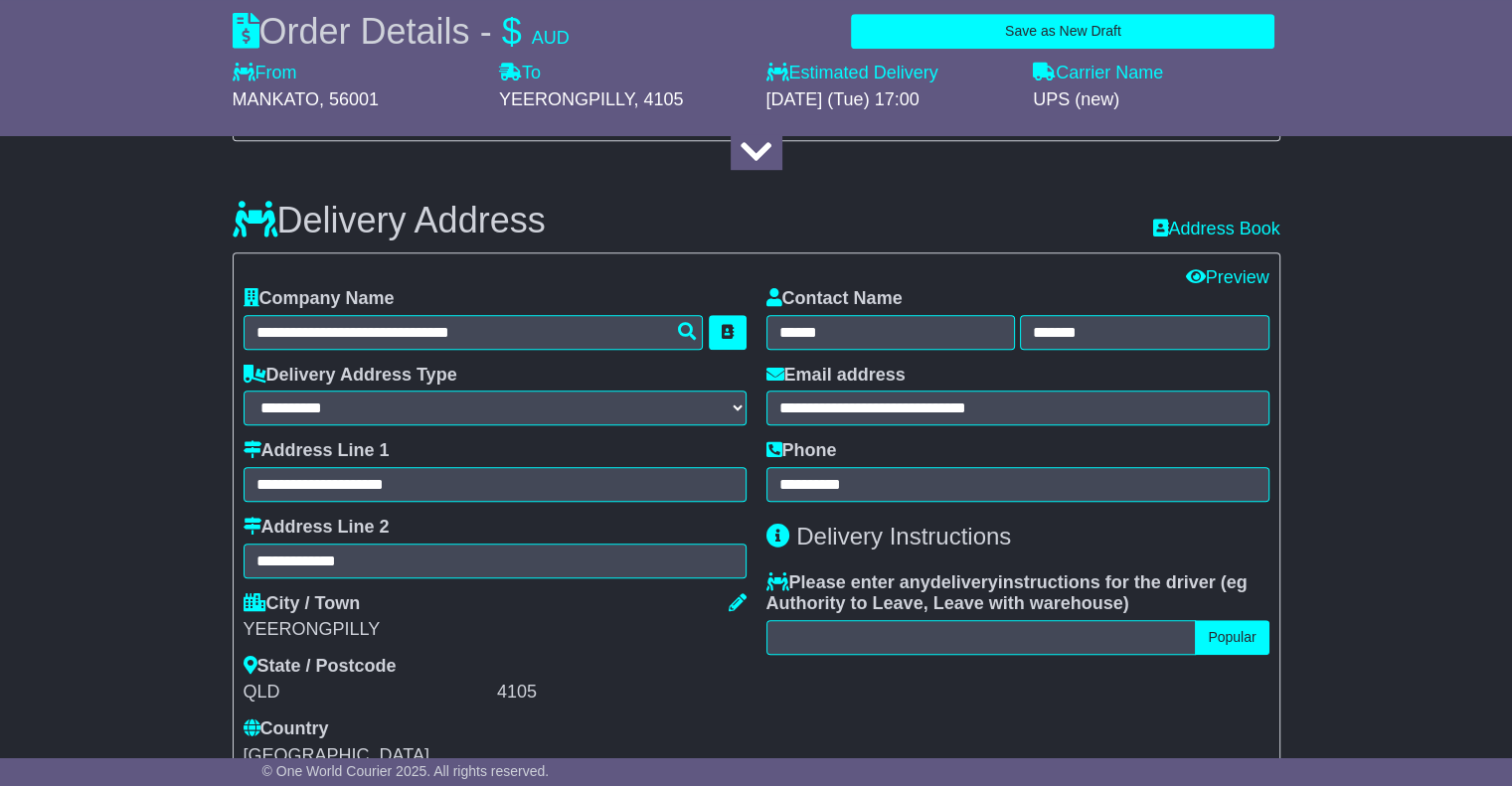 click on "**********" at bounding box center (756, 687) 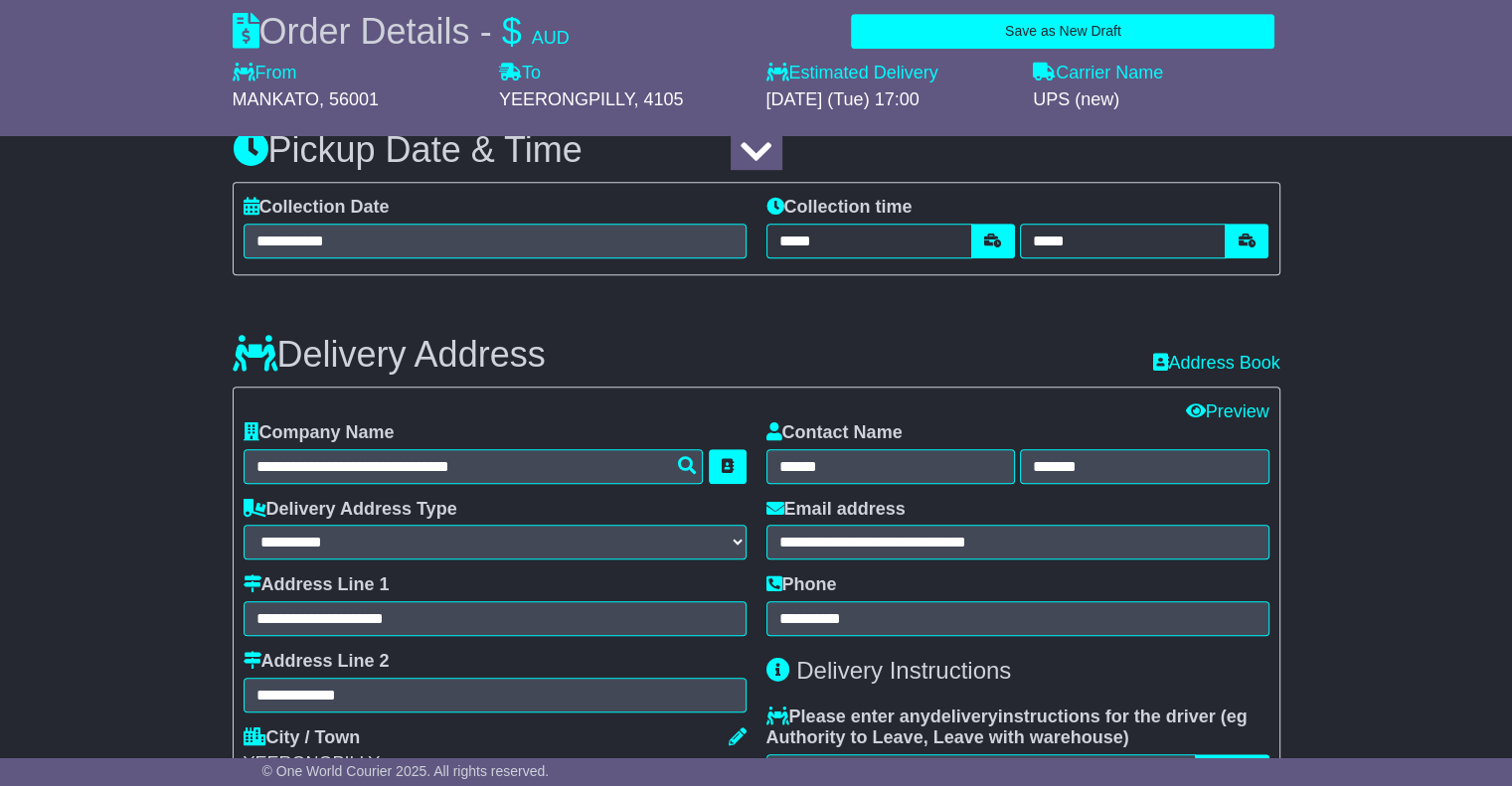 scroll, scrollTop: 1192, scrollLeft: 0, axis: vertical 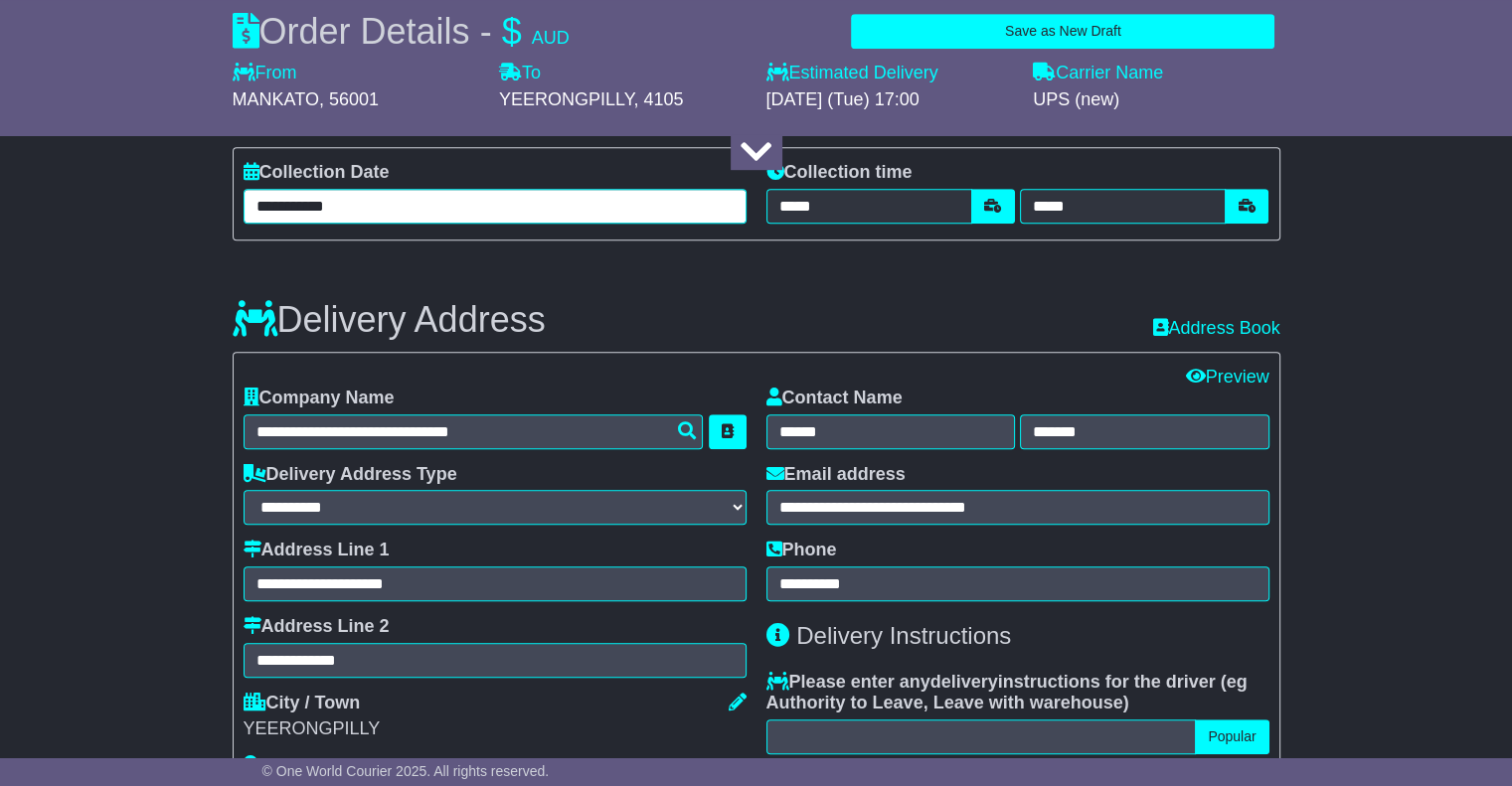 click on "**********" at bounding box center (495, 206) 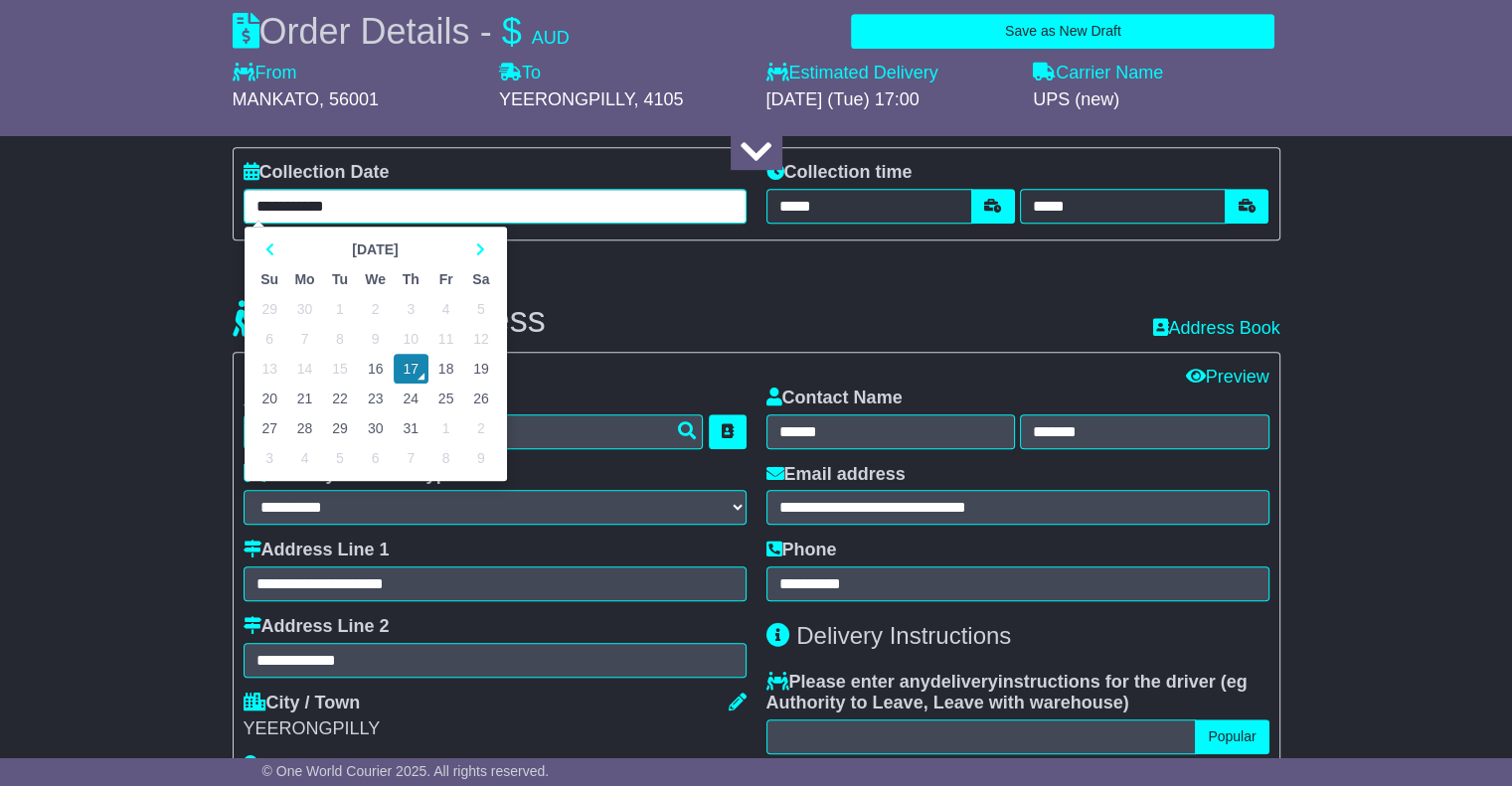 click on "18" at bounding box center [445, 369] 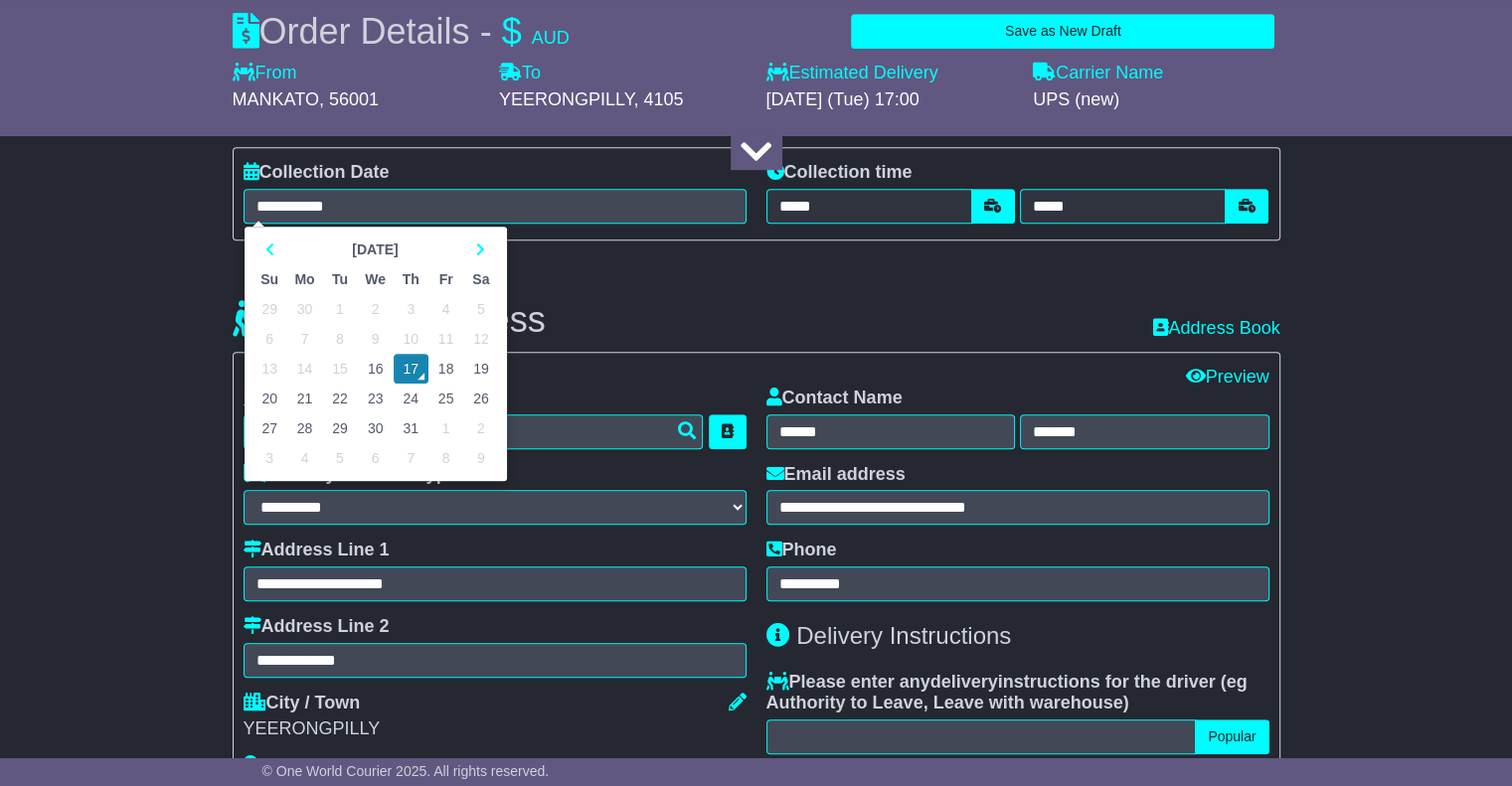 type on "**********" 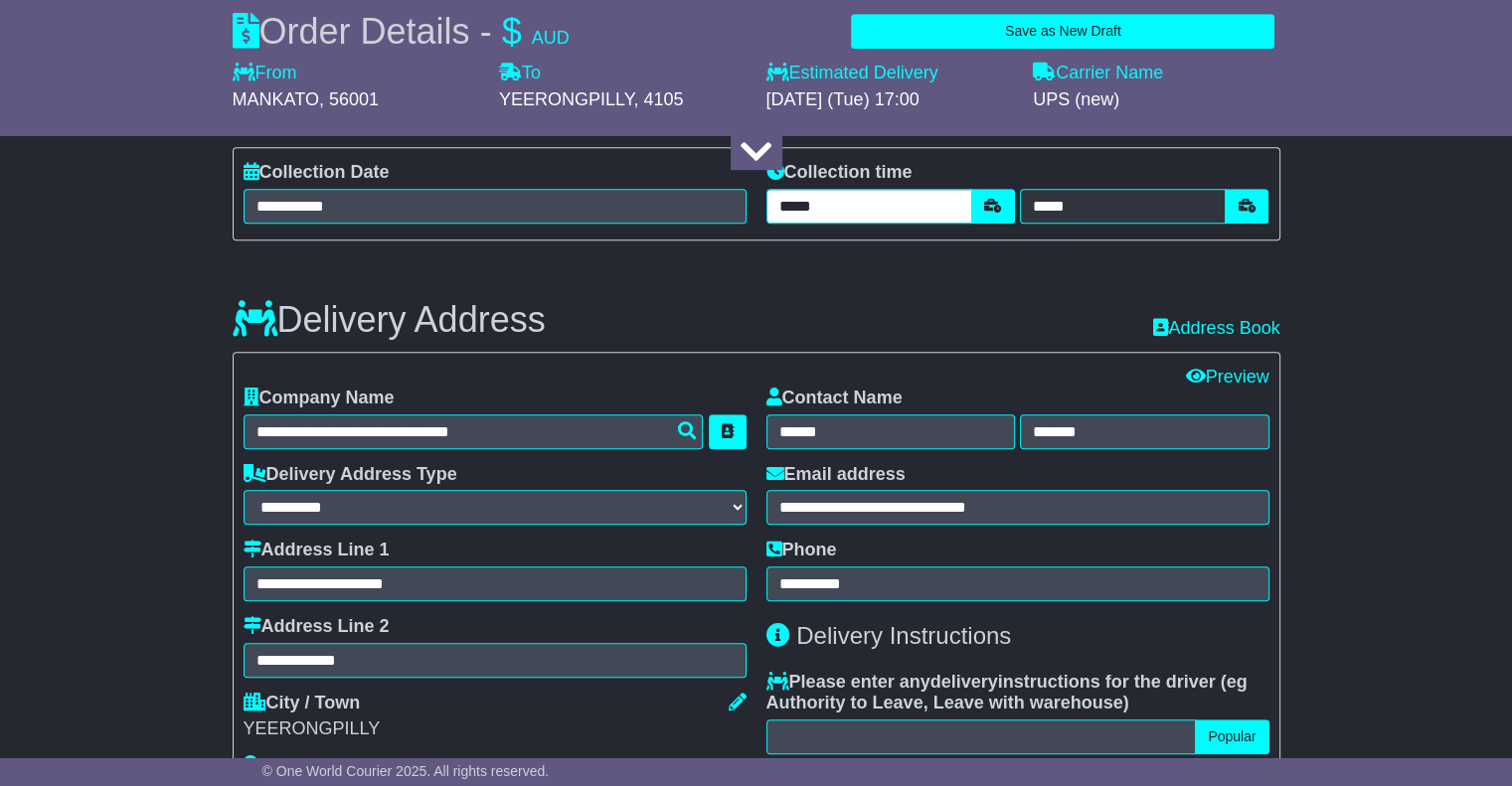 click on "*****" at bounding box center (869, 206) 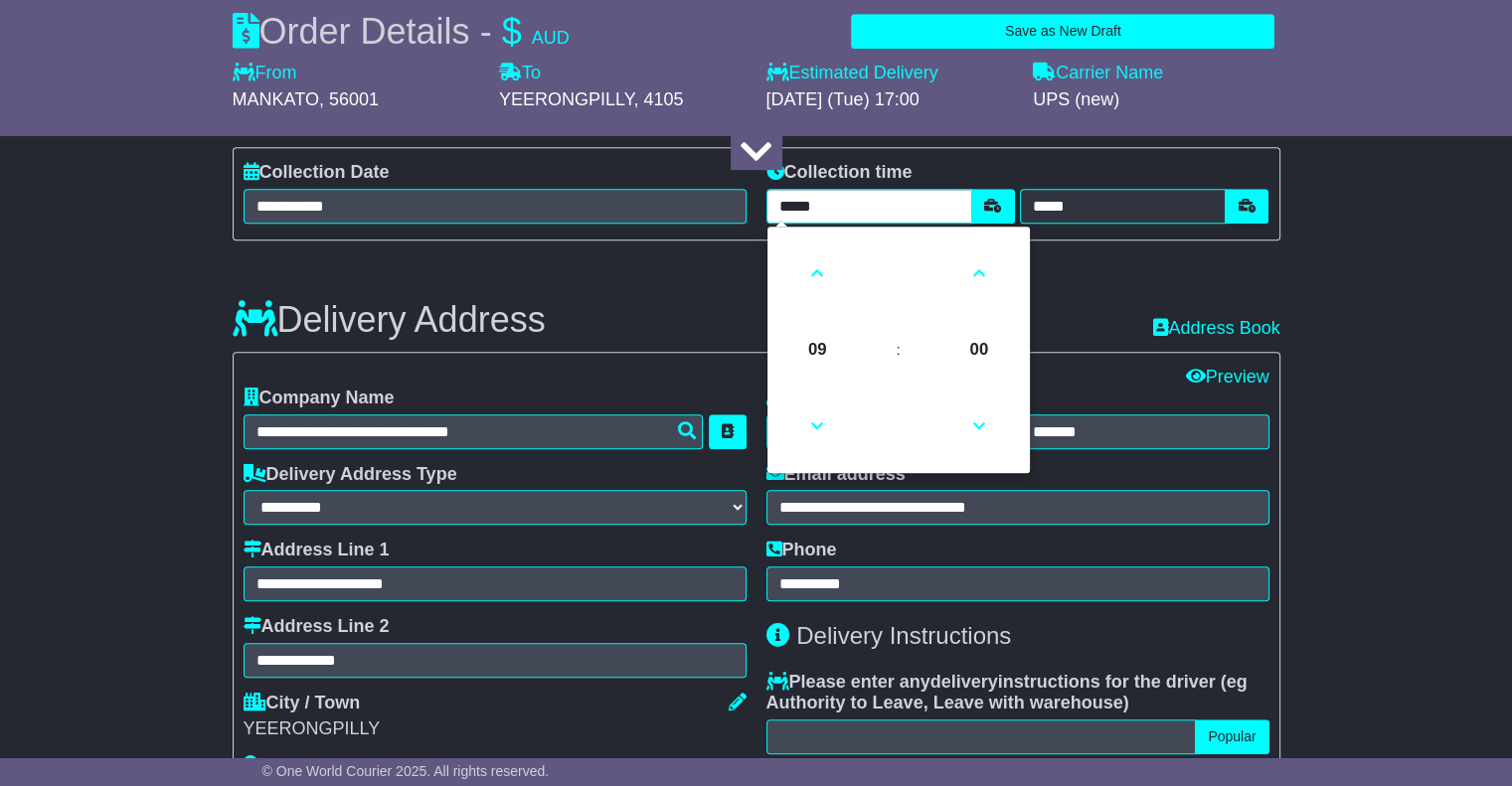click on "*****" at bounding box center (869, 206) 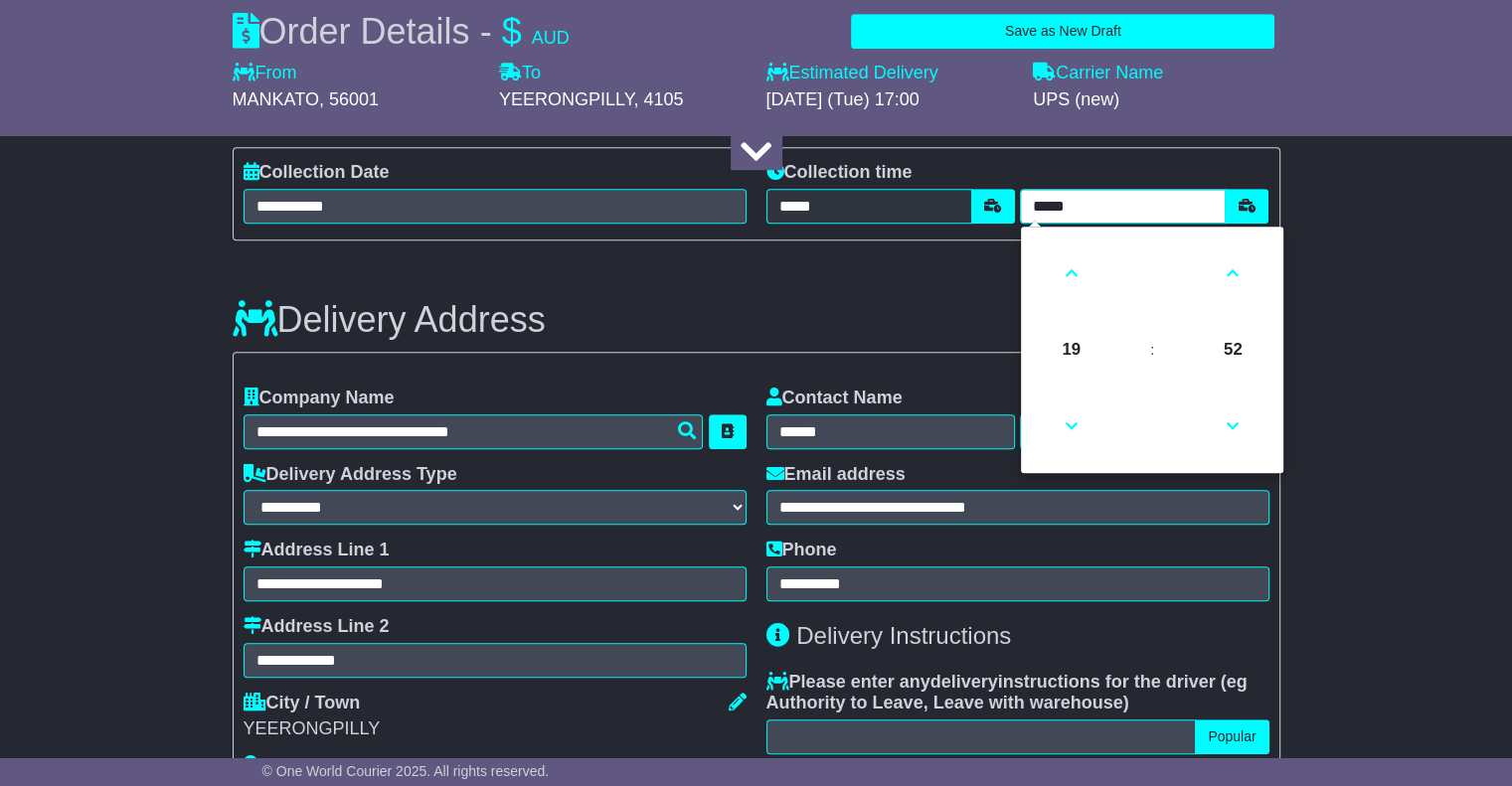 click on "*****" at bounding box center [1122, 206] 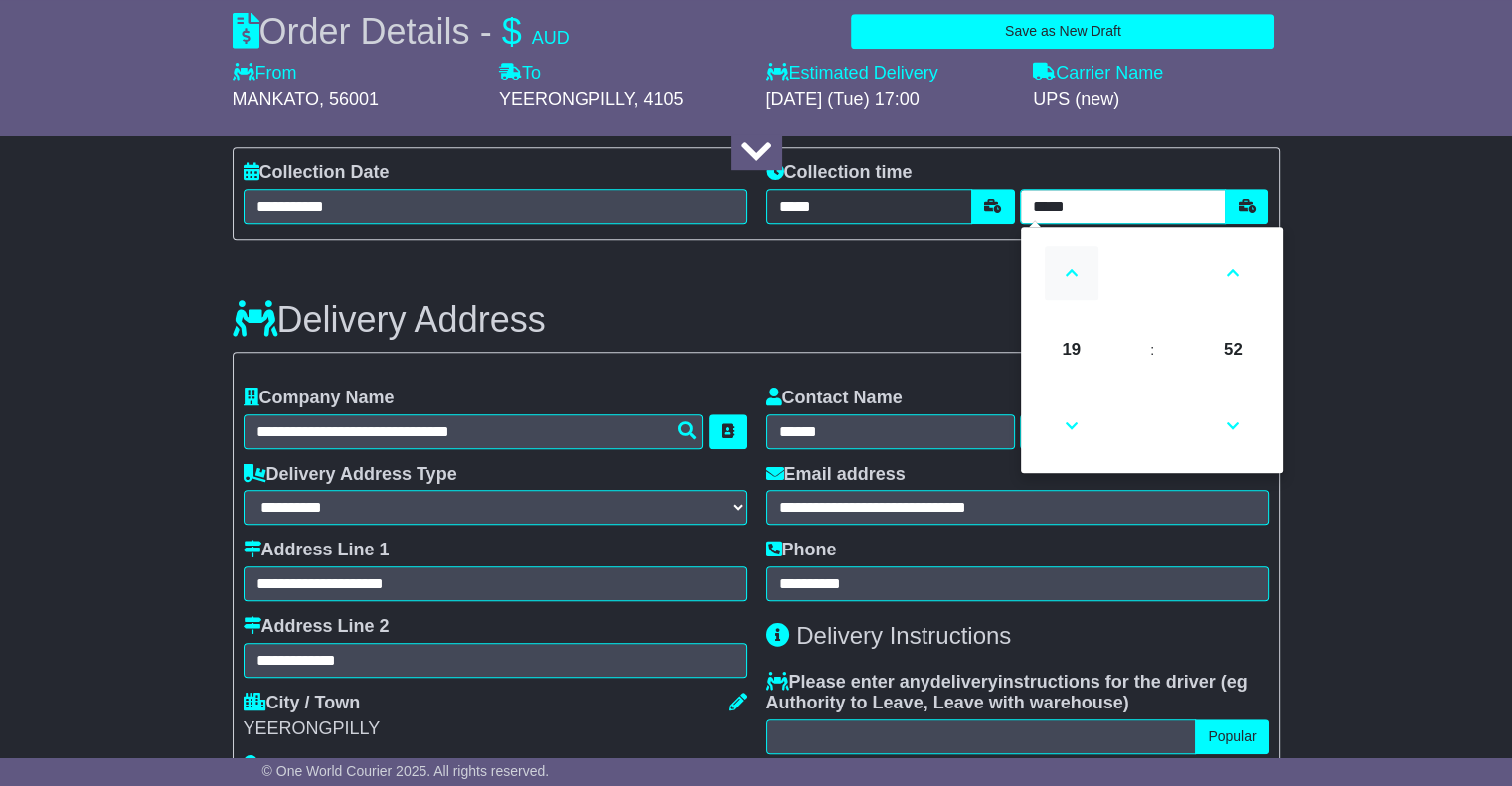 click at bounding box center (1072, 273) 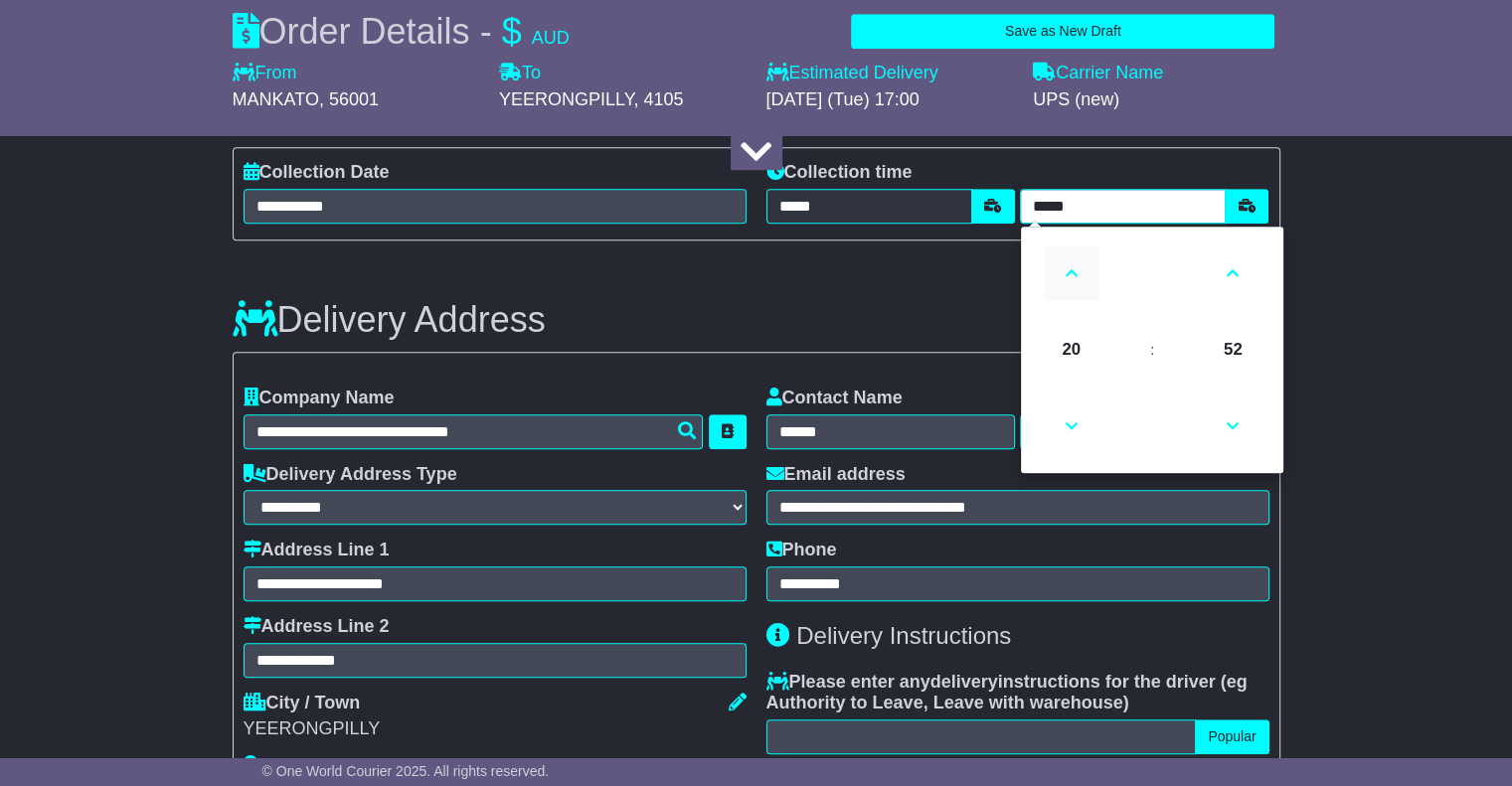 click at bounding box center (1072, 273) 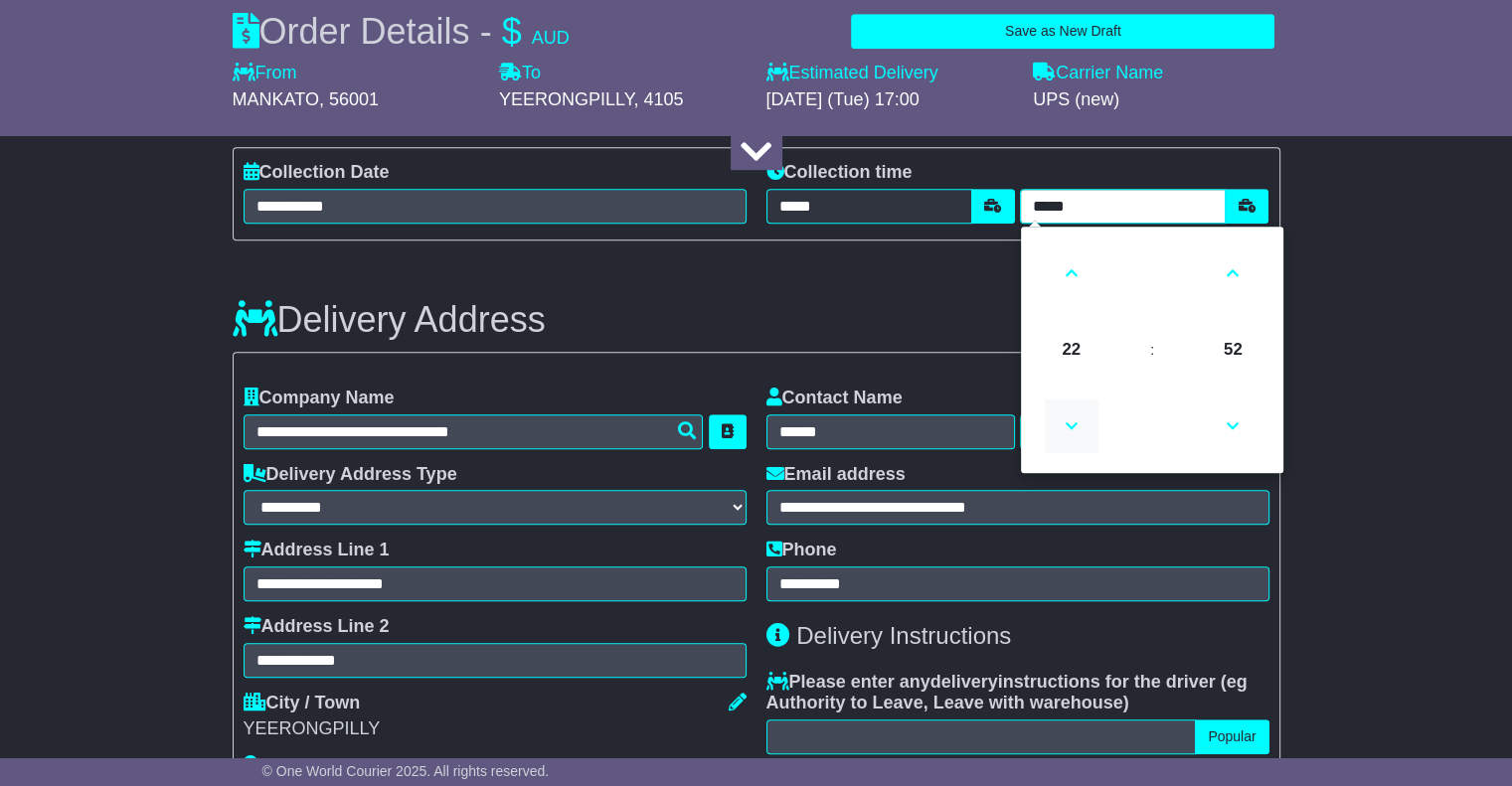 click at bounding box center [1072, 426] 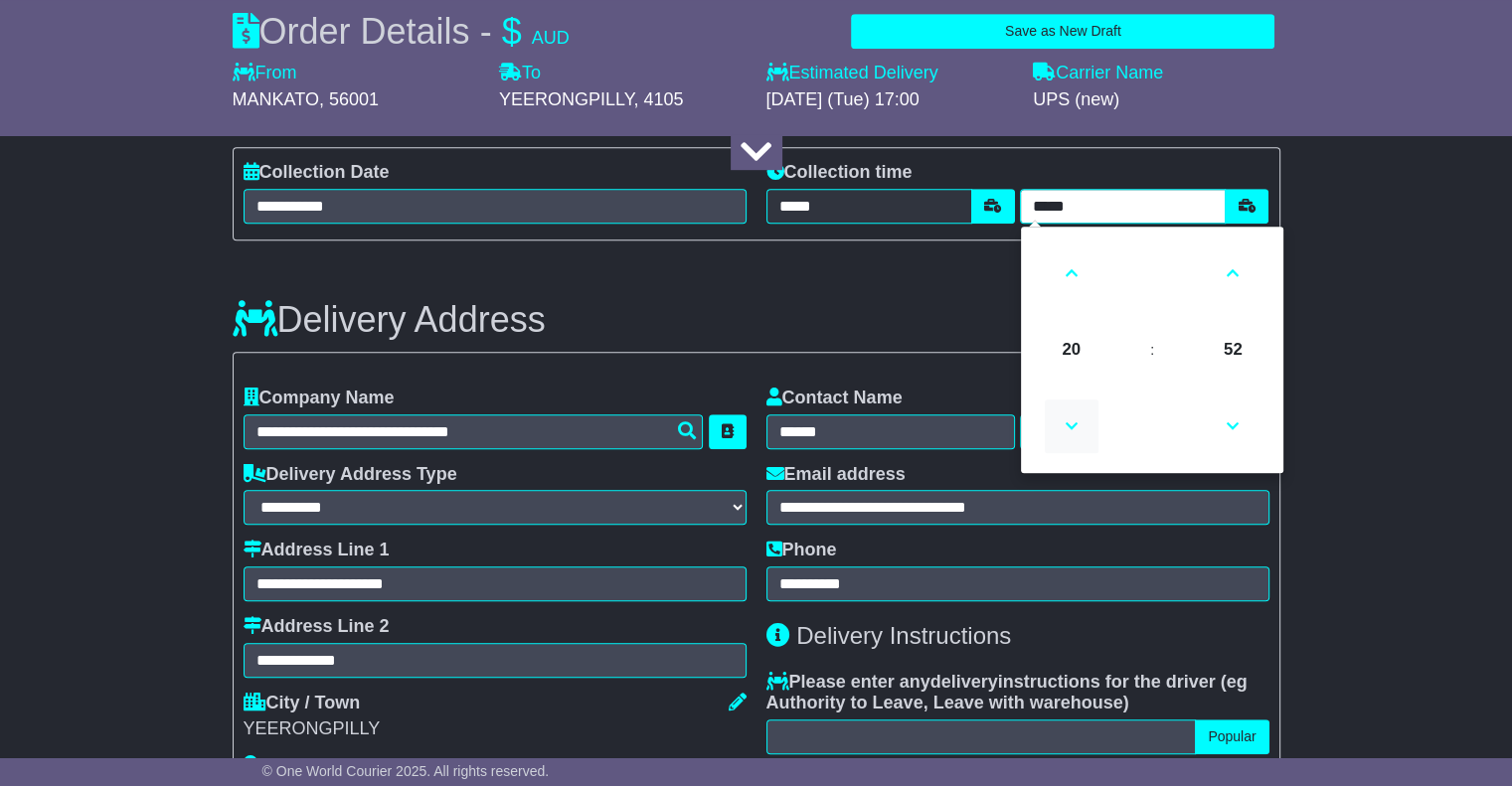 click at bounding box center [1072, 426] 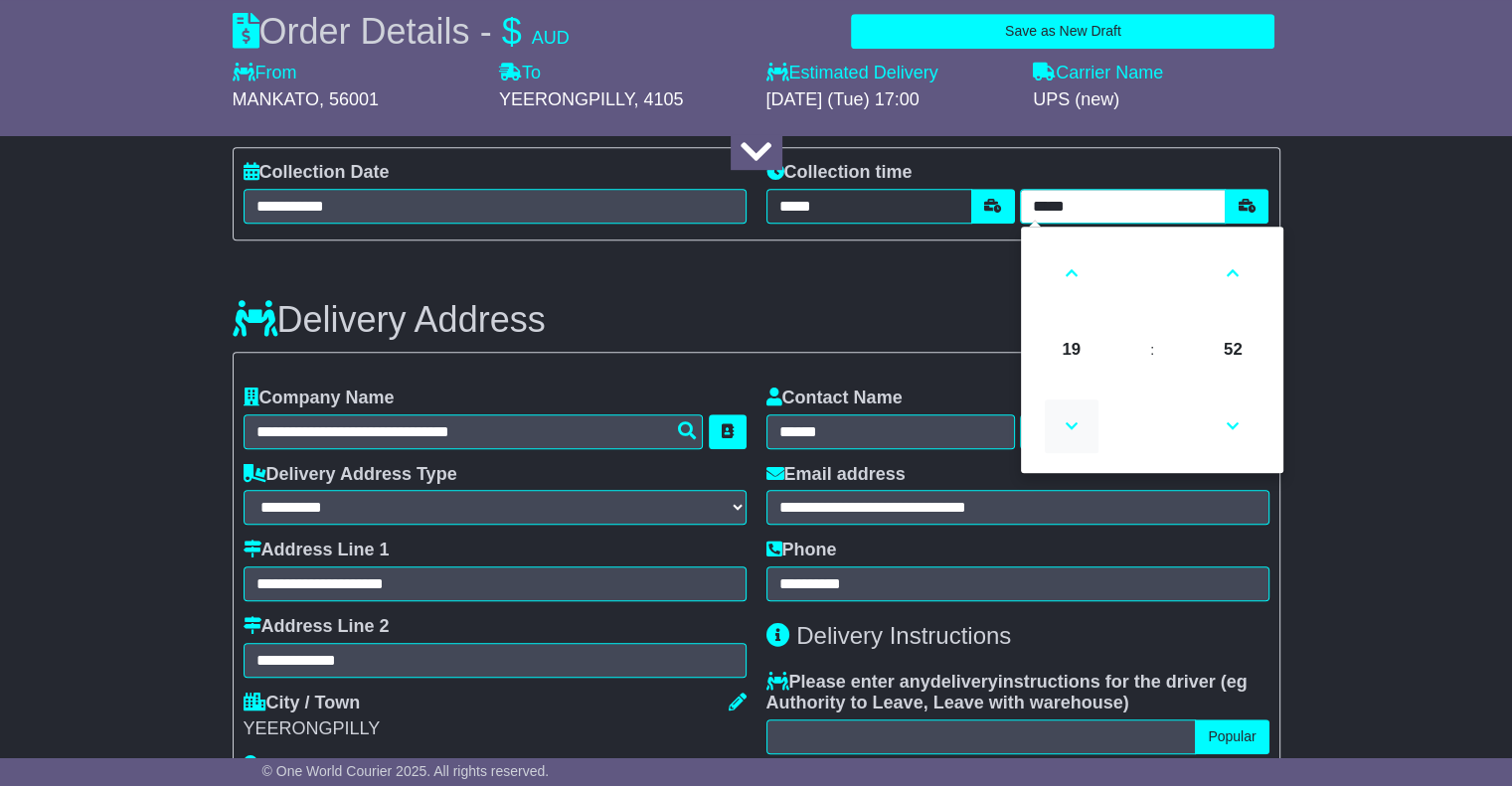 click at bounding box center [1072, 426] 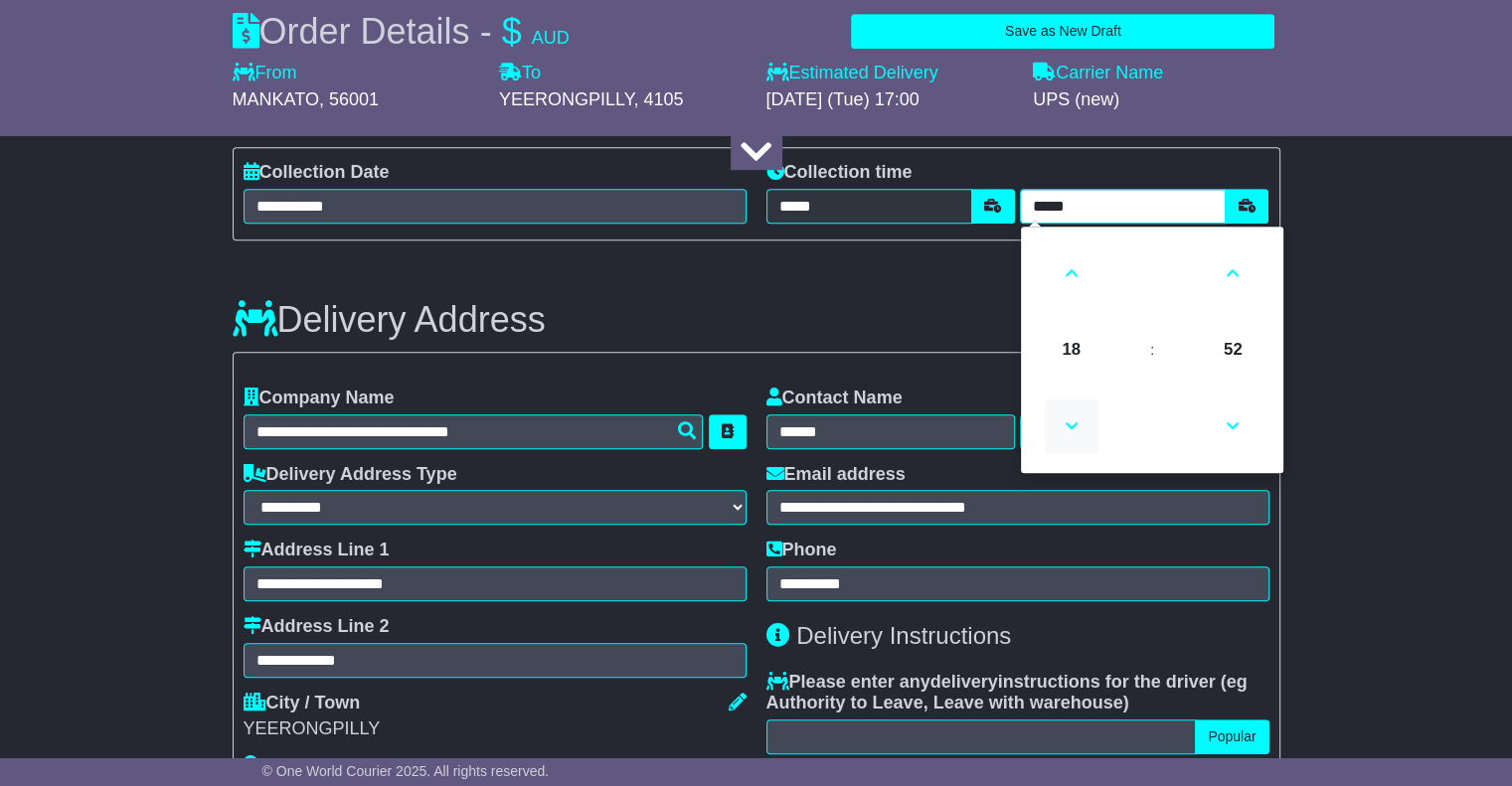 click at bounding box center (1072, 426) 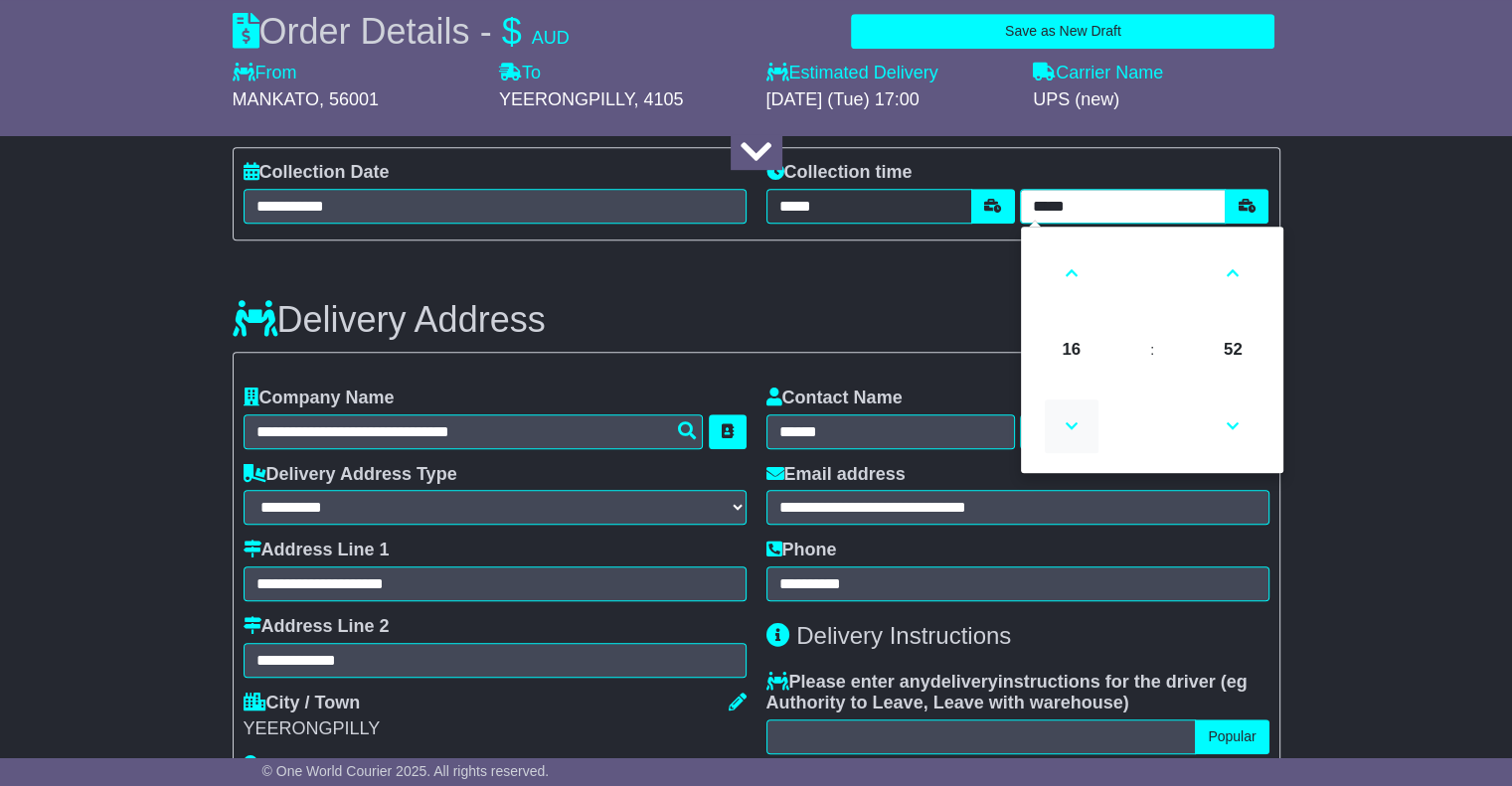 click at bounding box center (1072, 426) 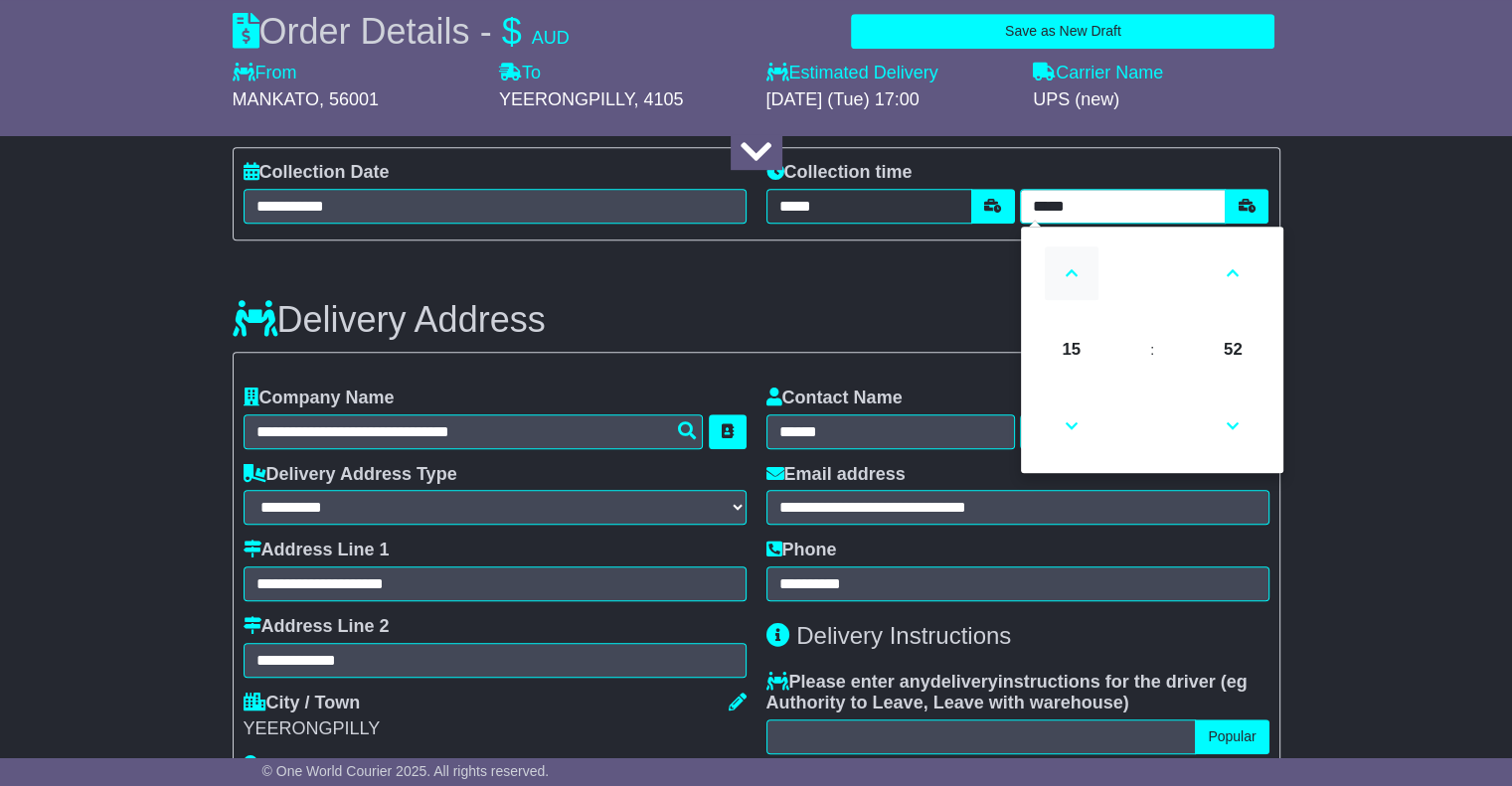 click at bounding box center [1072, 273] 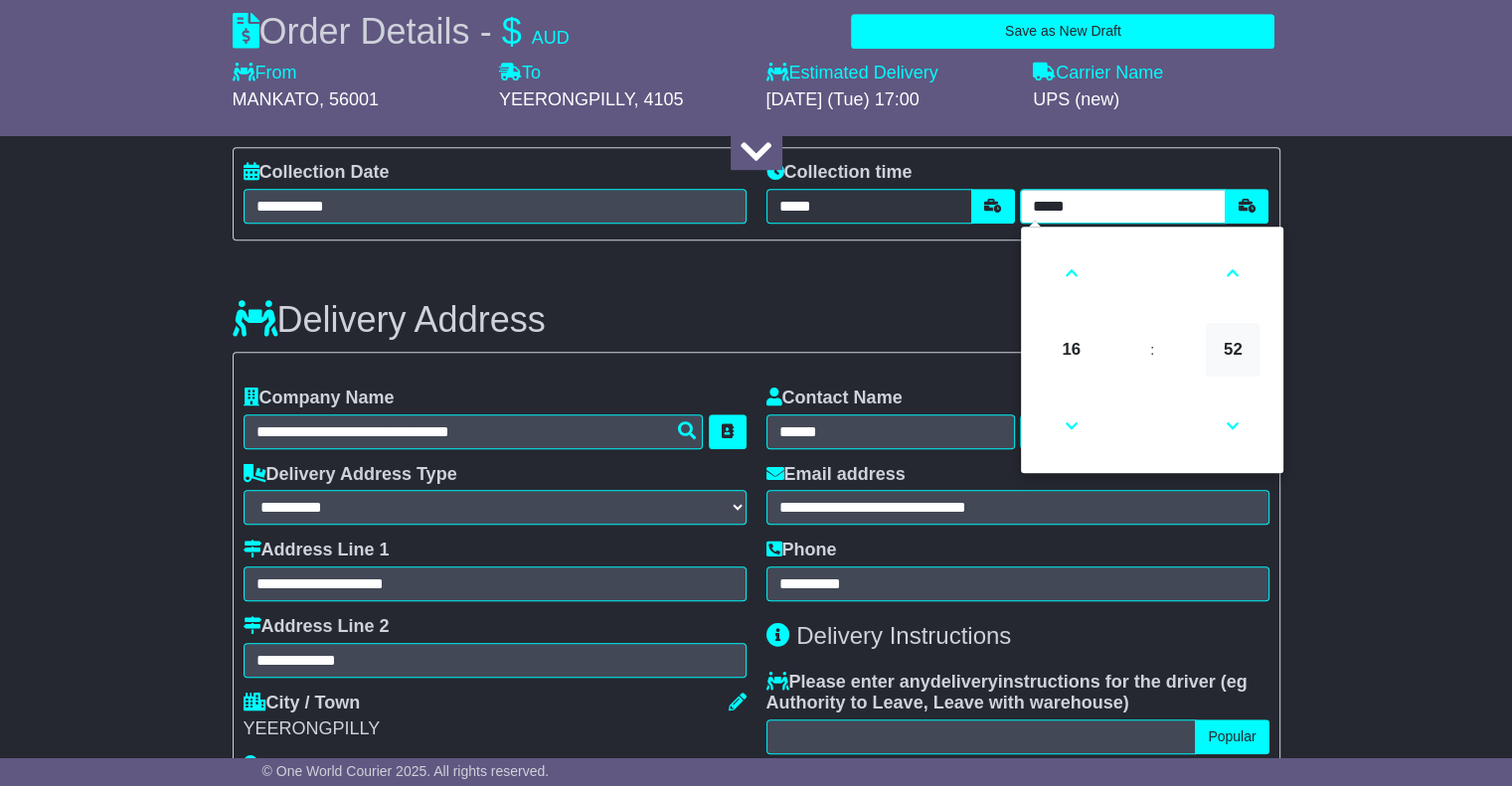 click on "52" at bounding box center (1233, 350) 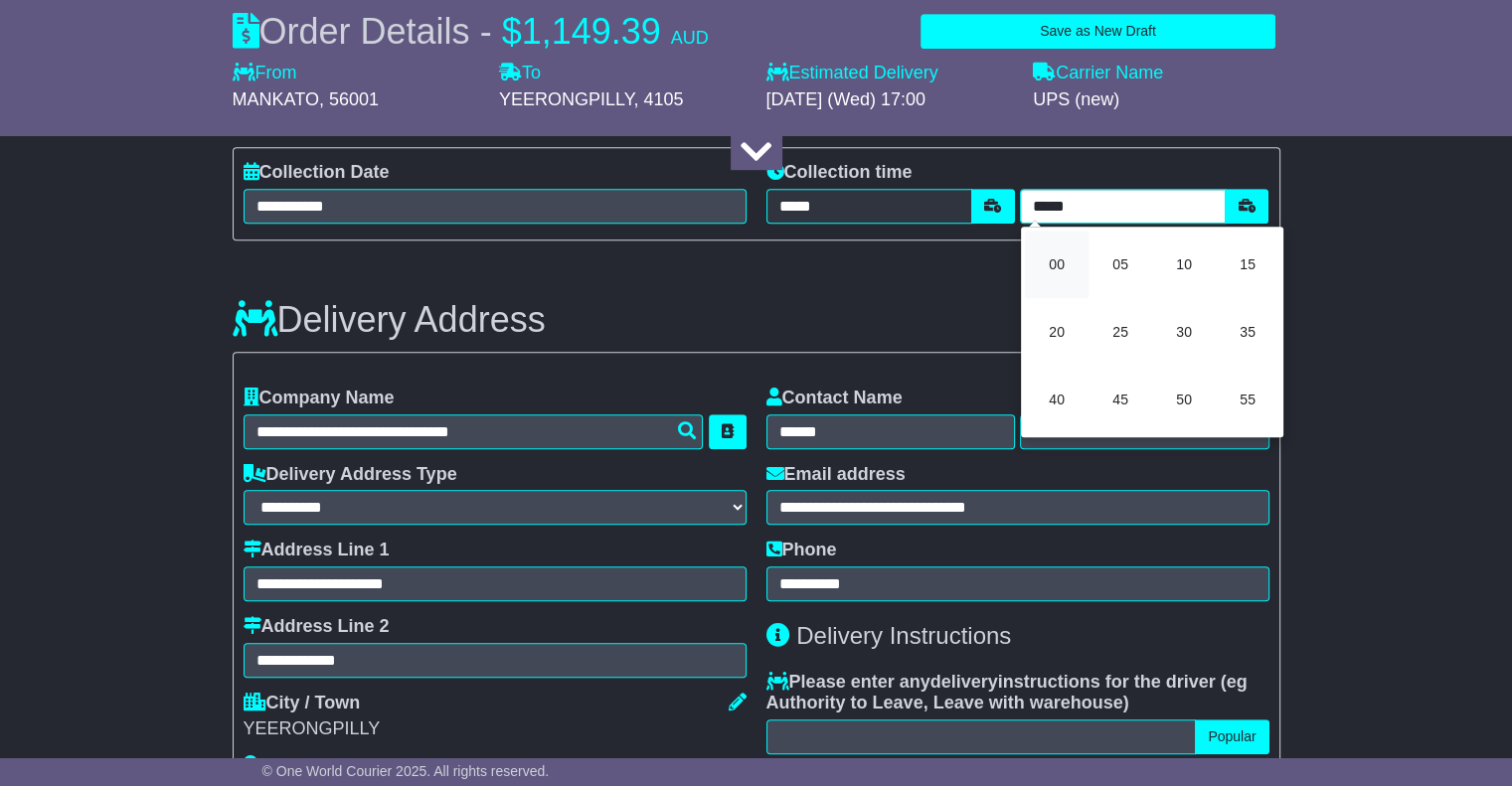 click on "00" at bounding box center (1057, 264) 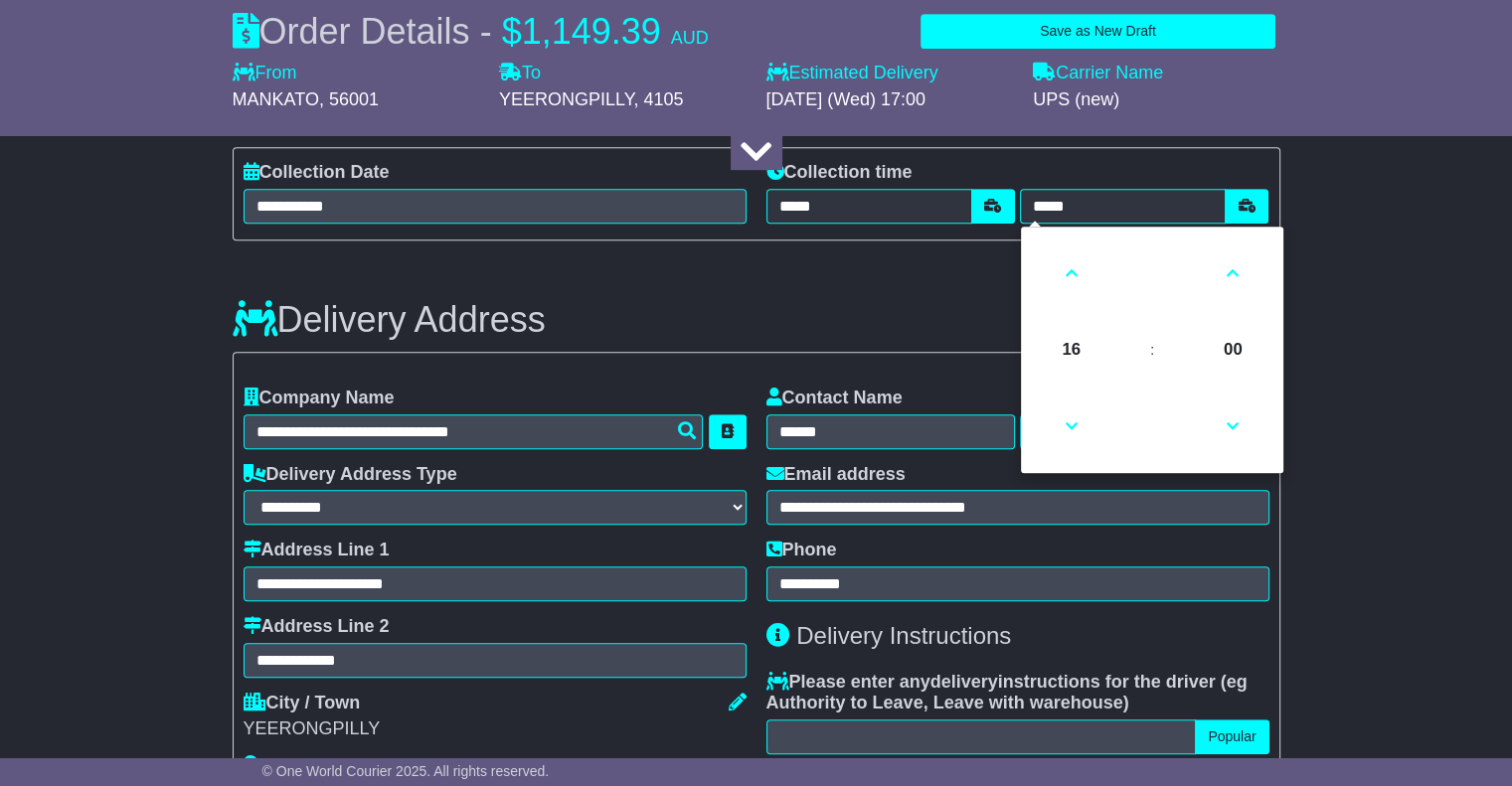 click on "**********" at bounding box center (756, 947) 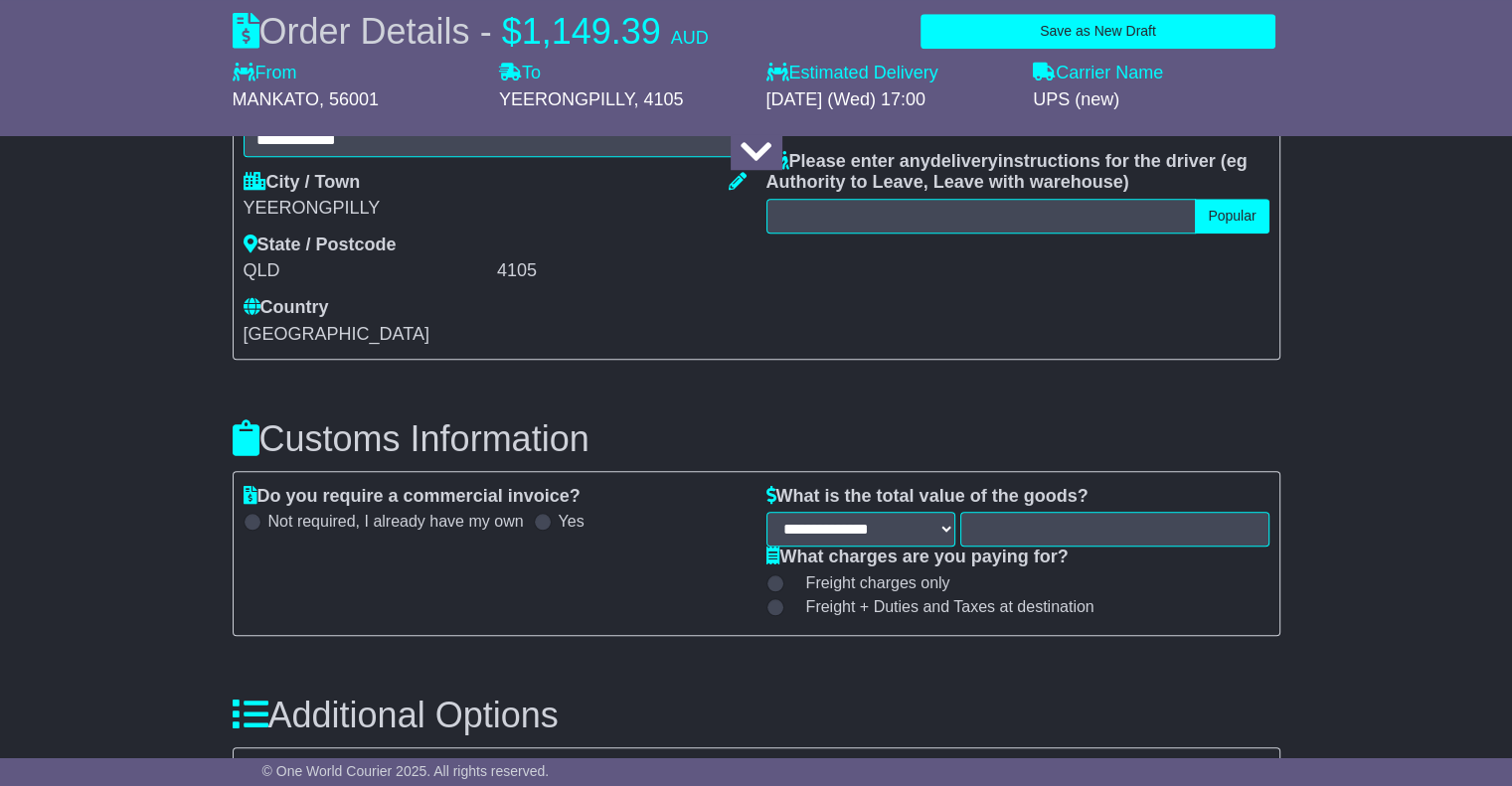 scroll, scrollTop: 1789, scrollLeft: 0, axis: vertical 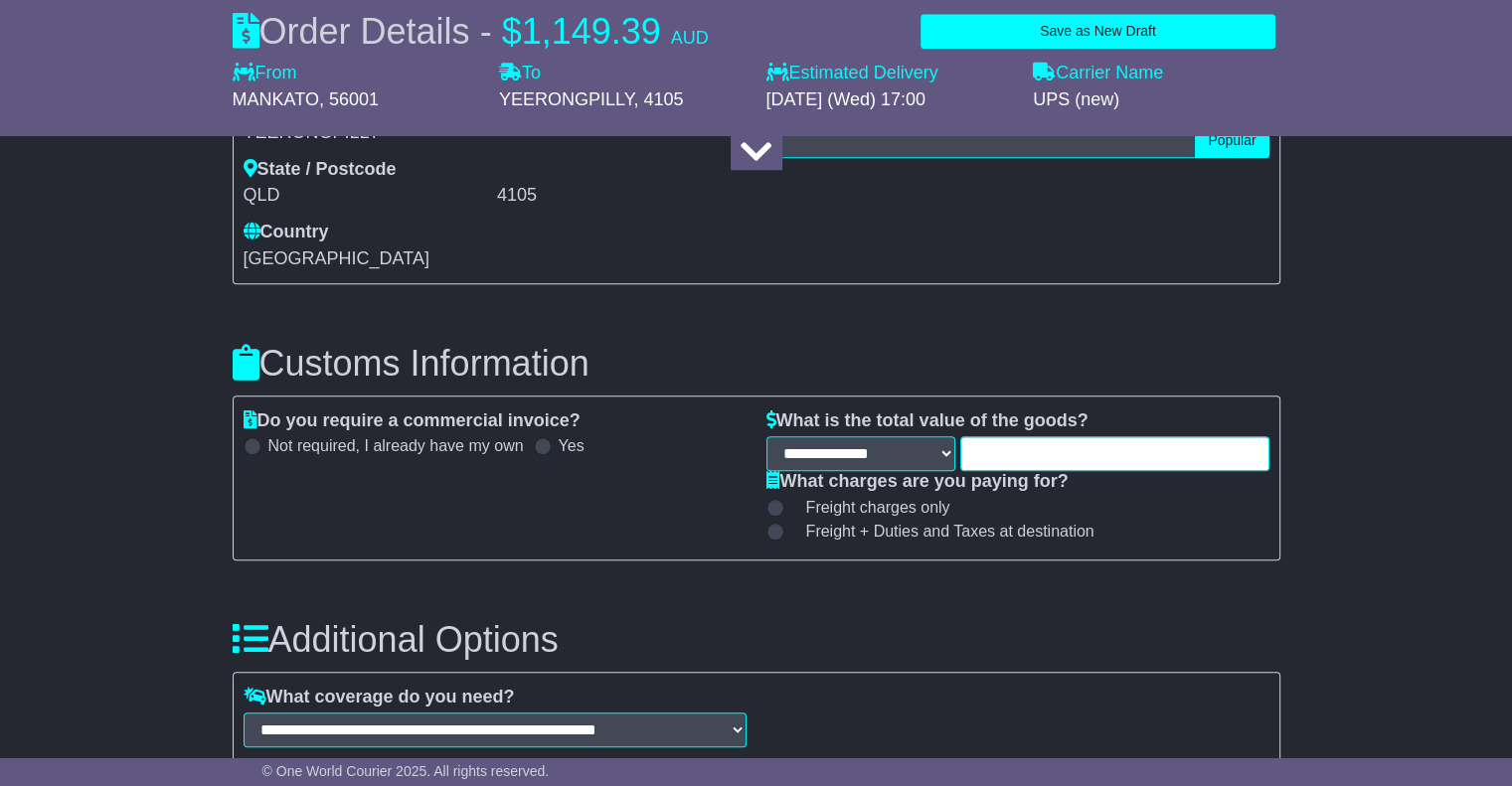 click at bounding box center [1114, 453] 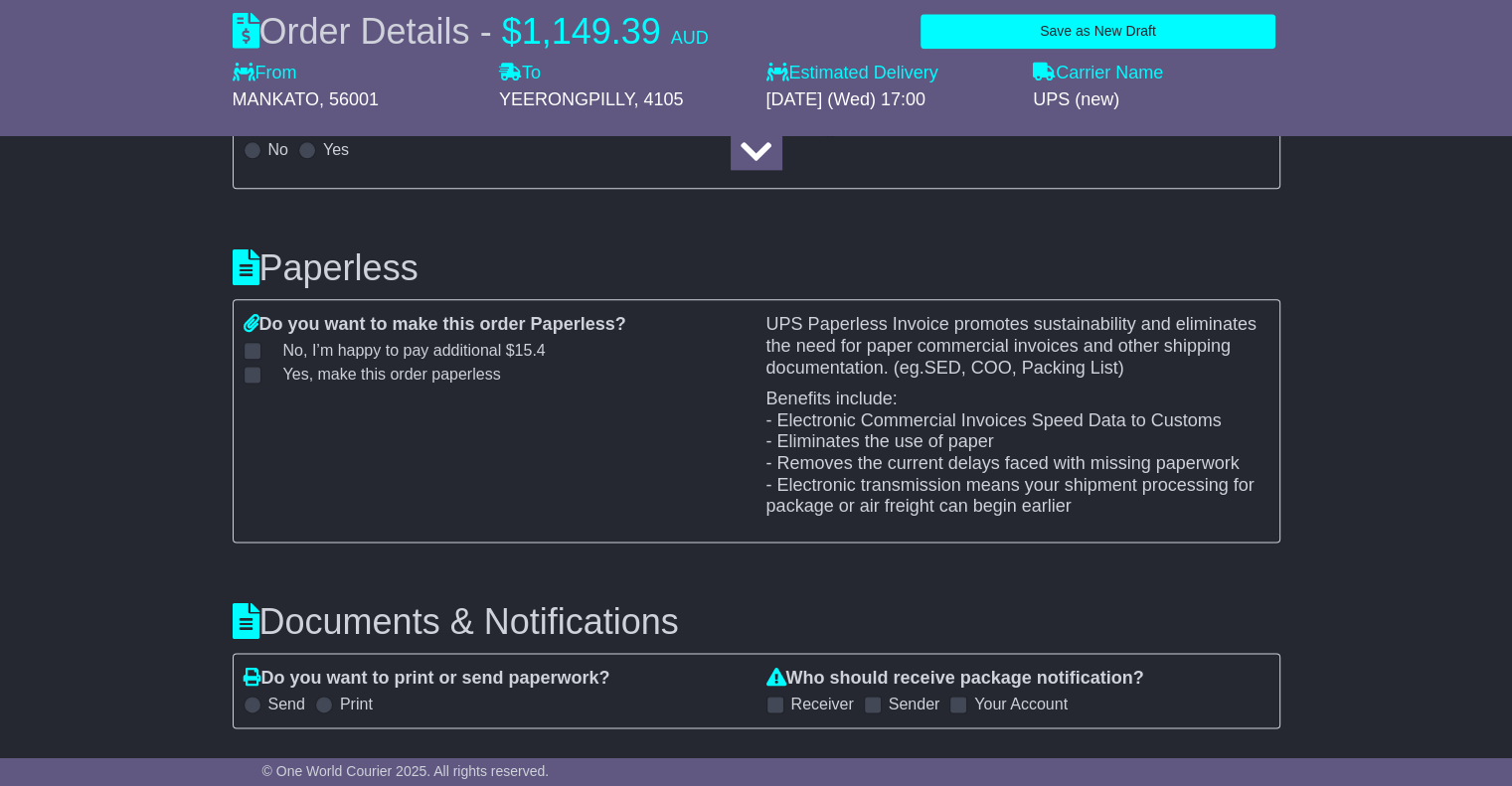 scroll, scrollTop: 2484, scrollLeft: 0, axis: vertical 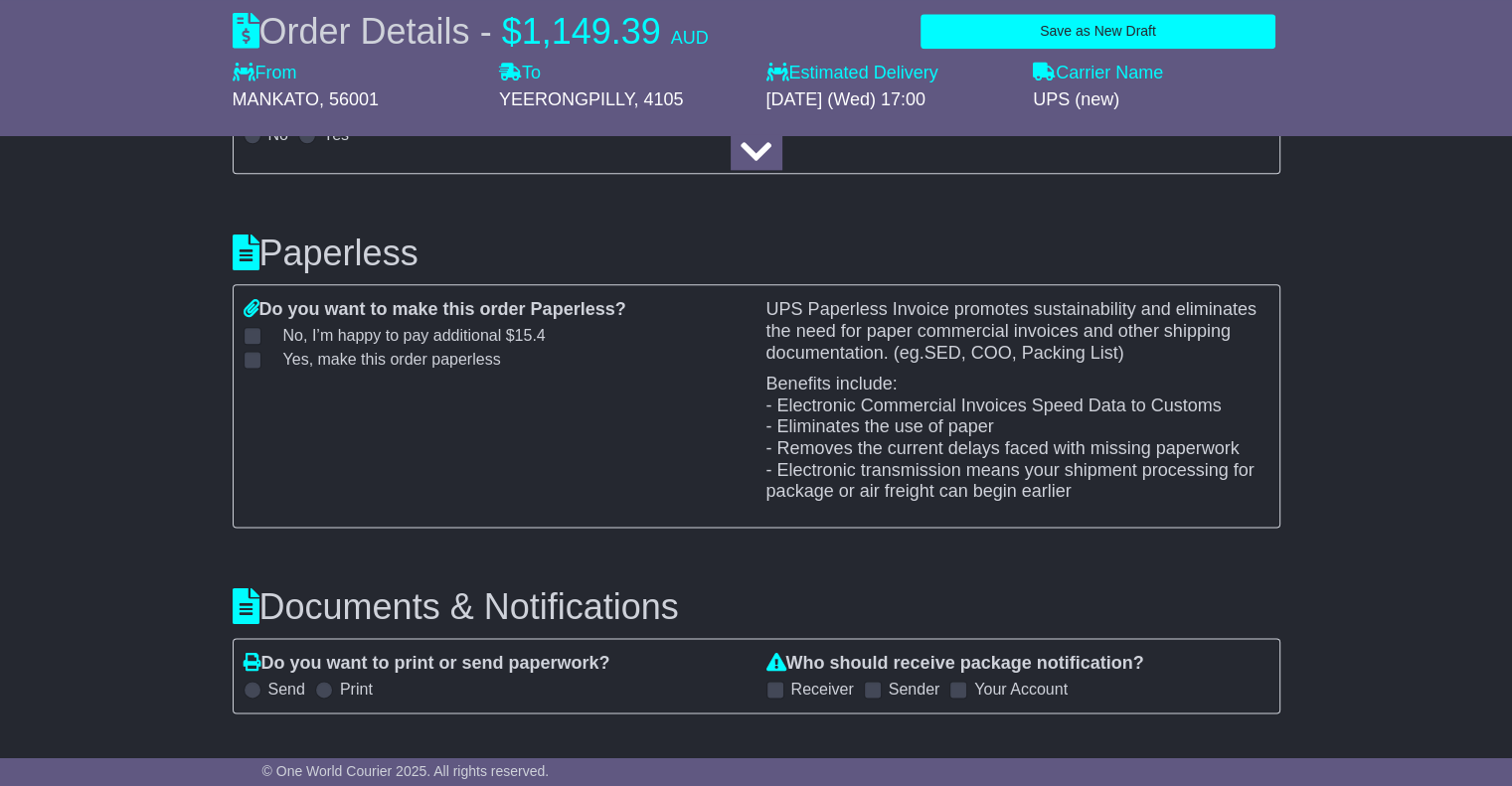 type on "***" 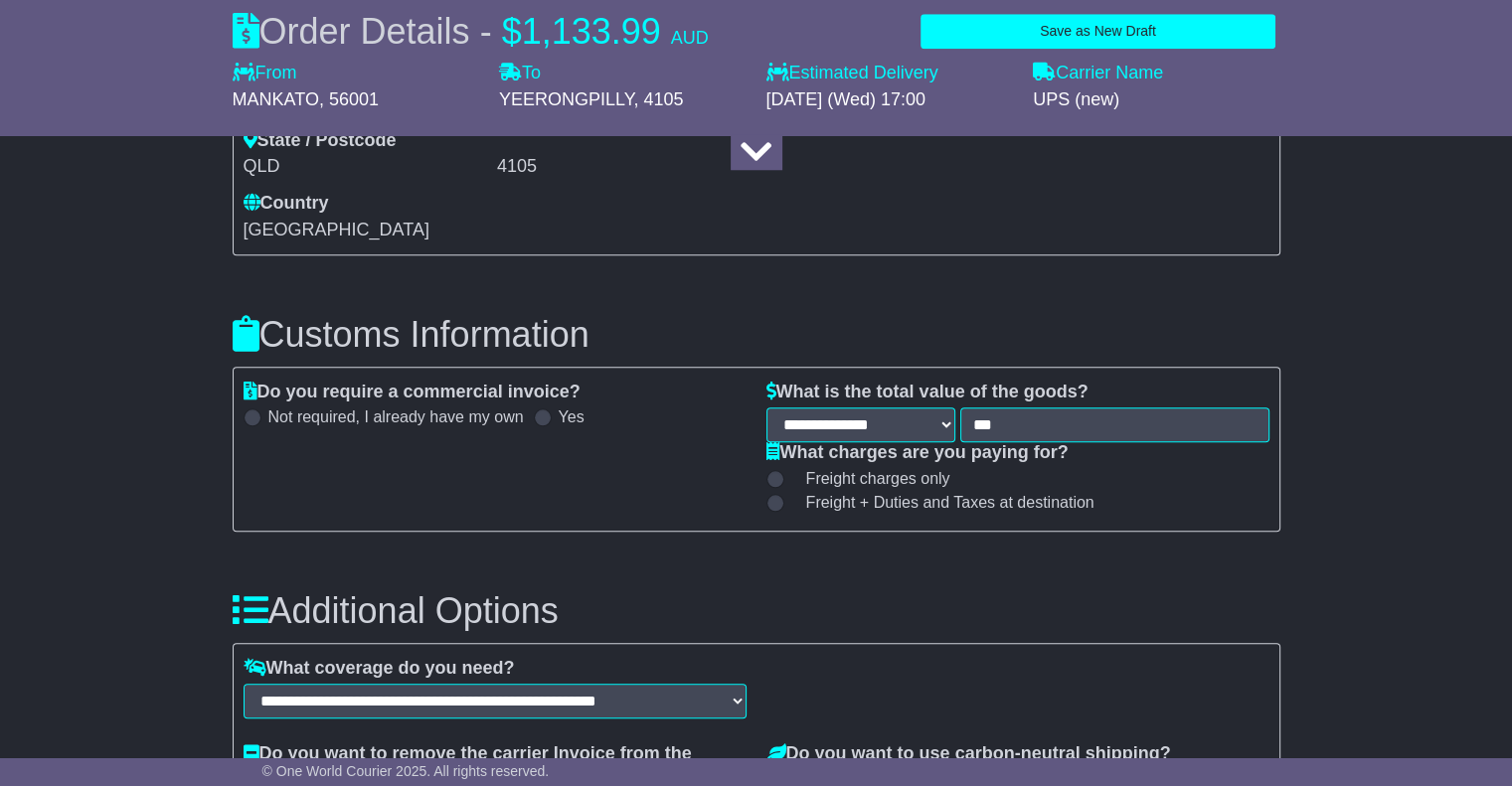 scroll, scrollTop: 1789, scrollLeft: 0, axis: vertical 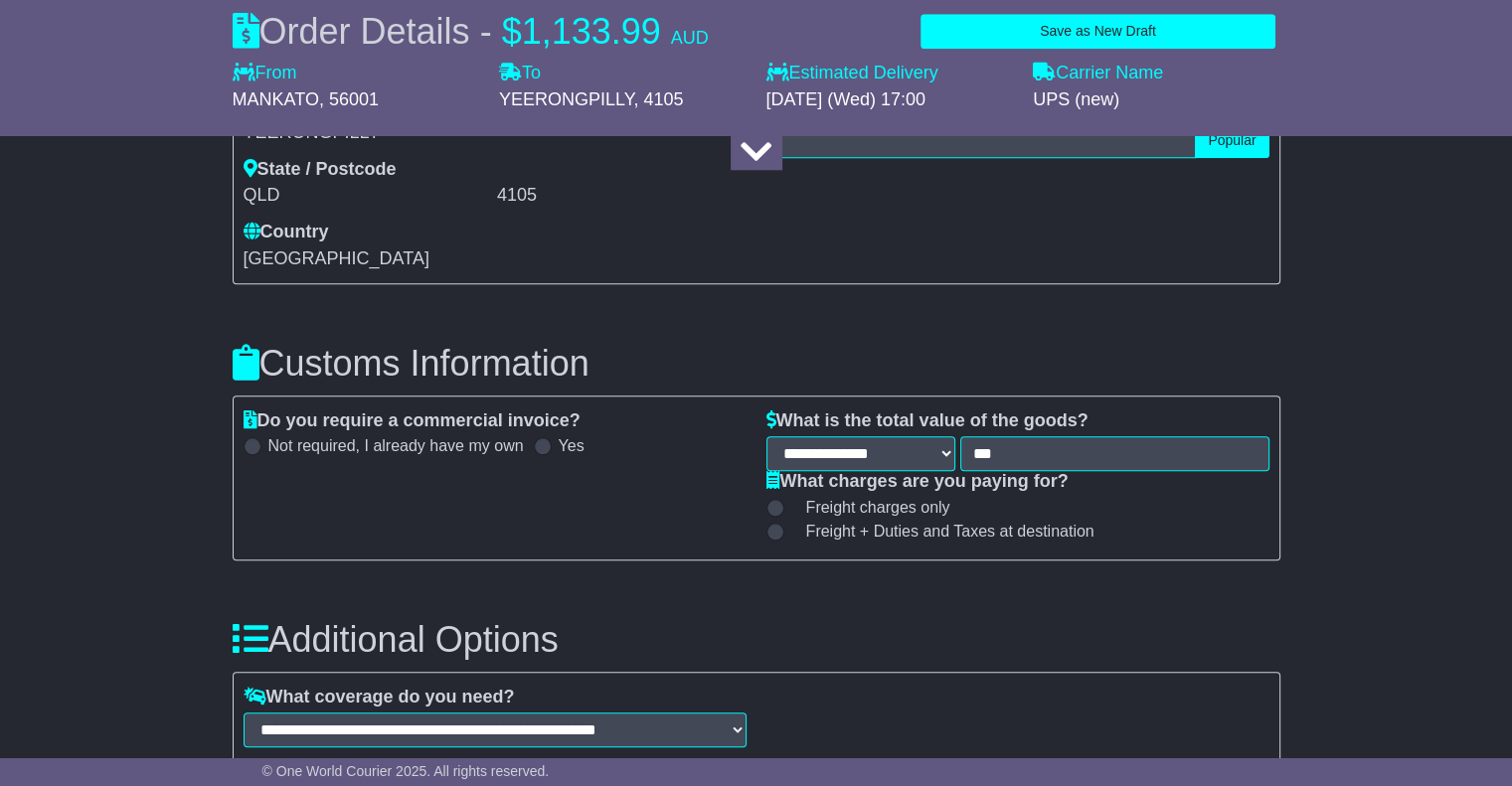 click at bounding box center (543, 446) 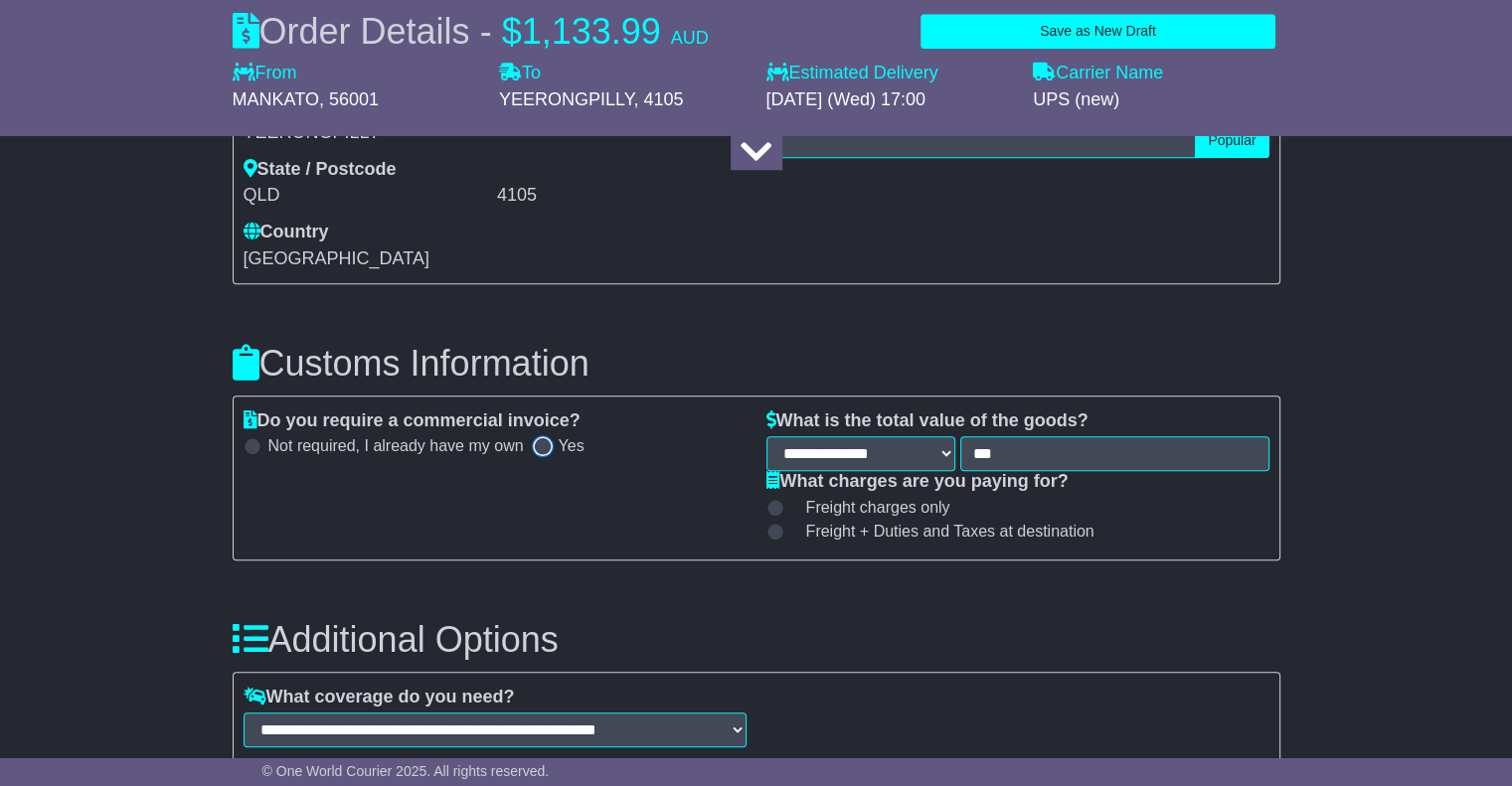 select on "***" 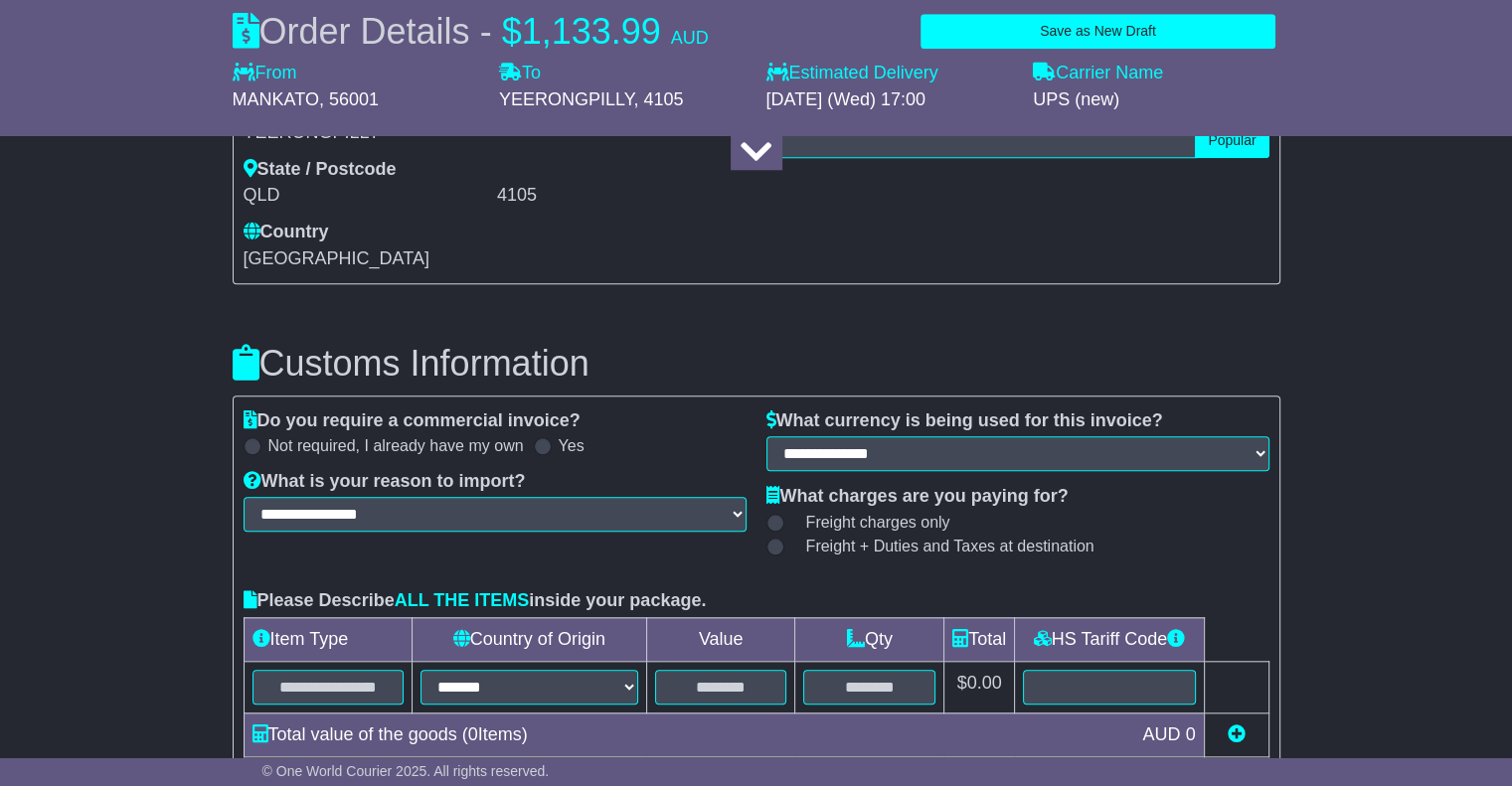 click on "Not required, I already have my own
Yes" at bounding box center [495, 445] 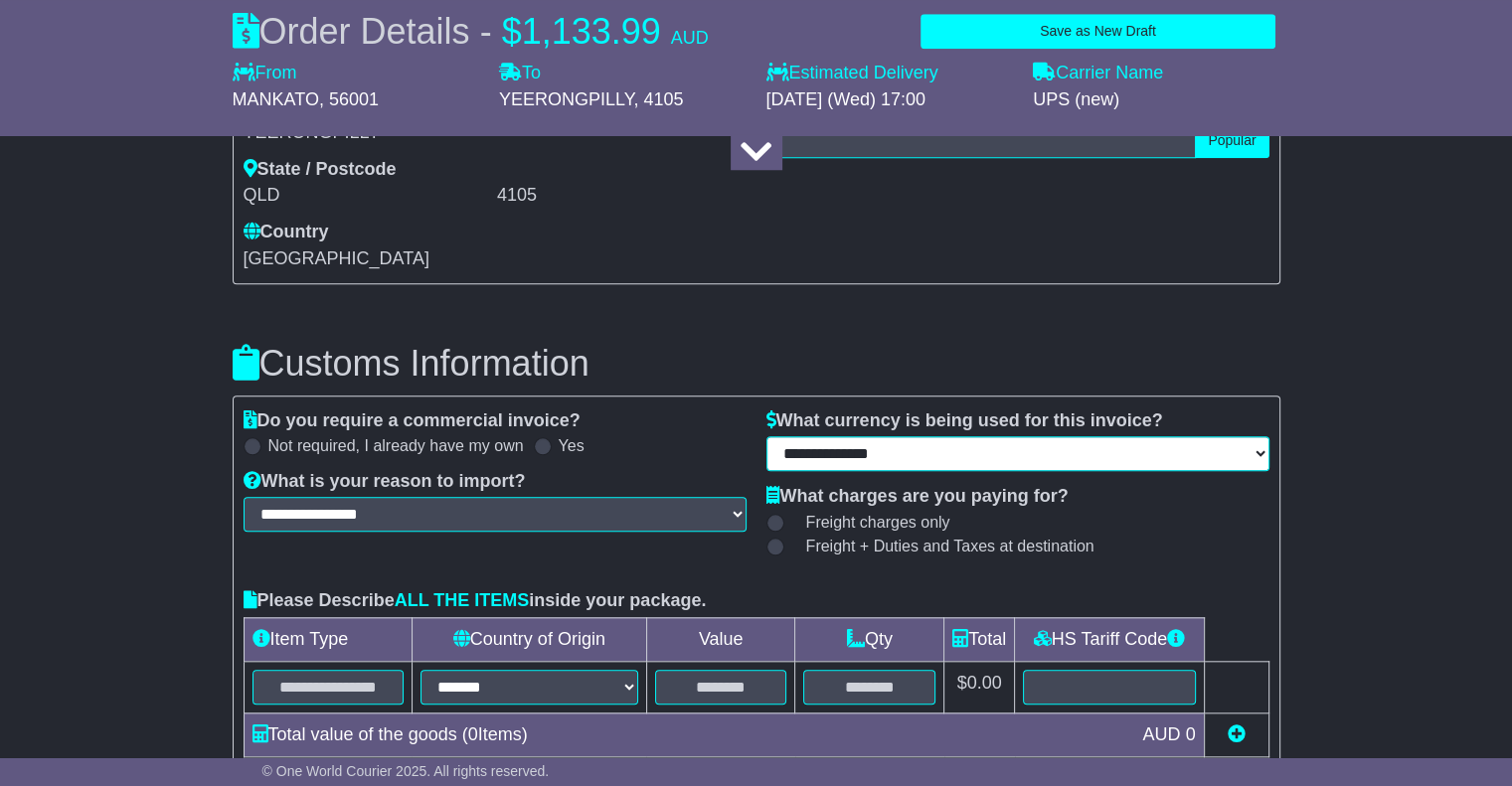 click on "**********" at bounding box center [1018, 453] 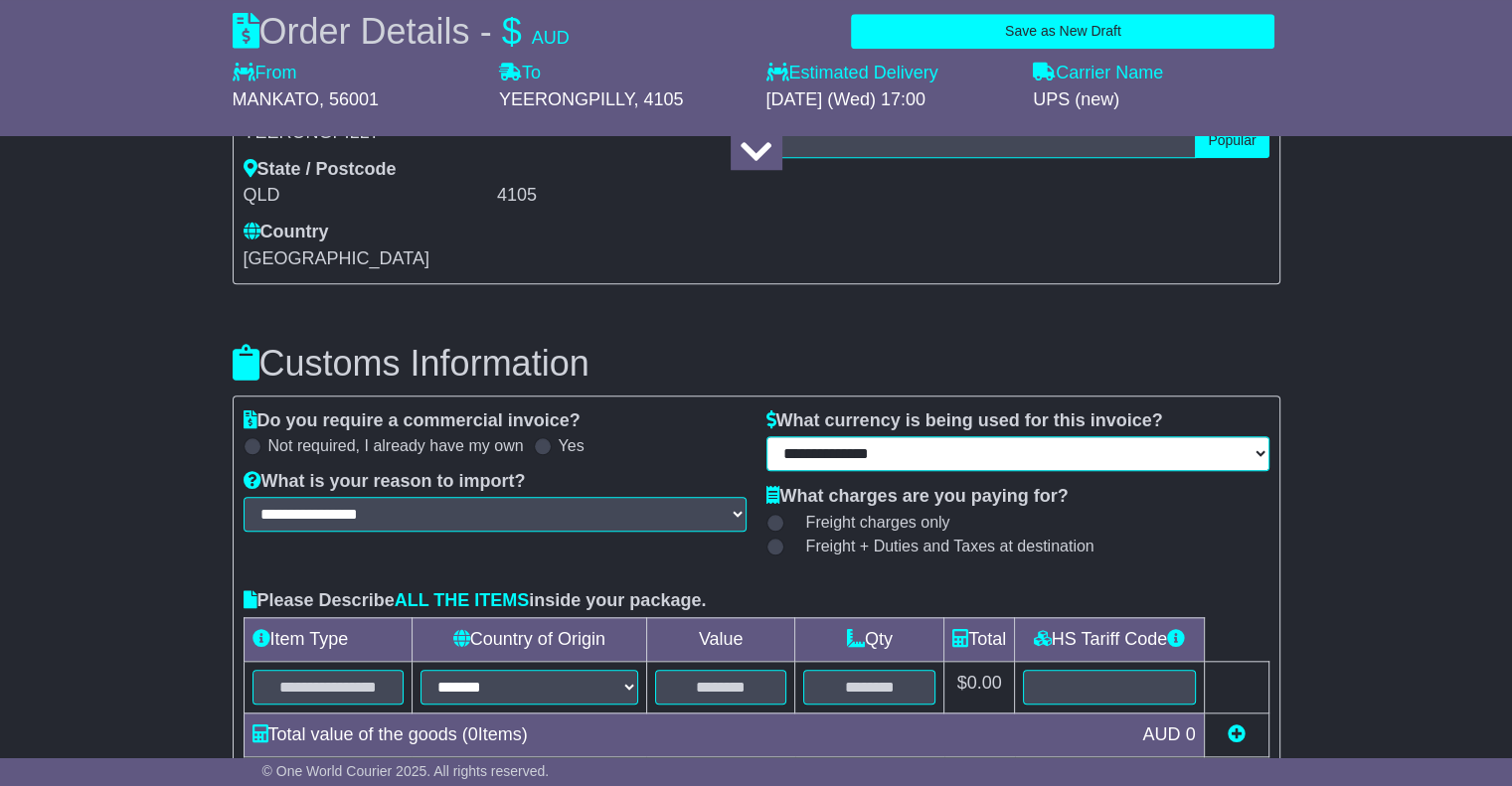 select on "***" 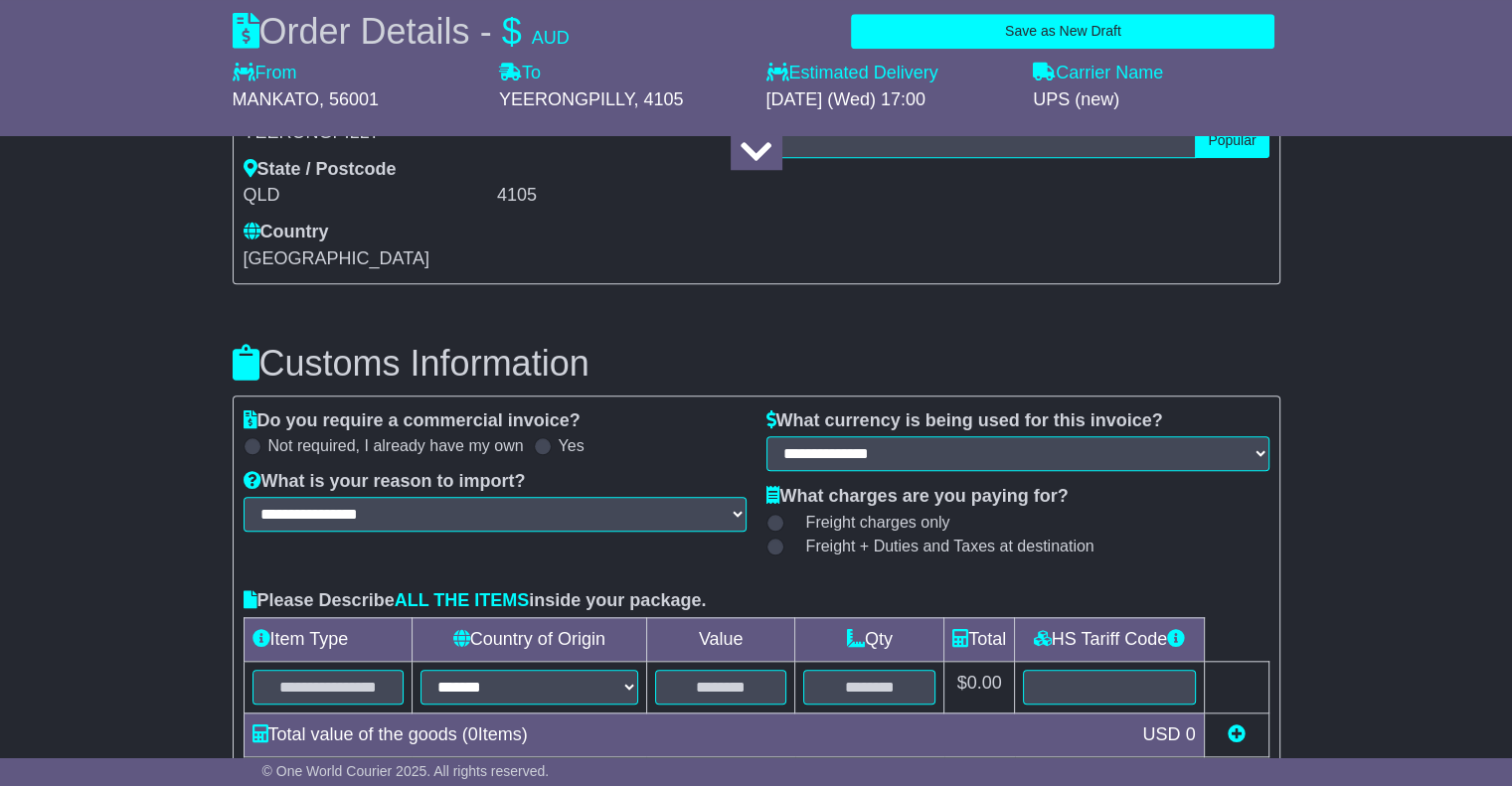 click on "**********" at bounding box center (756, 334) 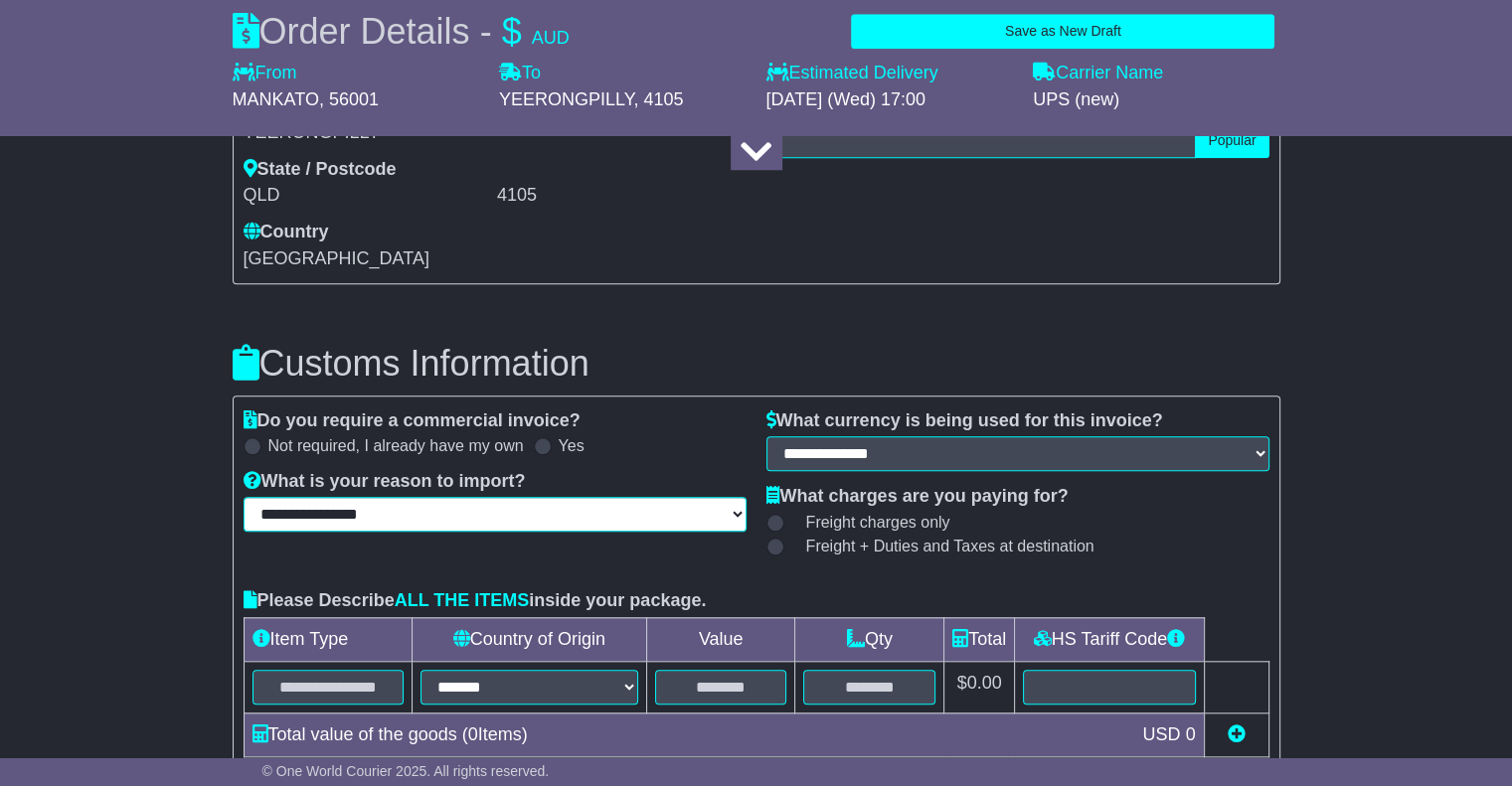 click on "**********" at bounding box center (495, 514) 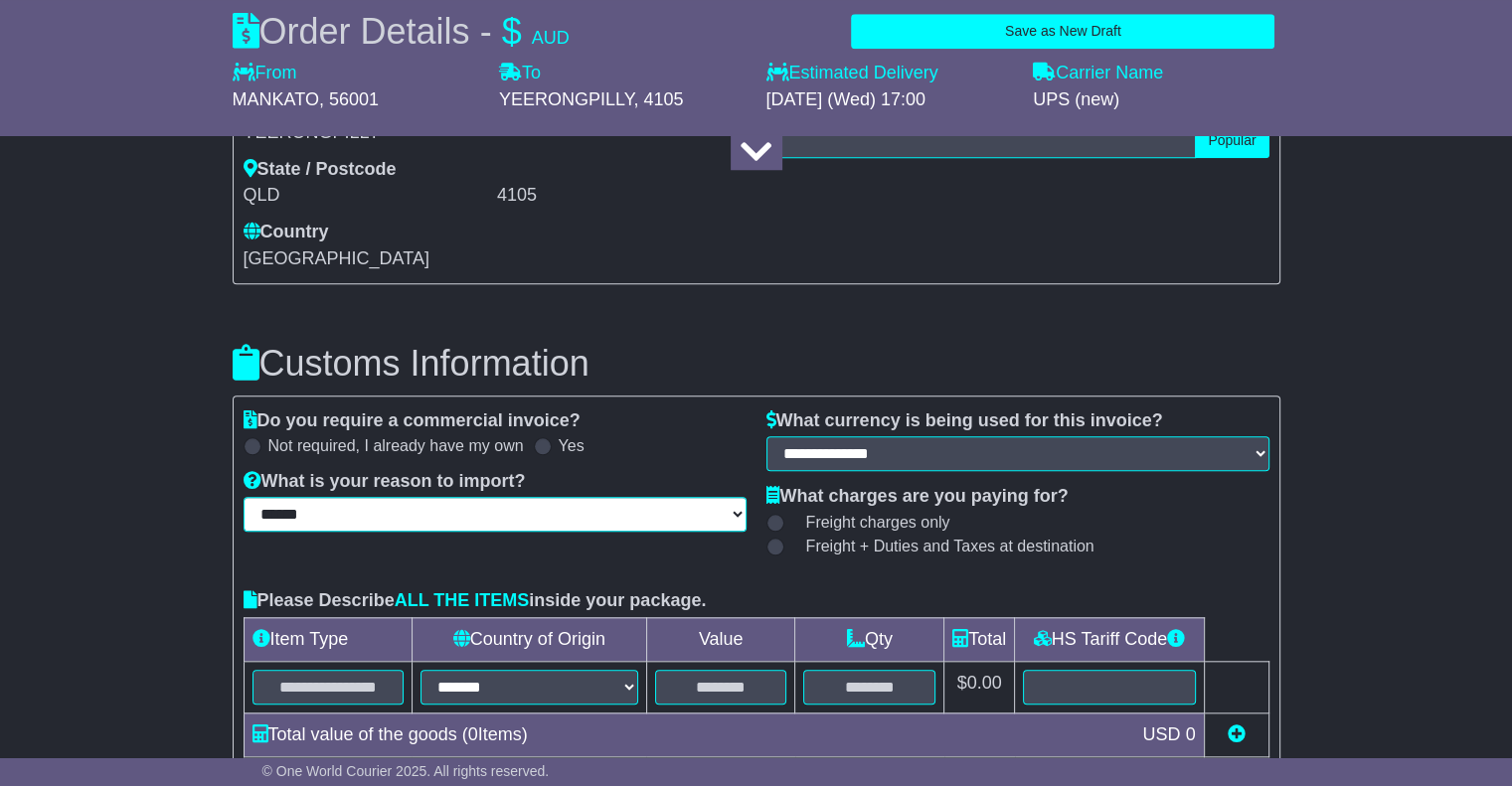 click on "**********" at bounding box center [495, 514] 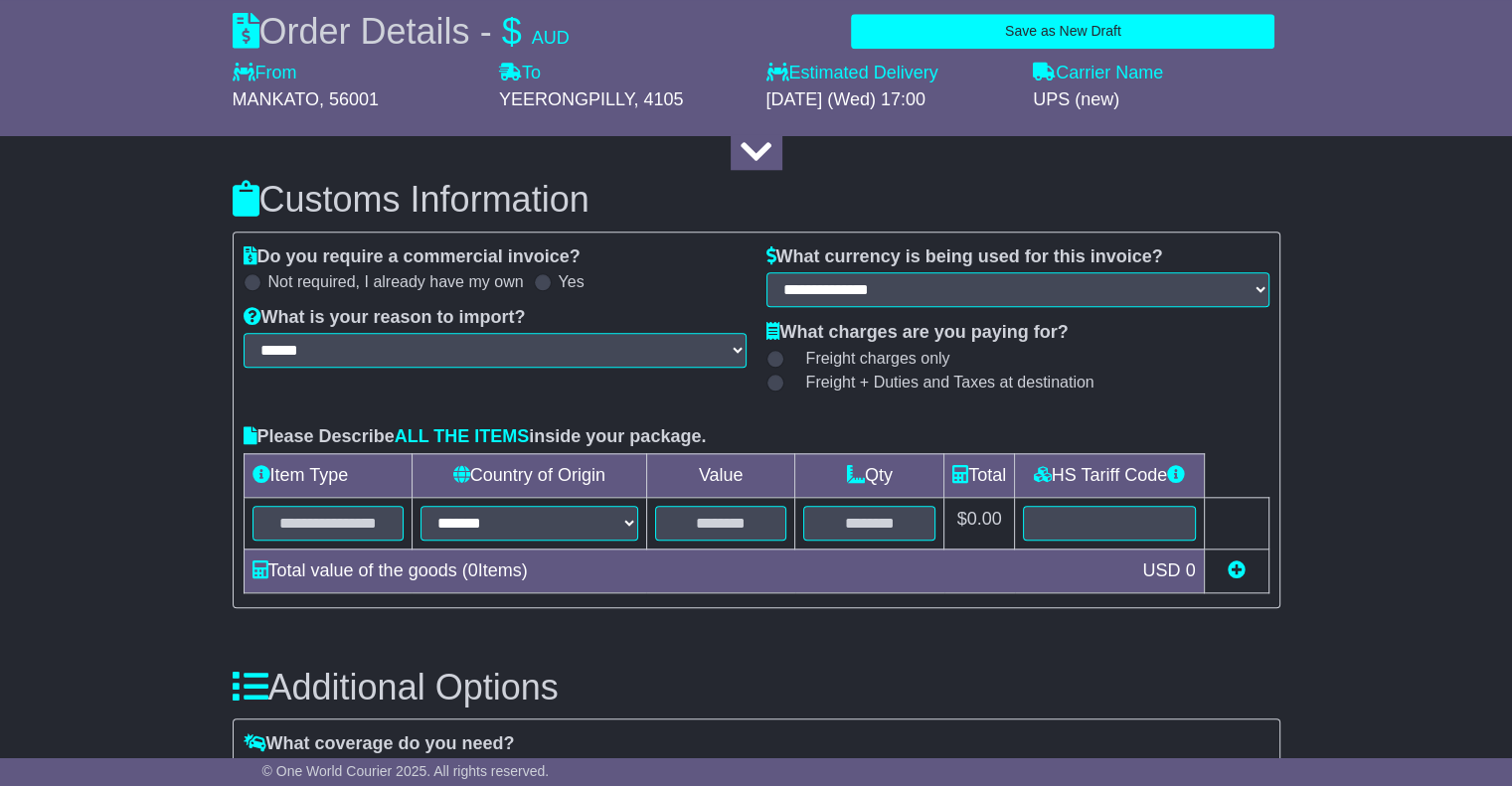 scroll, scrollTop: 1987, scrollLeft: 0, axis: vertical 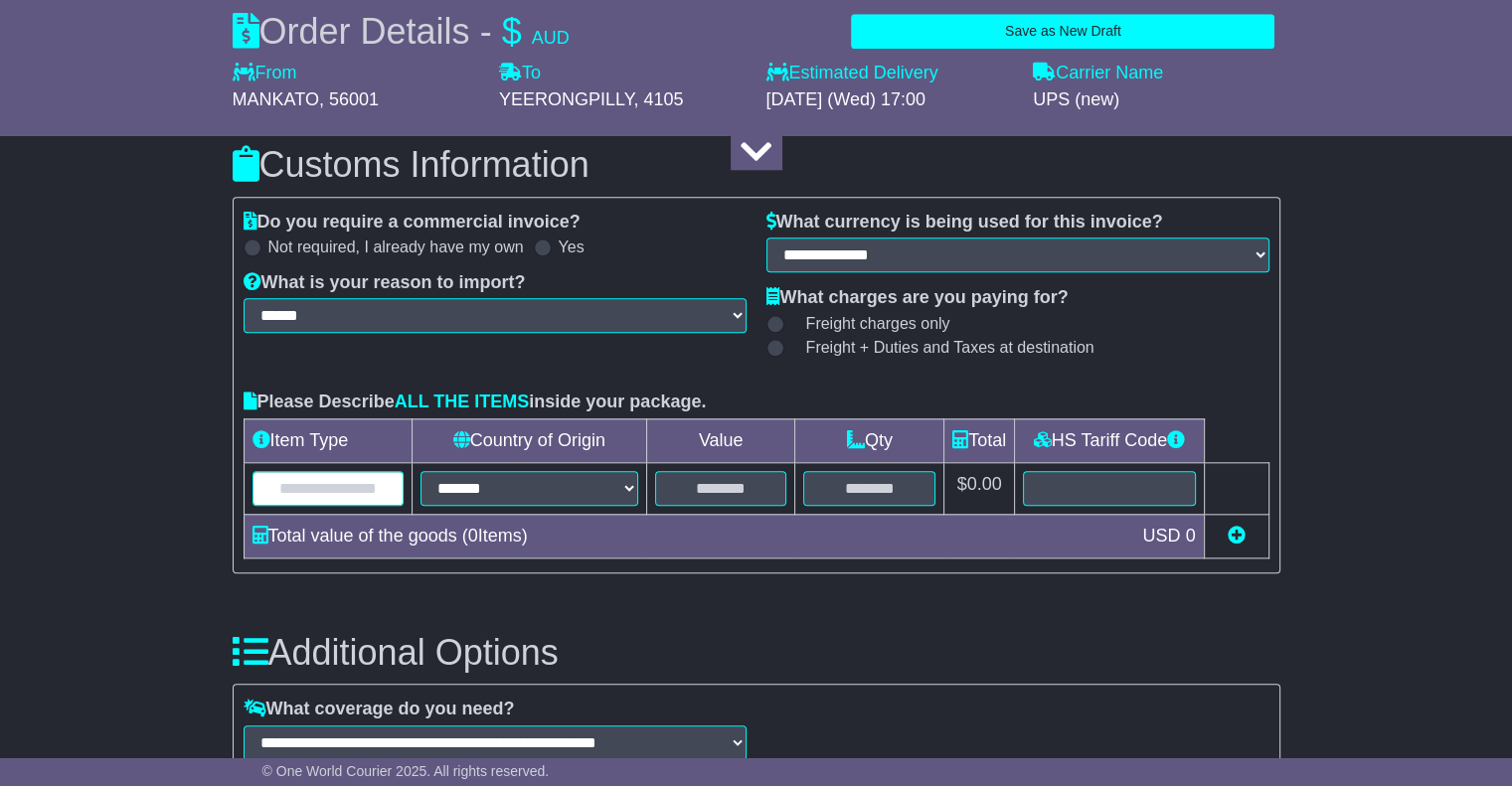 click at bounding box center (328, 488) 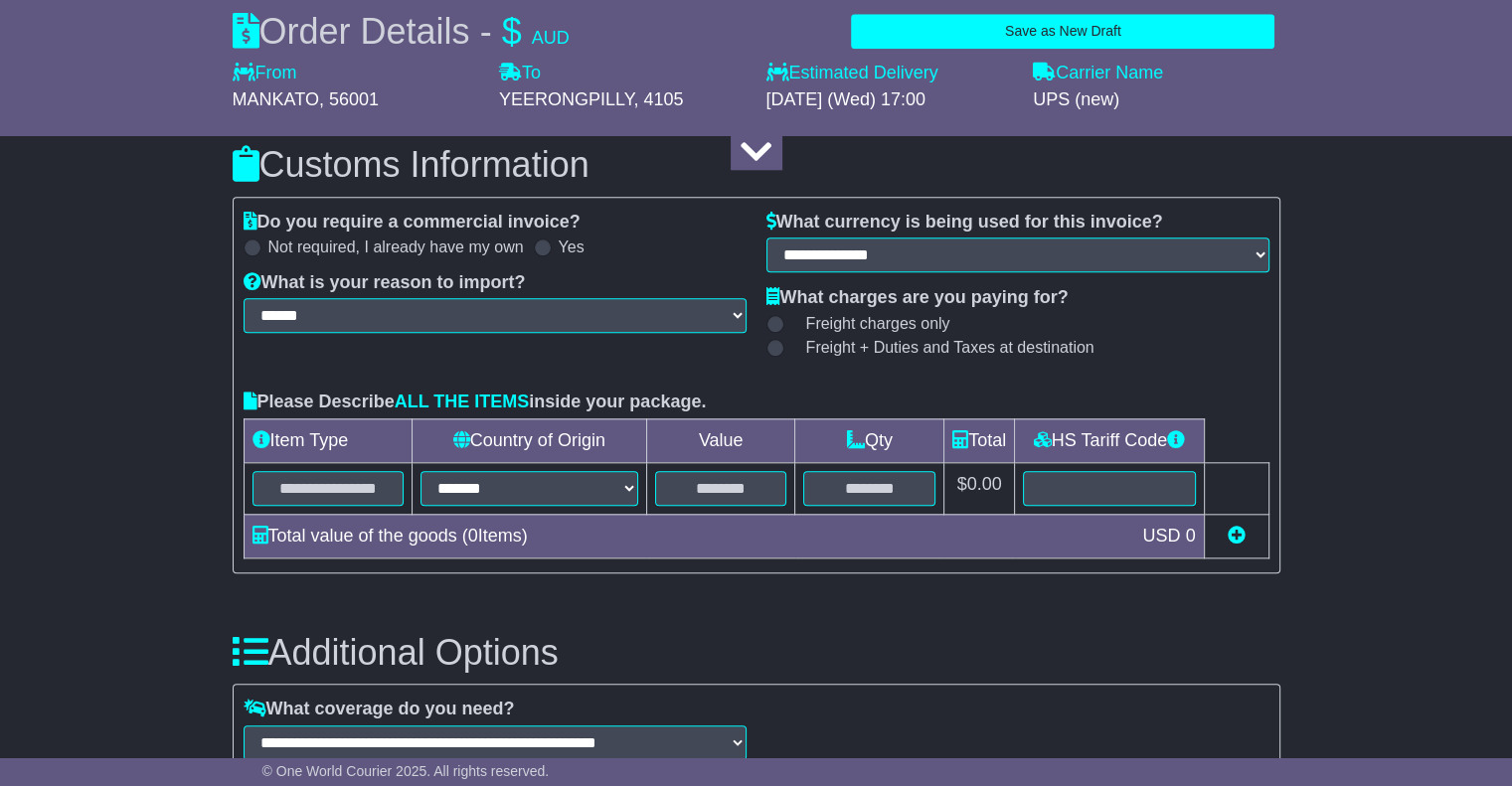 click on "**********" at bounding box center [756, 135] 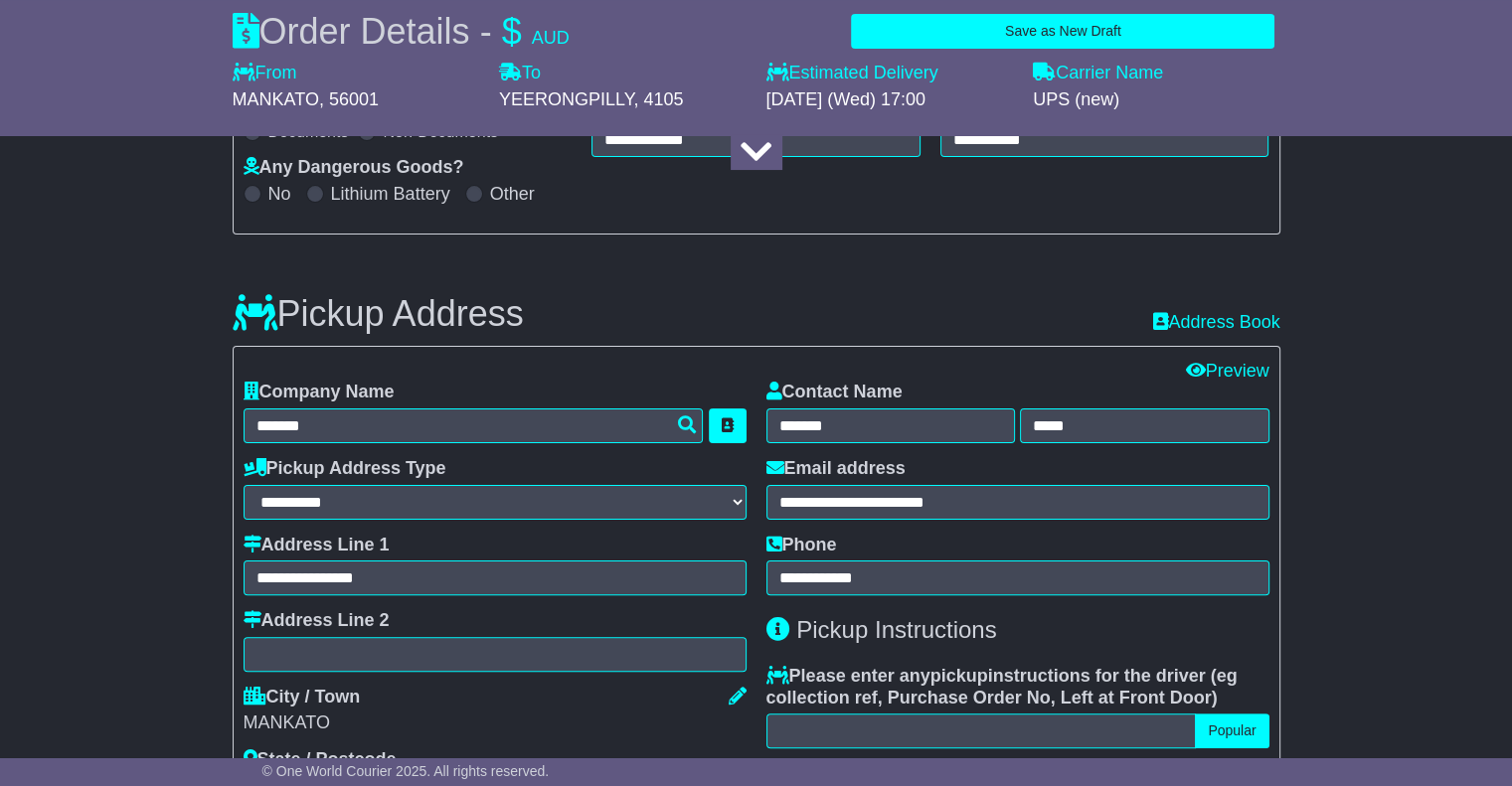scroll, scrollTop: 99, scrollLeft: 0, axis: vertical 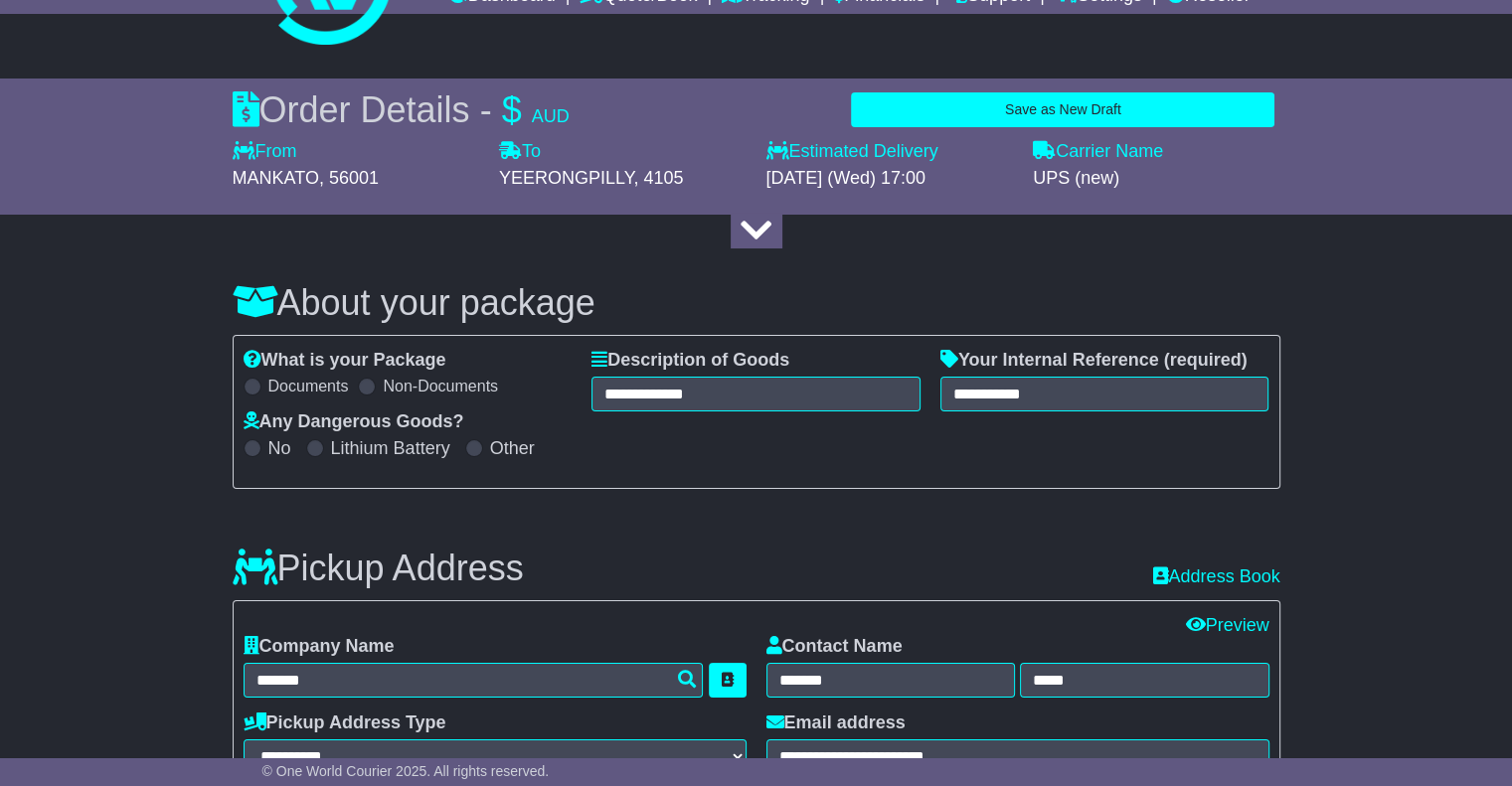 click on "**********" at bounding box center (756, 2023) 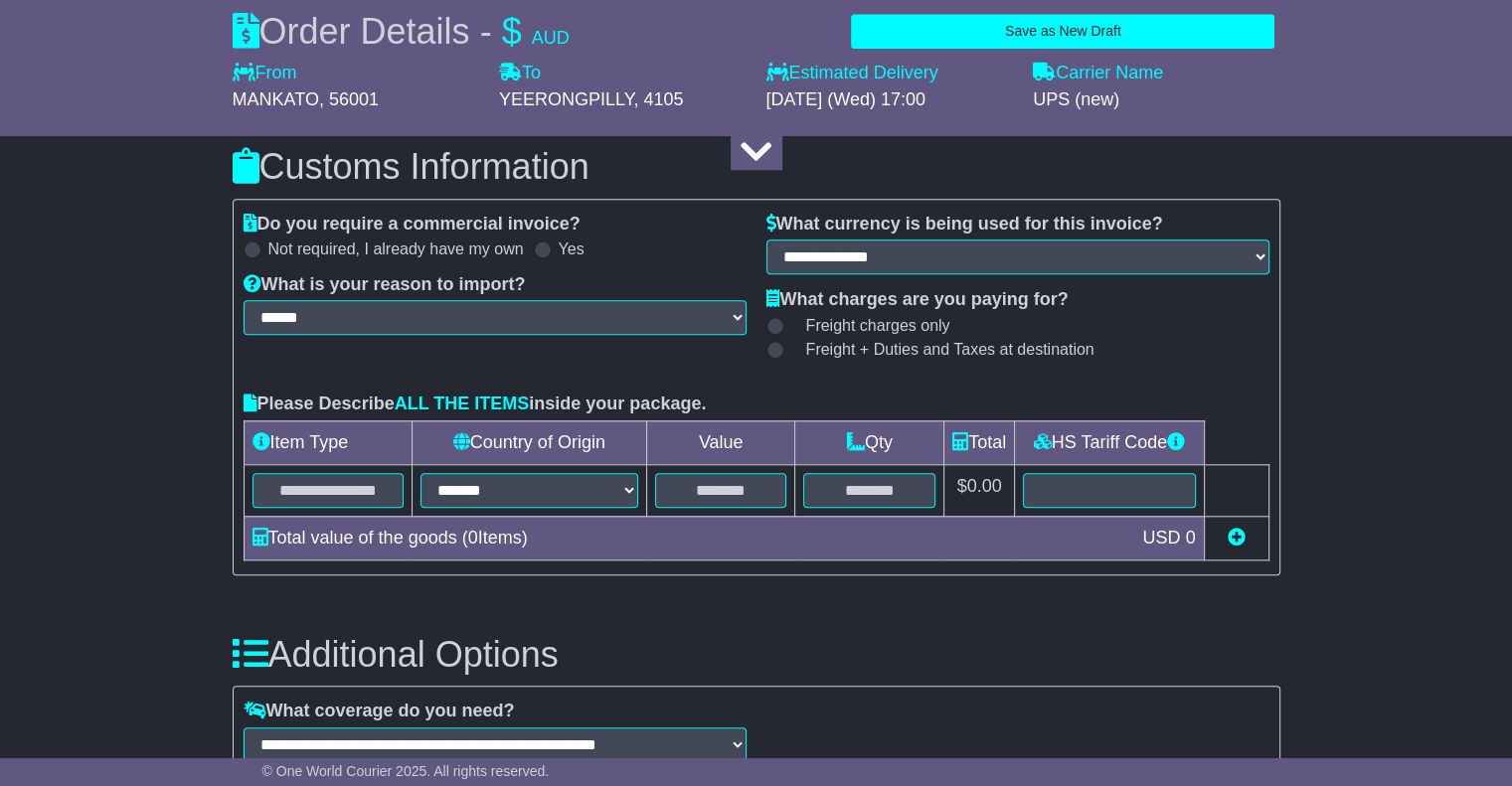 scroll, scrollTop: 1987, scrollLeft: 0, axis: vertical 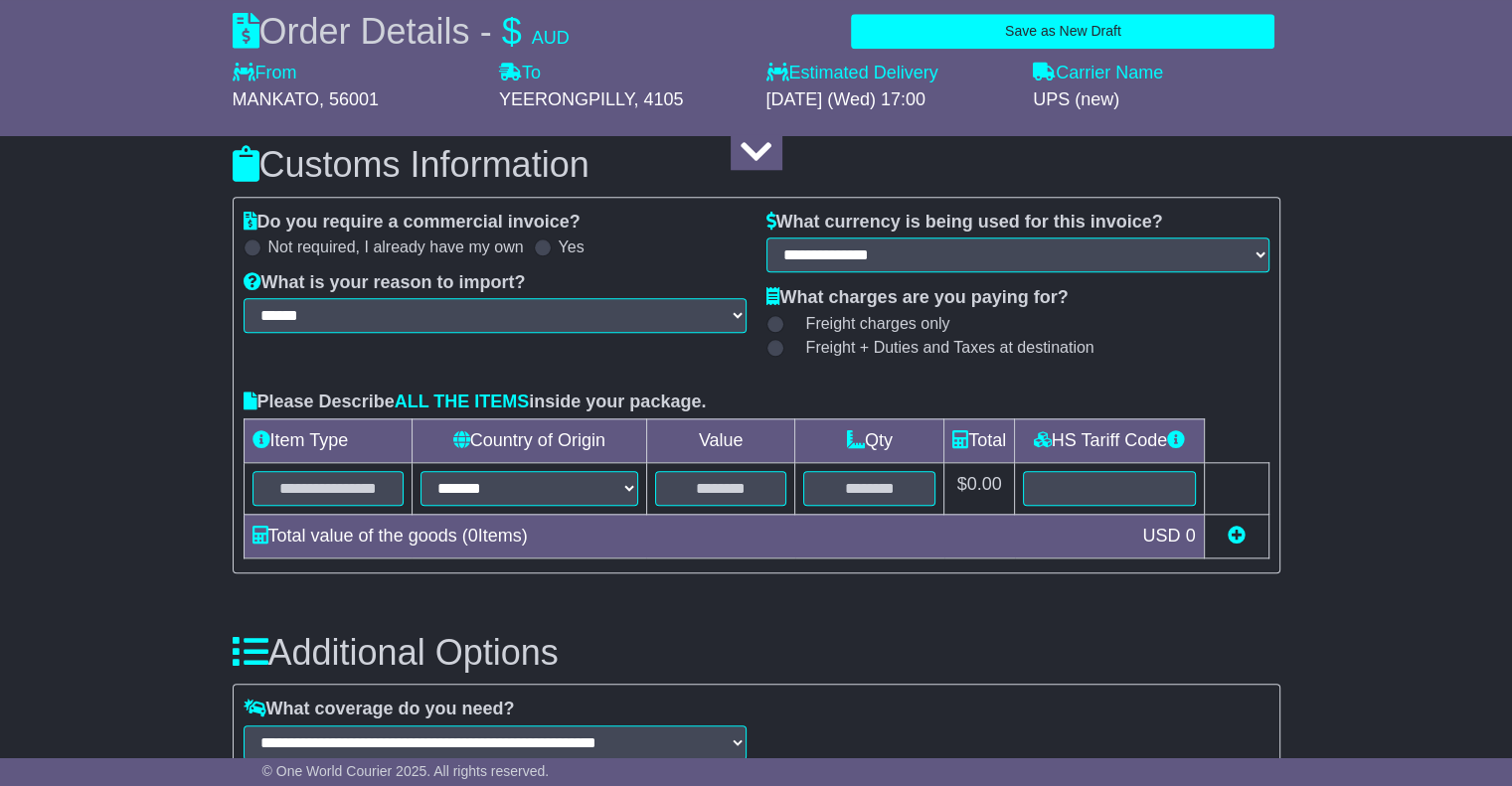 click on "**********" at bounding box center (756, 135) 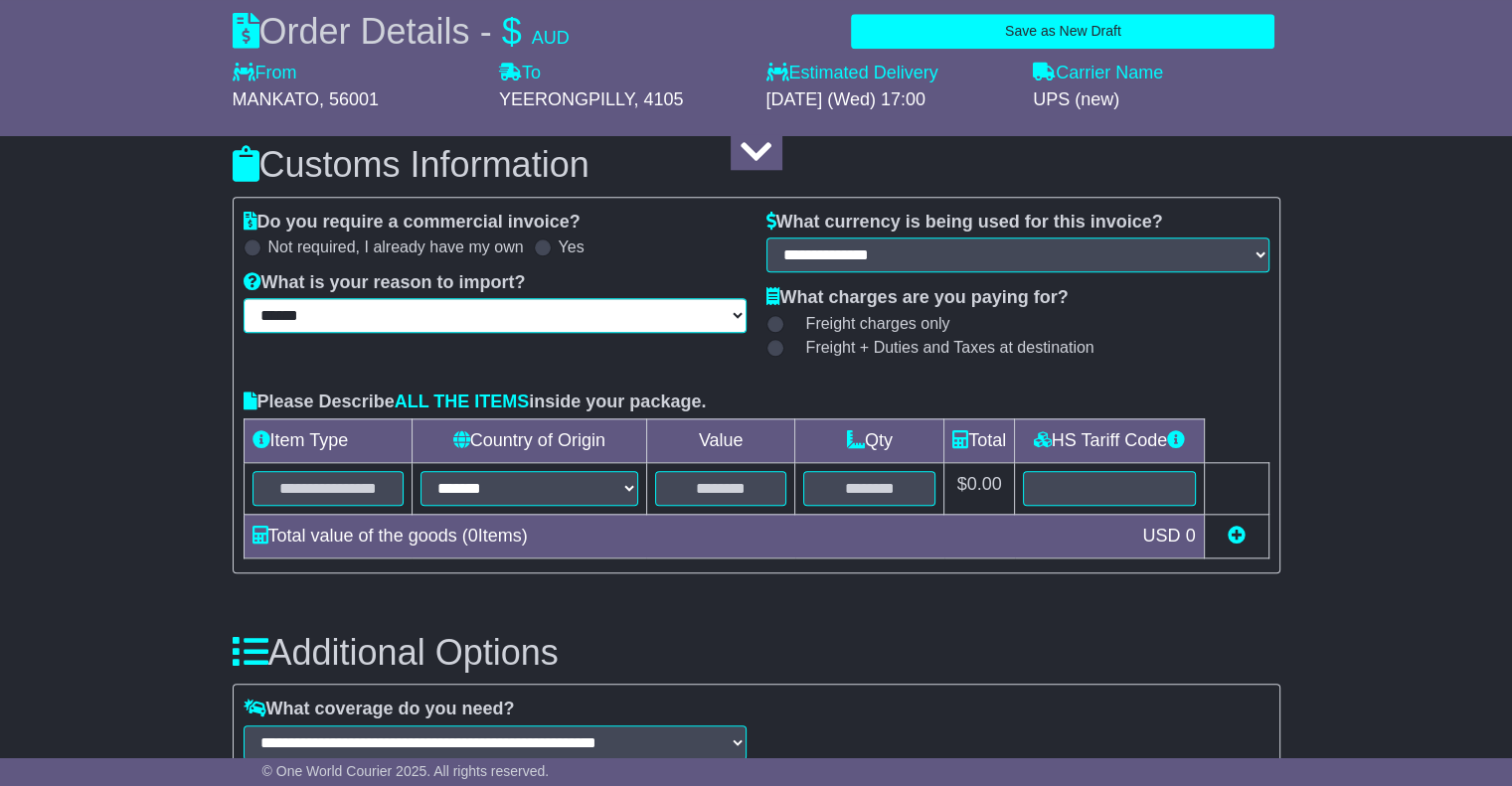 click on "**********" at bounding box center (495, 315) 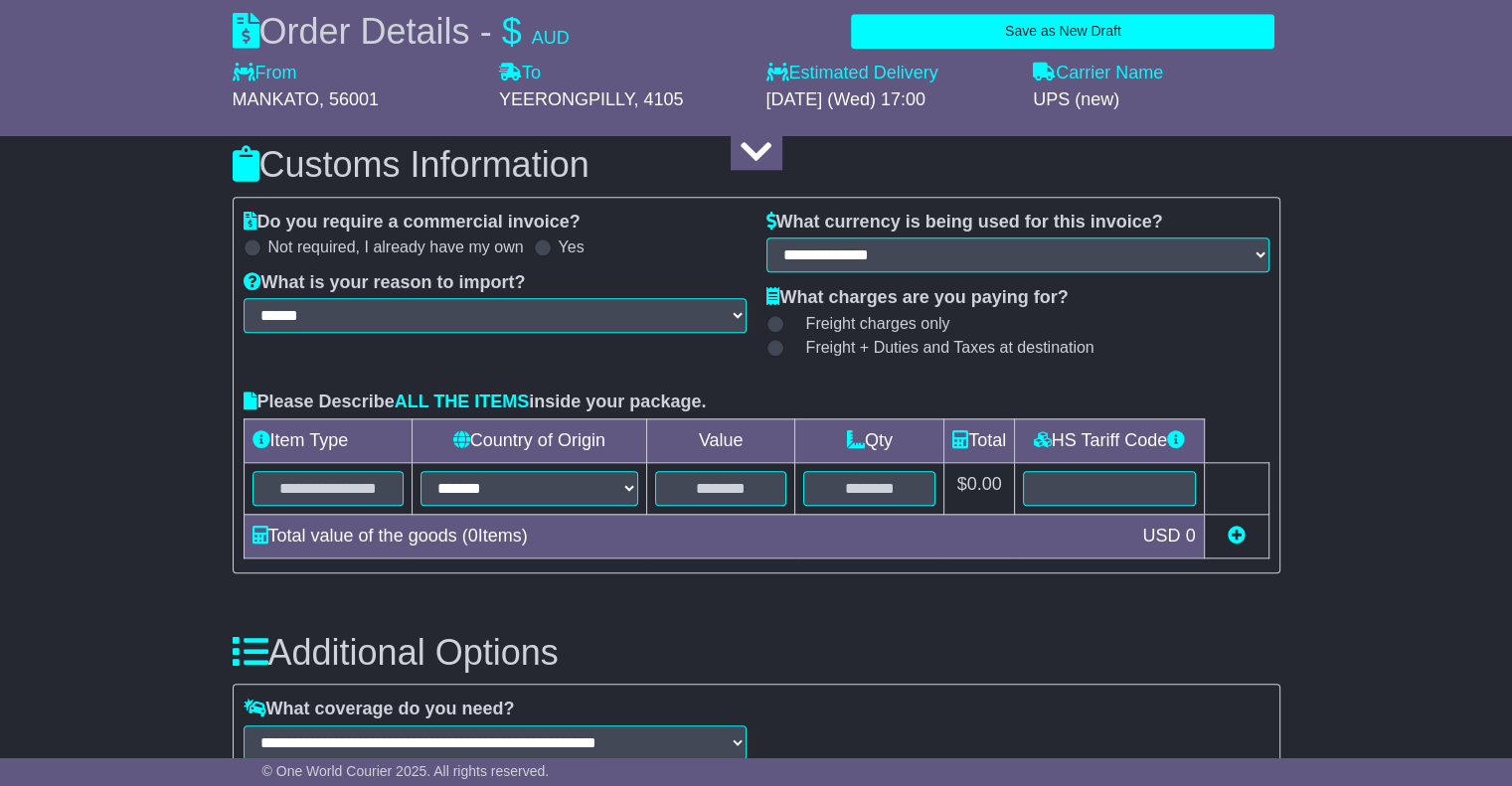 drag, startPoint x: 85, startPoint y: 456, endPoint x: 219, endPoint y: 475, distance: 135.34031 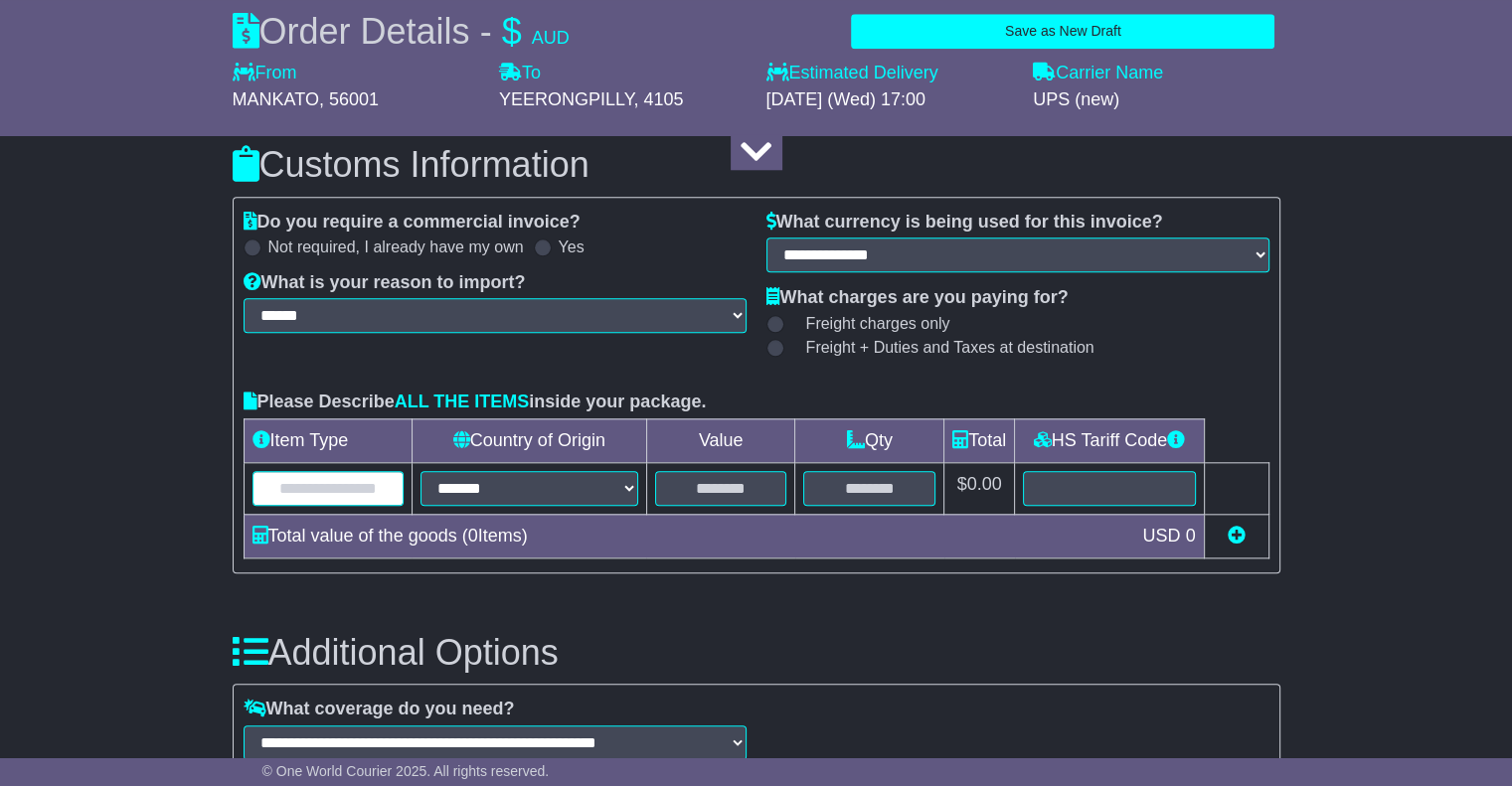click at bounding box center (328, 488) 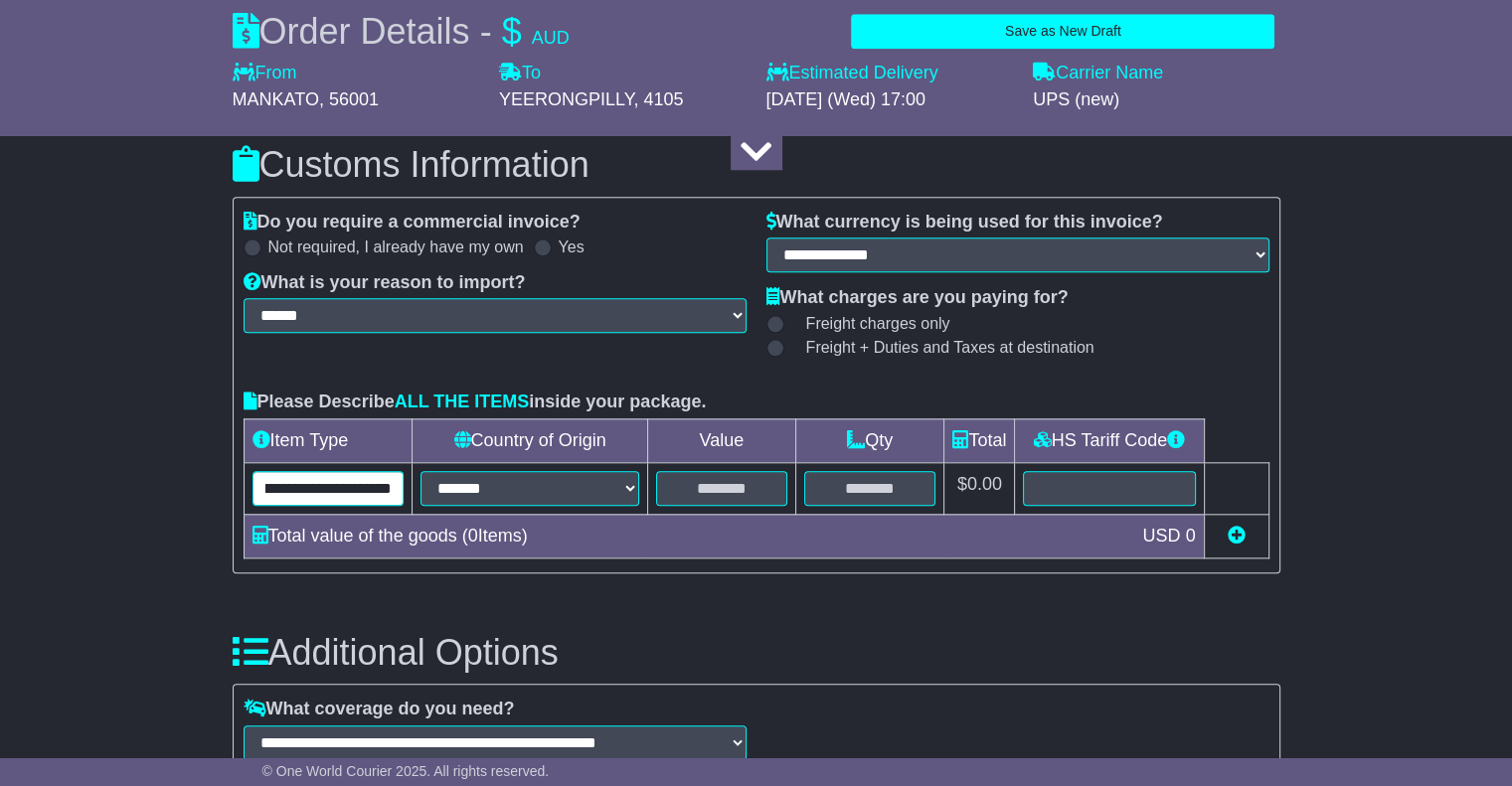 scroll, scrollTop: 0, scrollLeft: 180, axis: horizontal 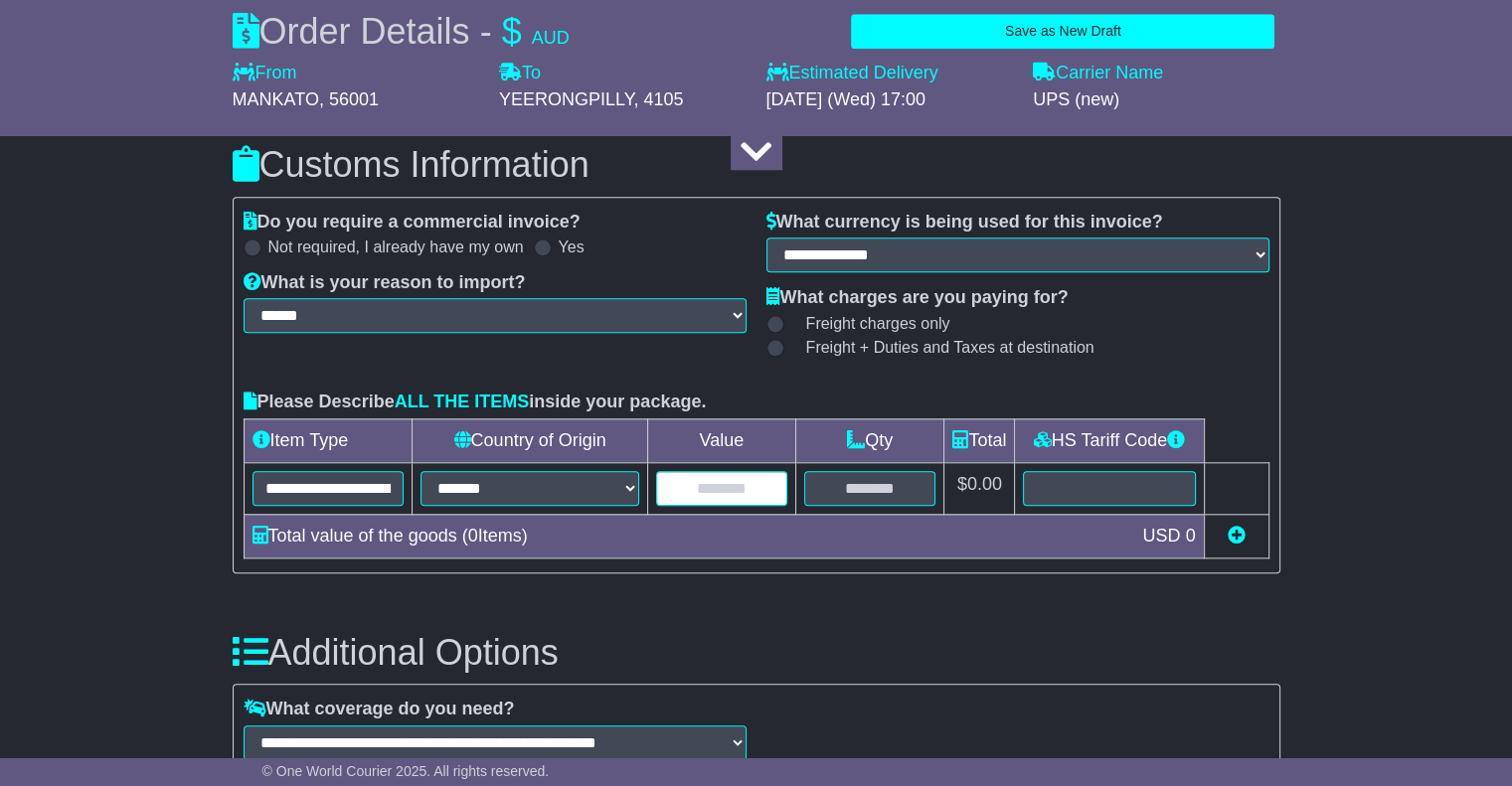 click at bounding box center (722, 488) 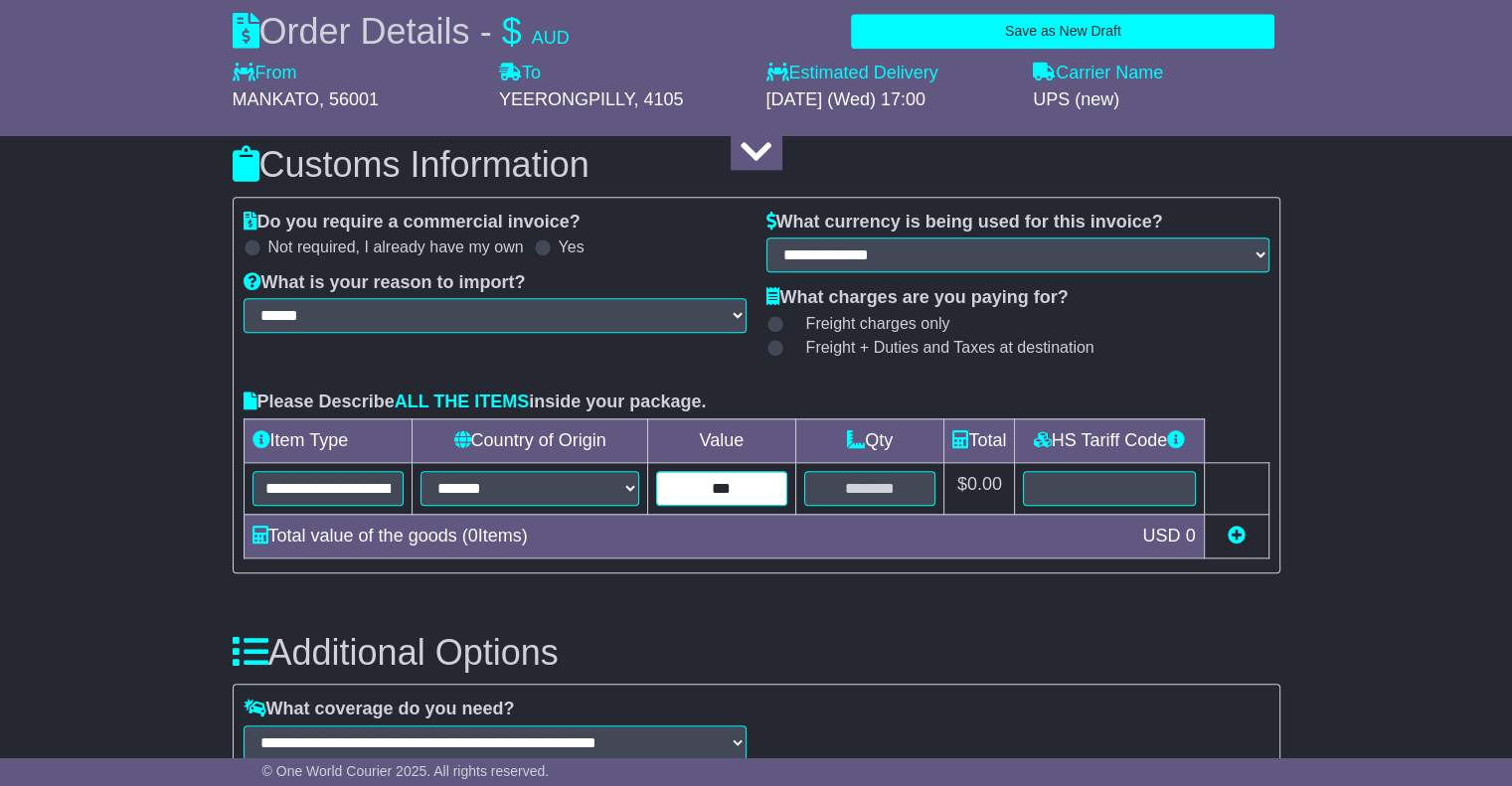 type on "***" 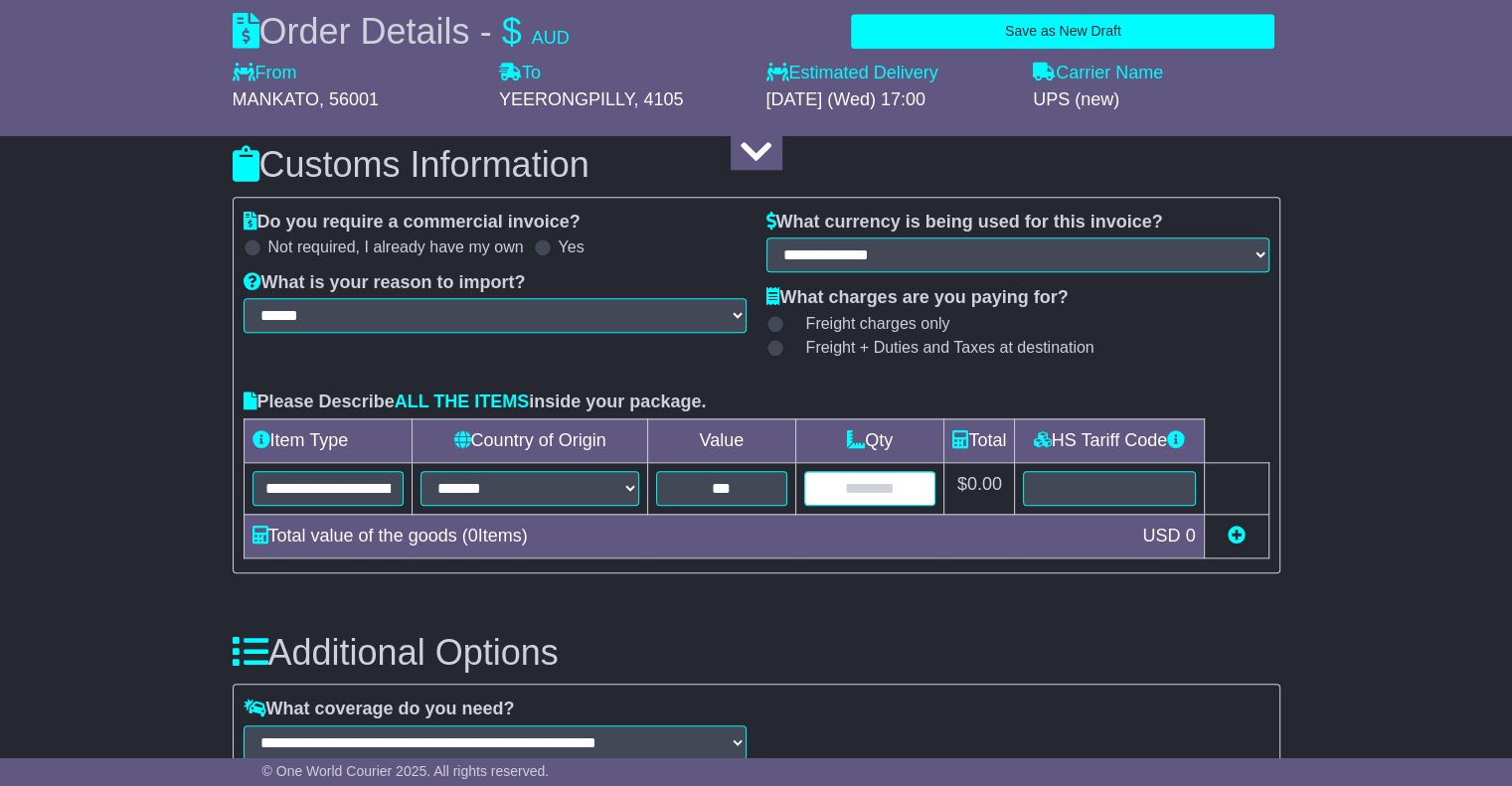 click at bounding box center (870, 488) 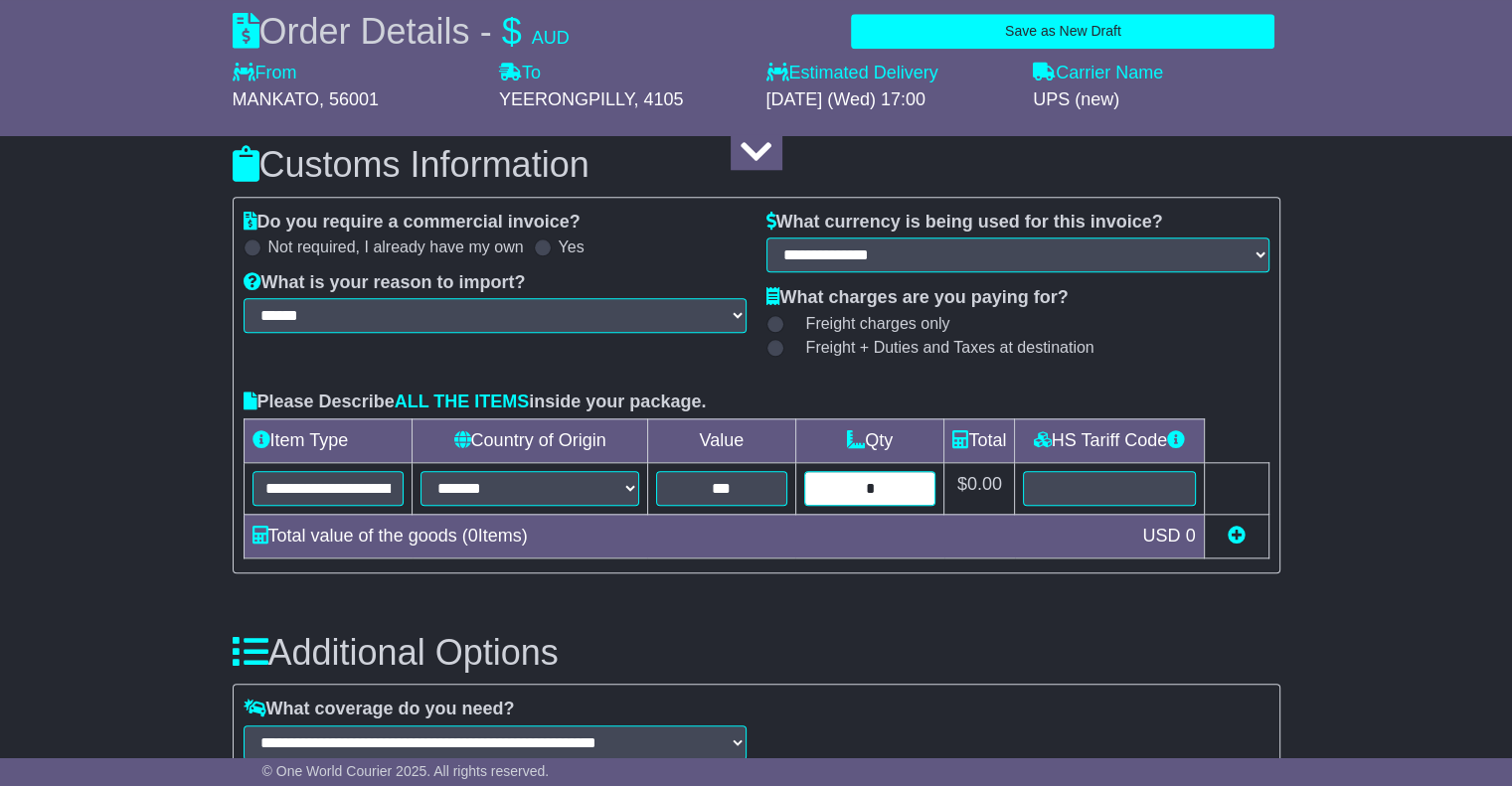 type on "*" 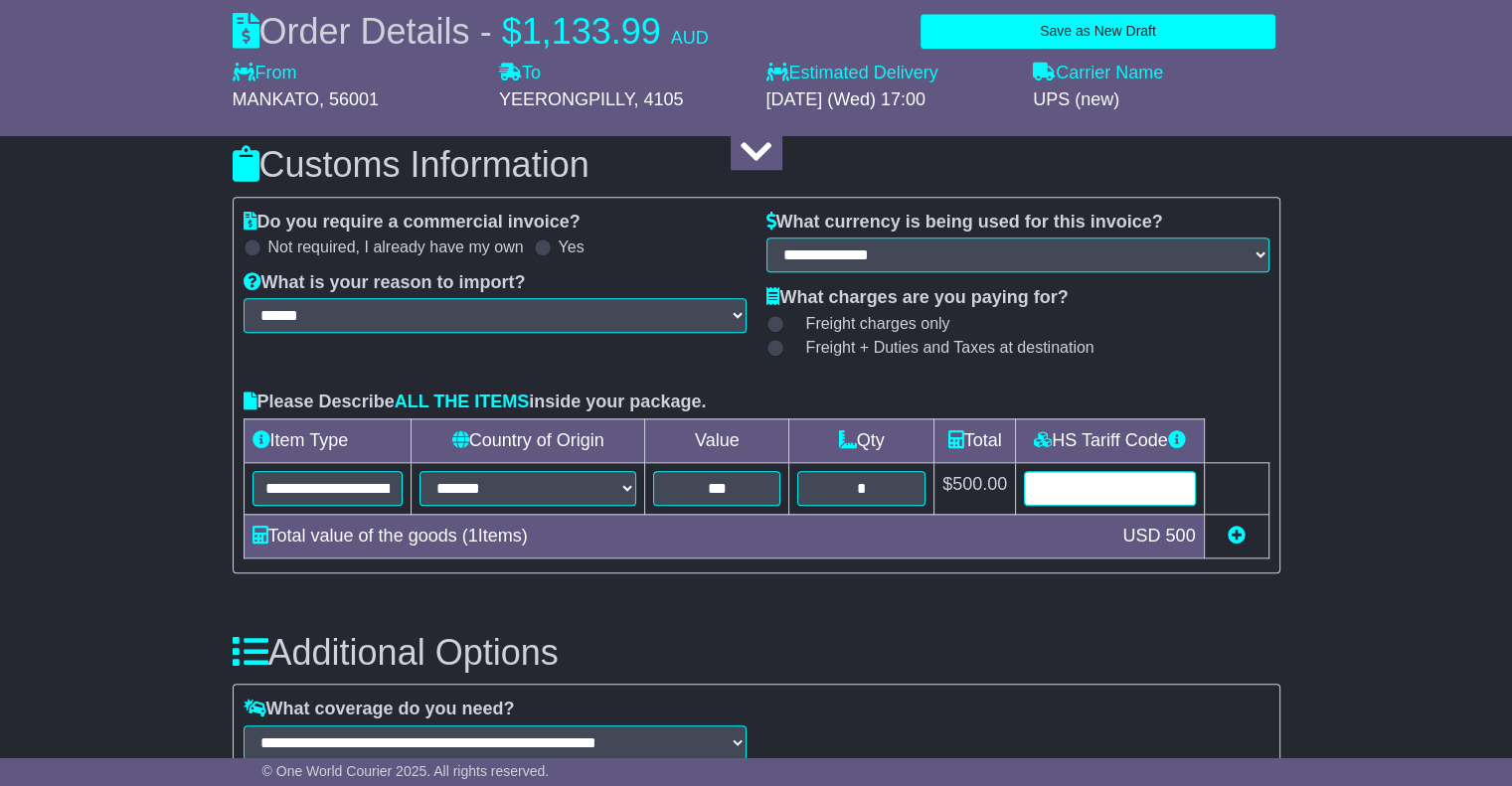 click at bounding box center (1109, 488) 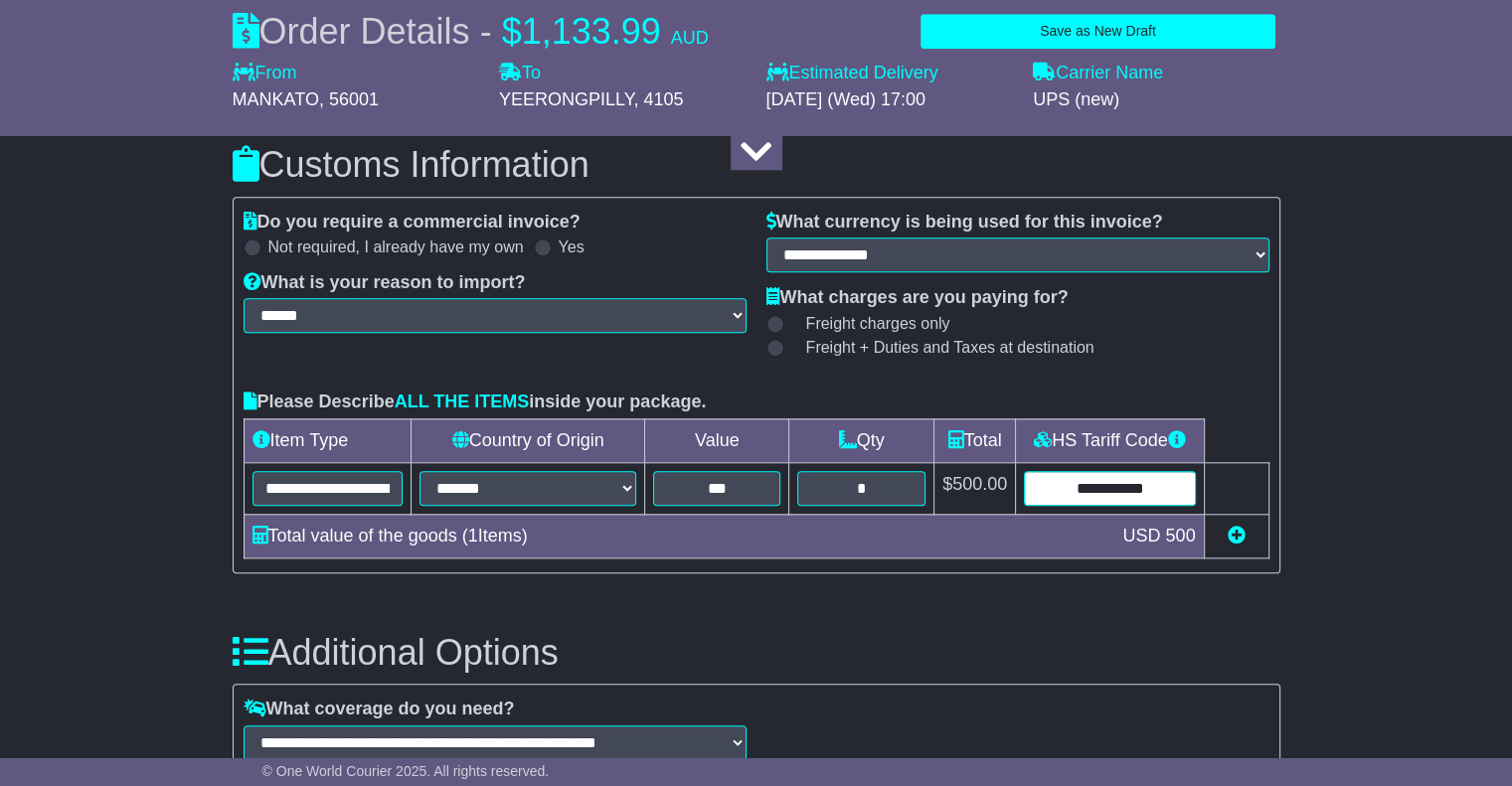 type on "**********" 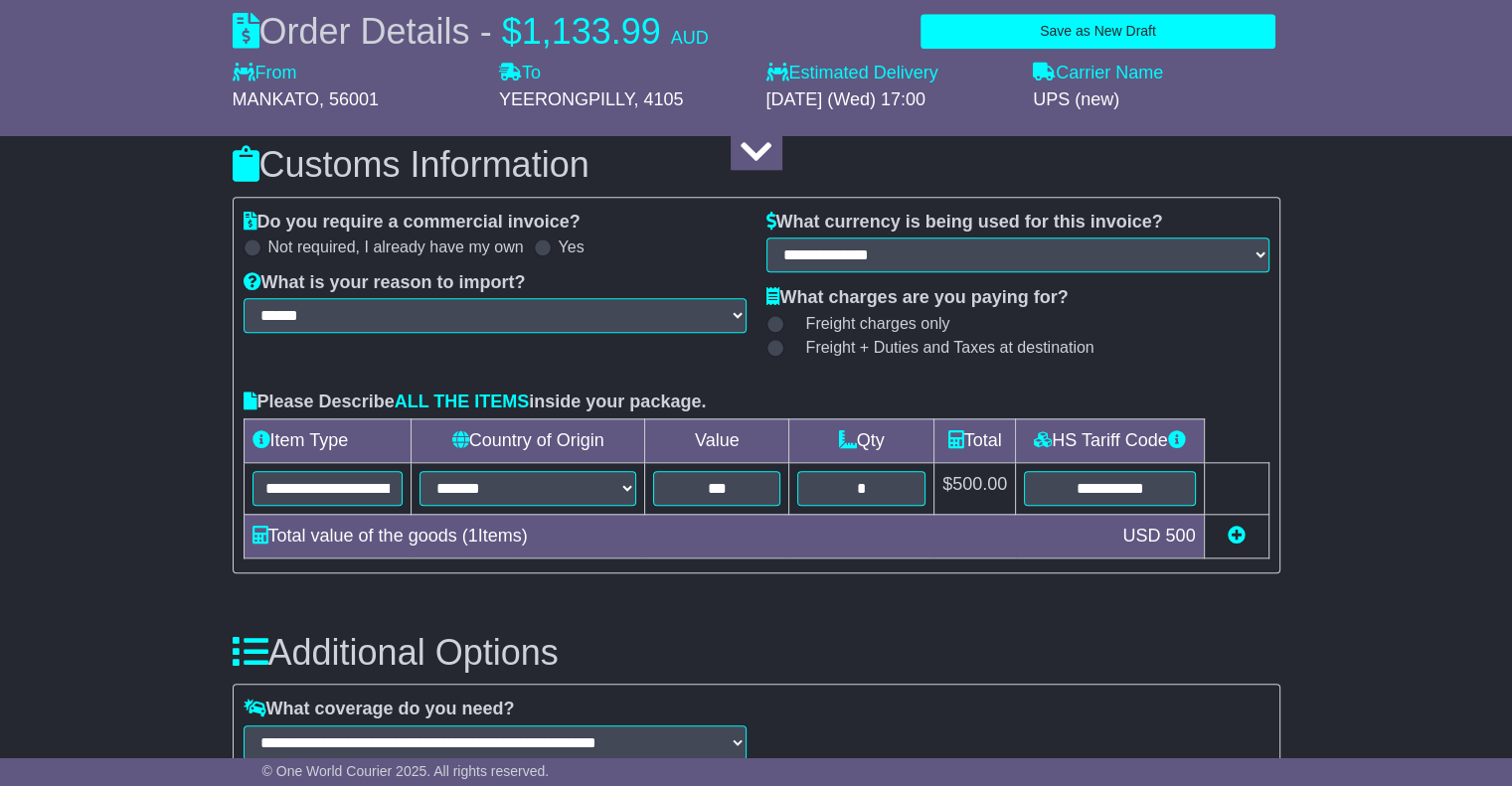 click on "**********" at bounding box center (756, 274) 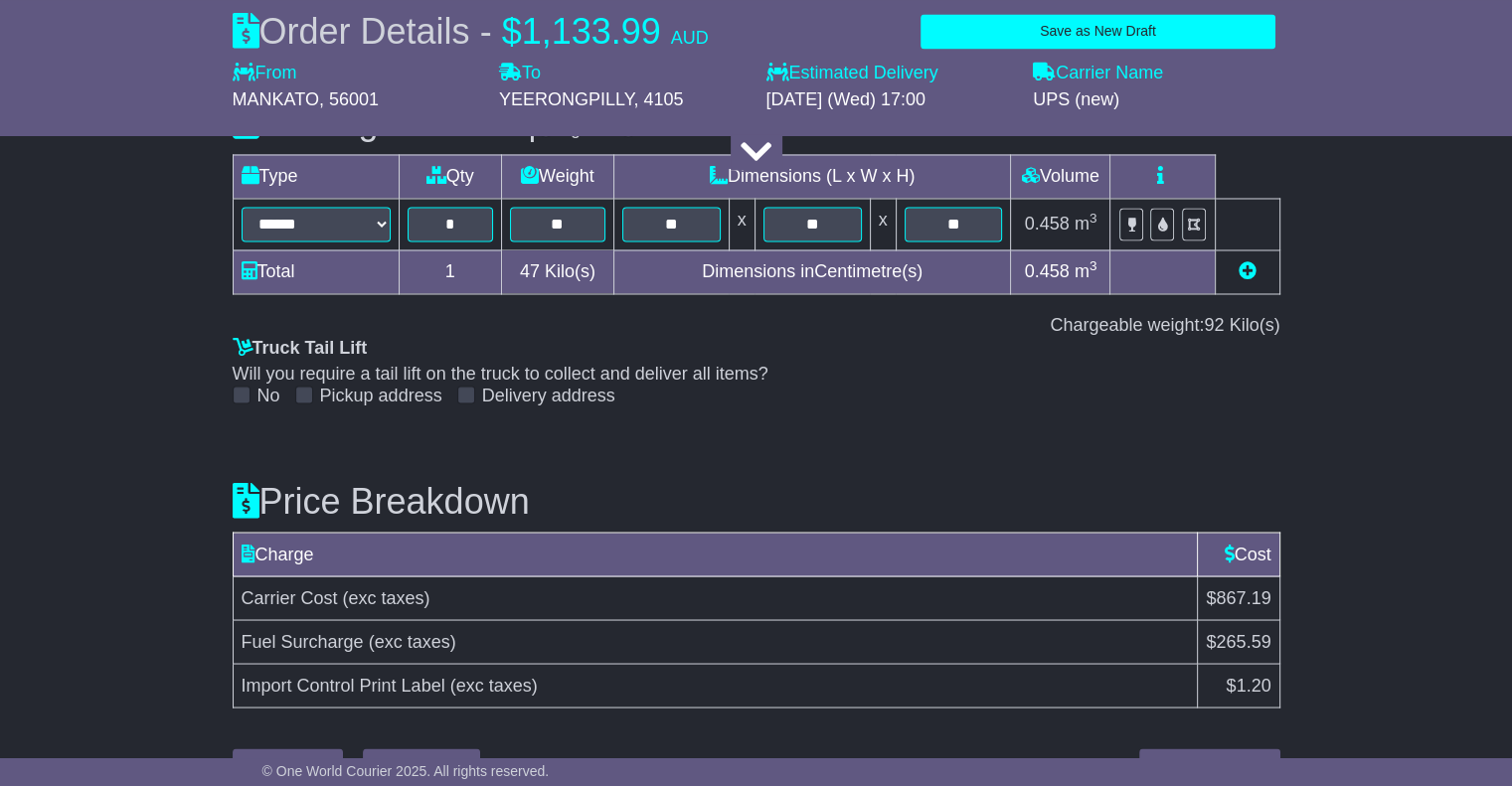 scroll, scrollTop: 3484, scrollLeft: 0, axis: vertical 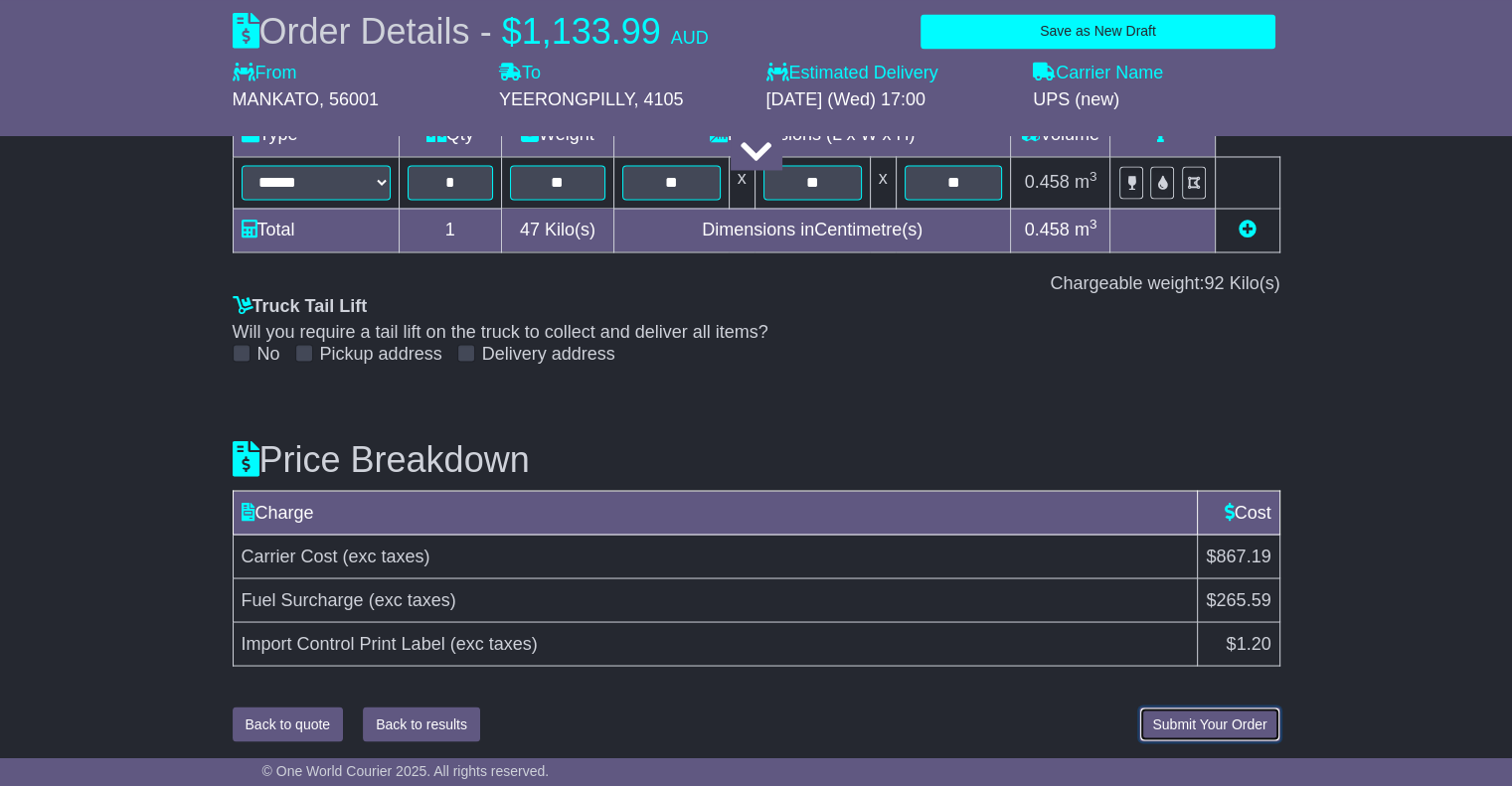 click on "Submit Your Order" at bounding box center [1209, 723] 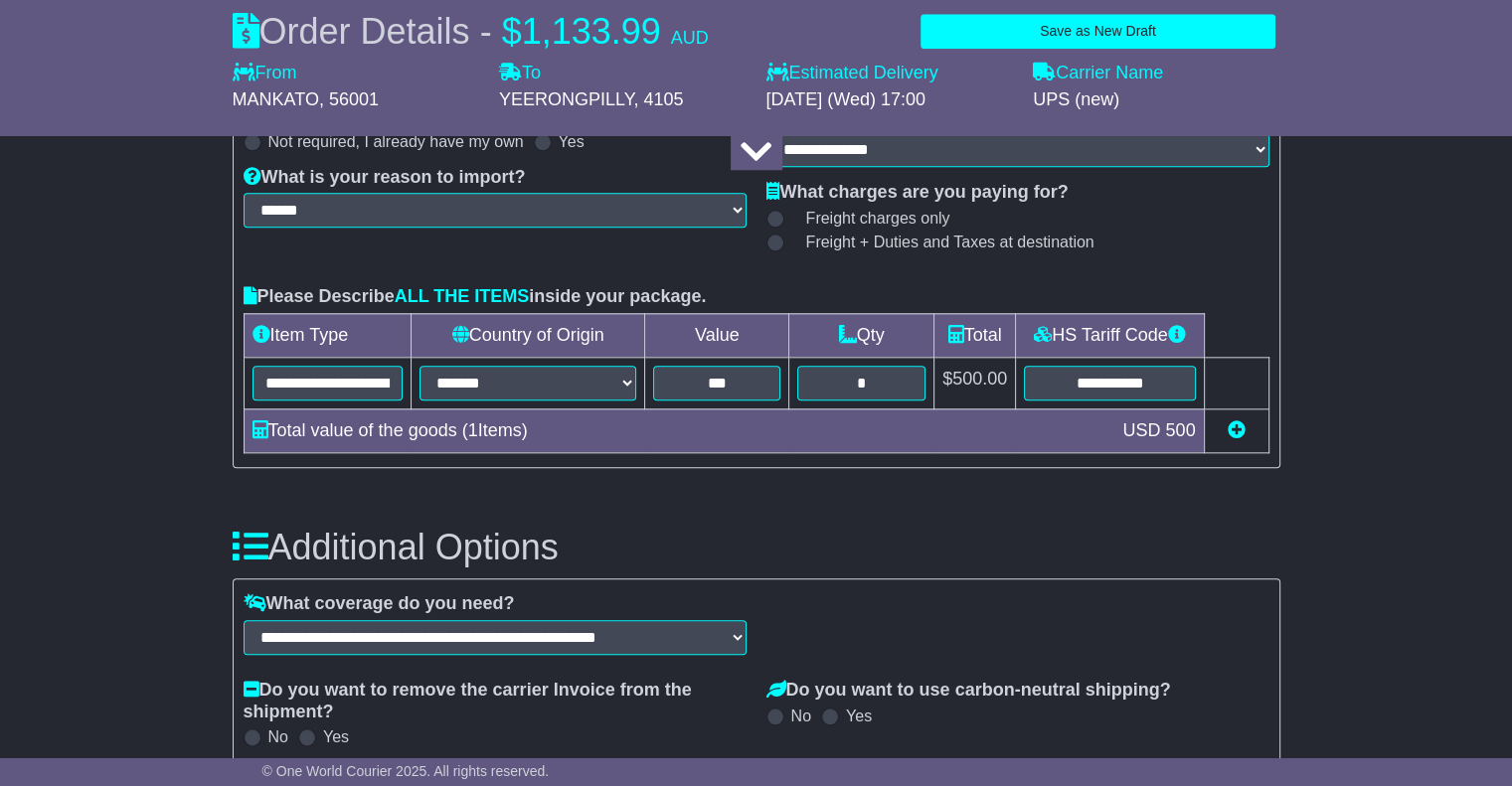scroll, scrollTop: 2760, scrollLeft: 0, axis: vertical 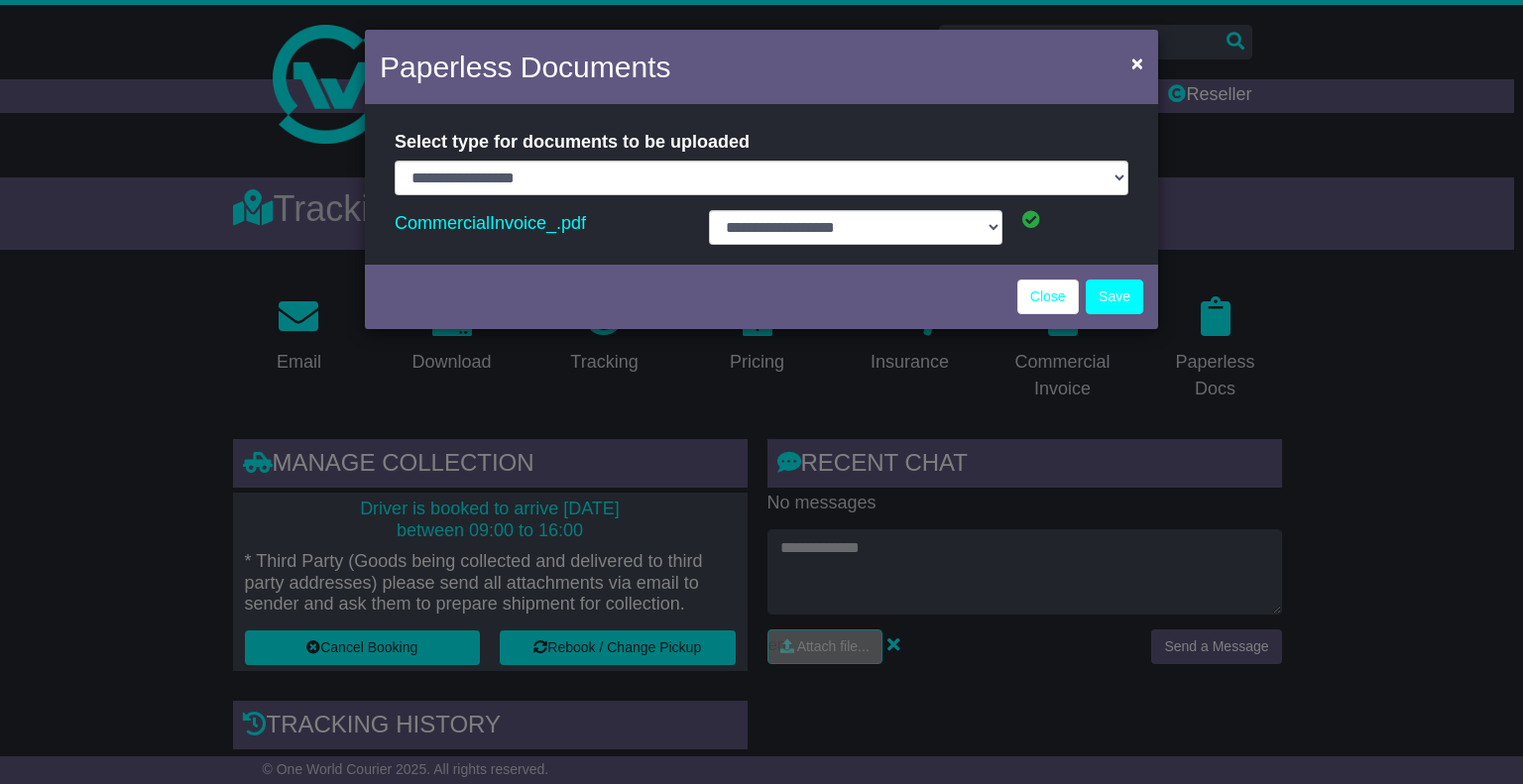 select on "**********" 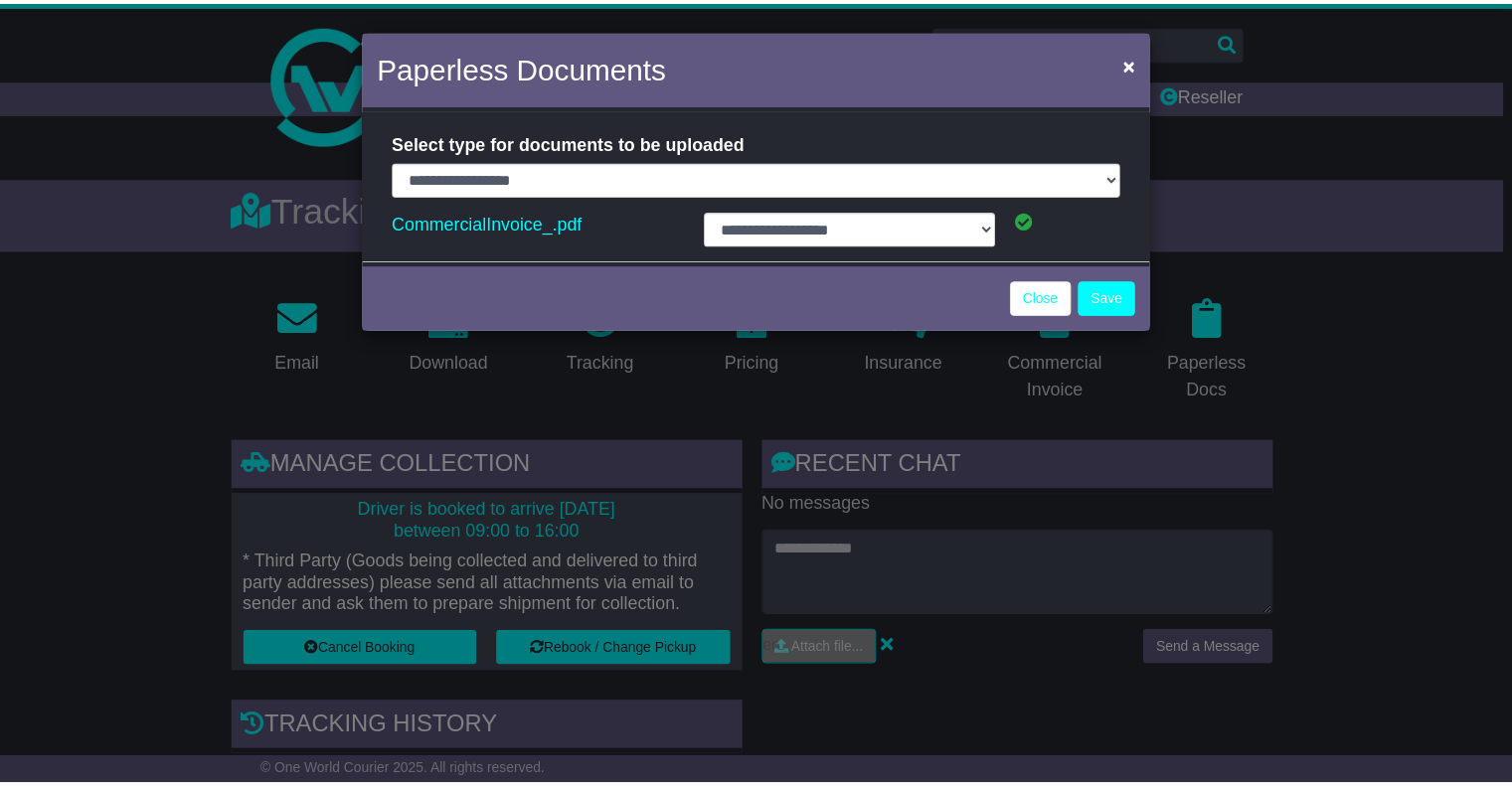 scroll, scrollTop: 0, scrollLeft: 0, axis: both 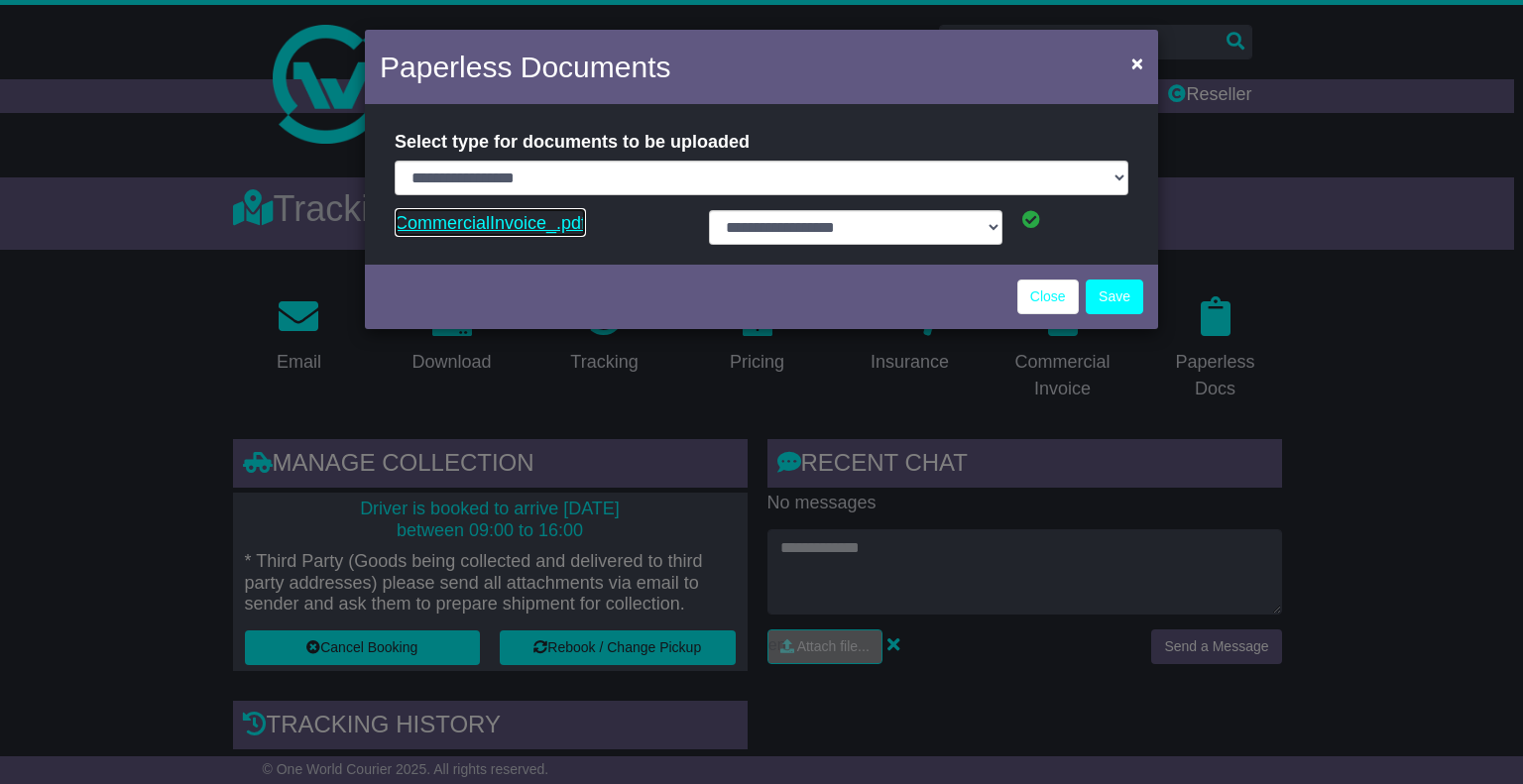 click on "CommercialInvoice_.pdf" at bounding box center [490, 223] 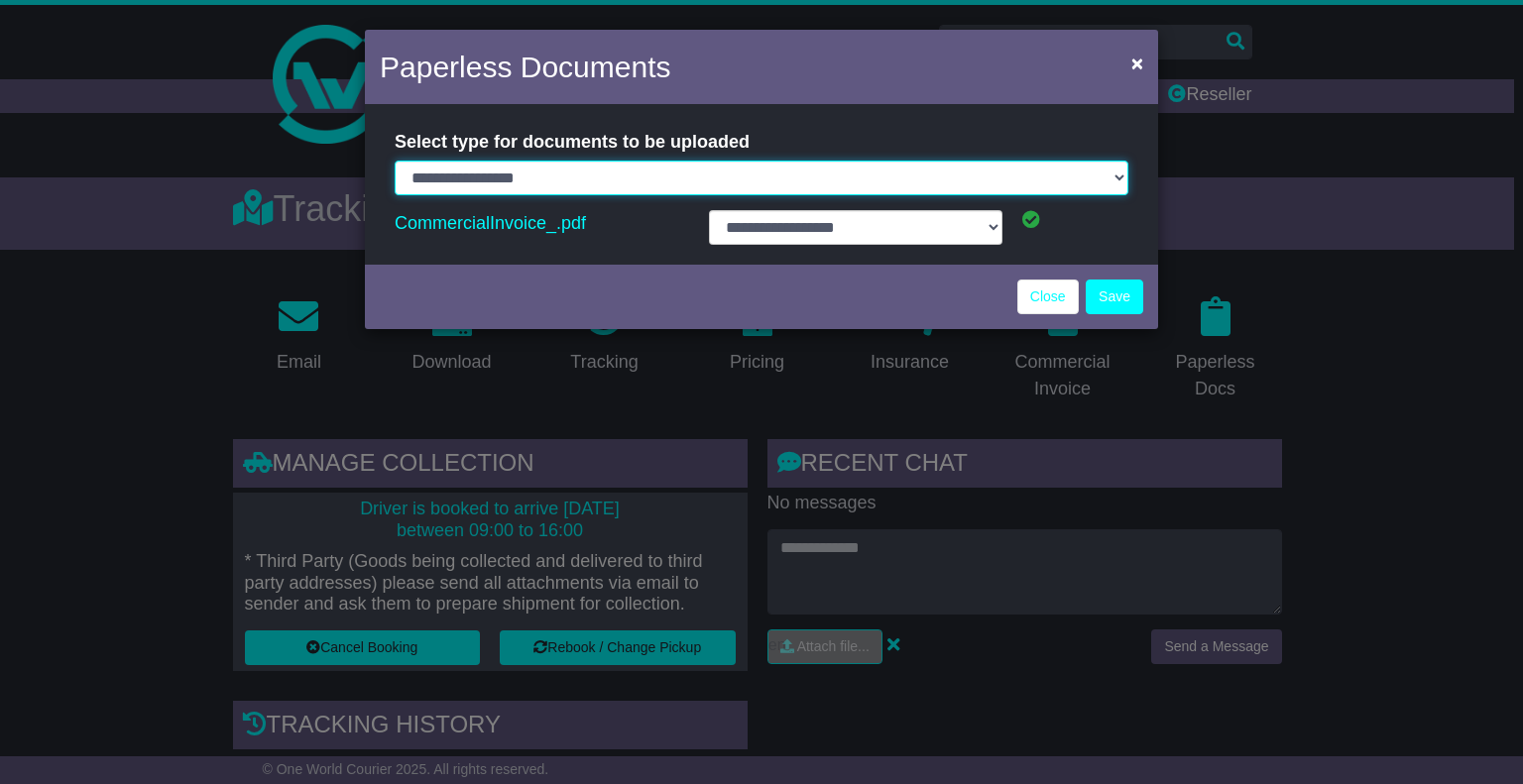 click on "**********" at bounding box center [762, 177] 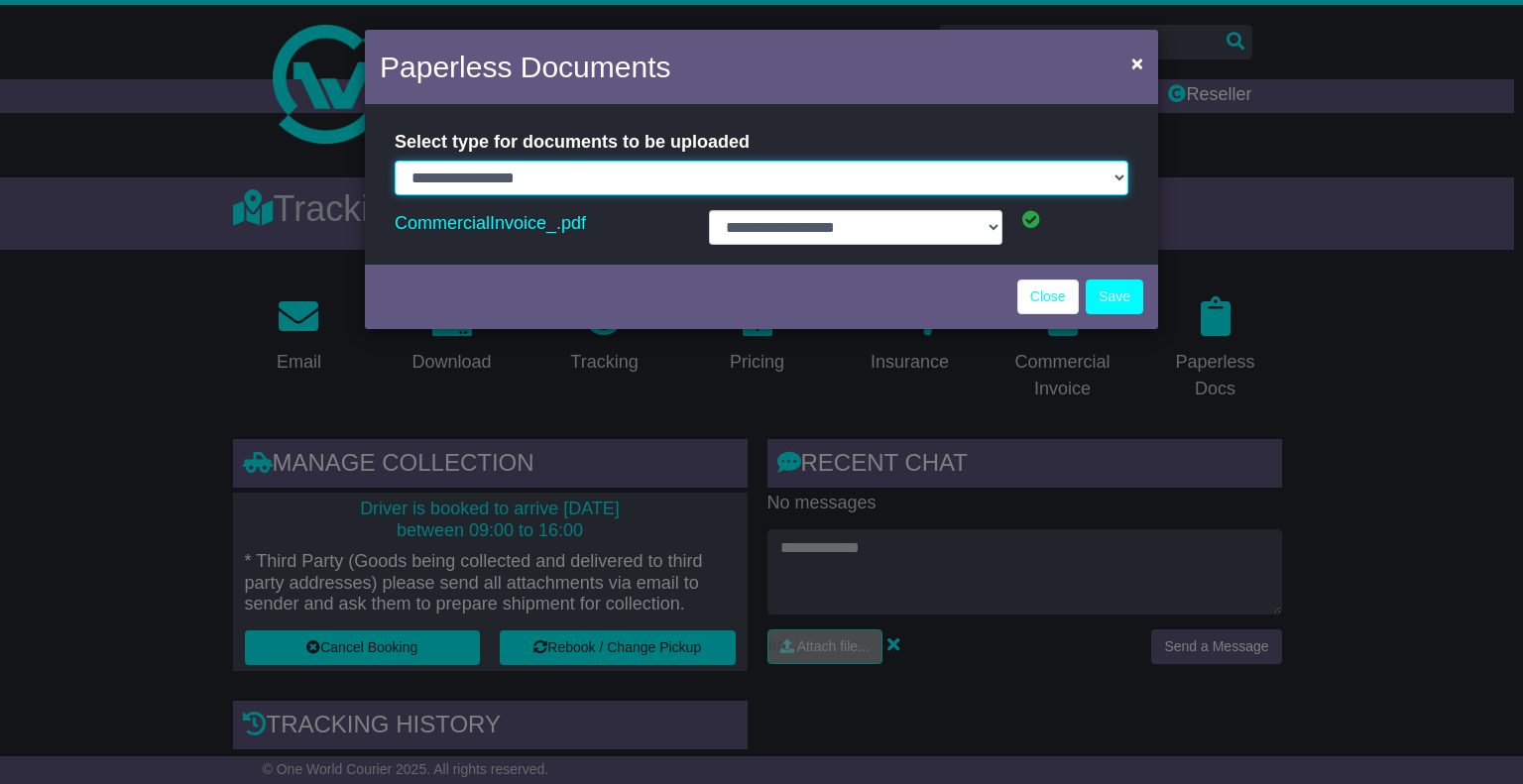 select on "**********" 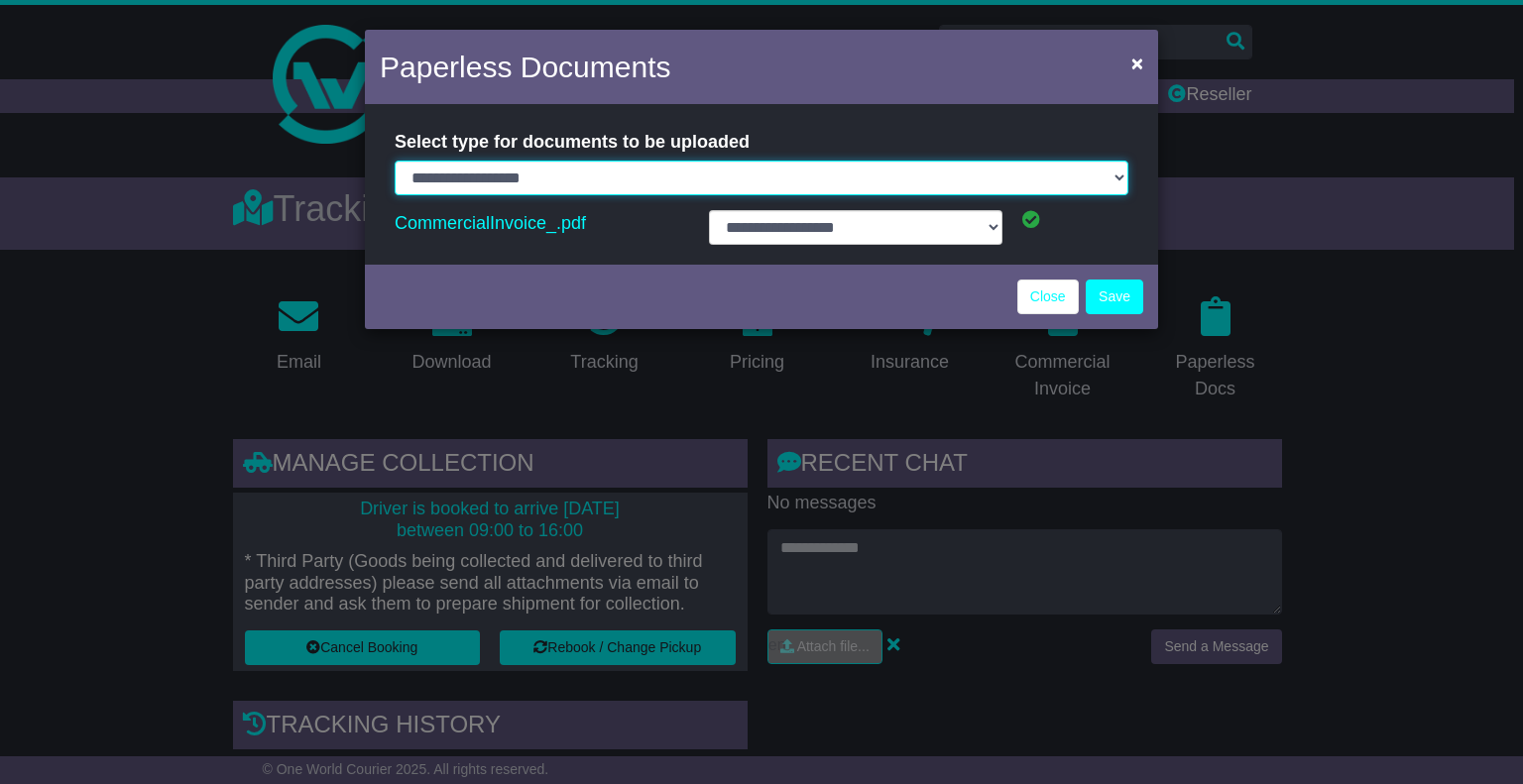 click on "**********" at bounding box center [762, 177] 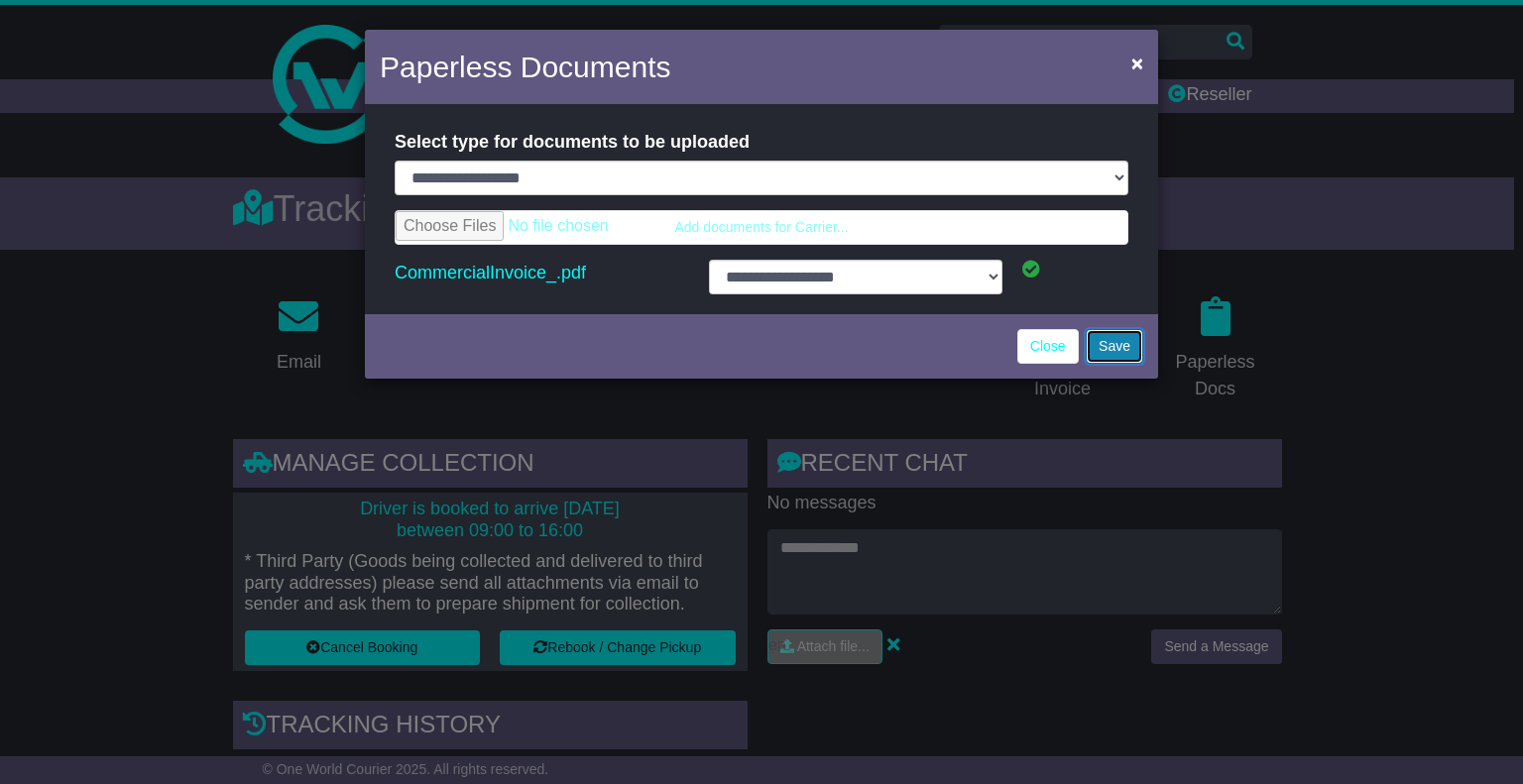 click on "Save" at bounding box center (1114, 346) 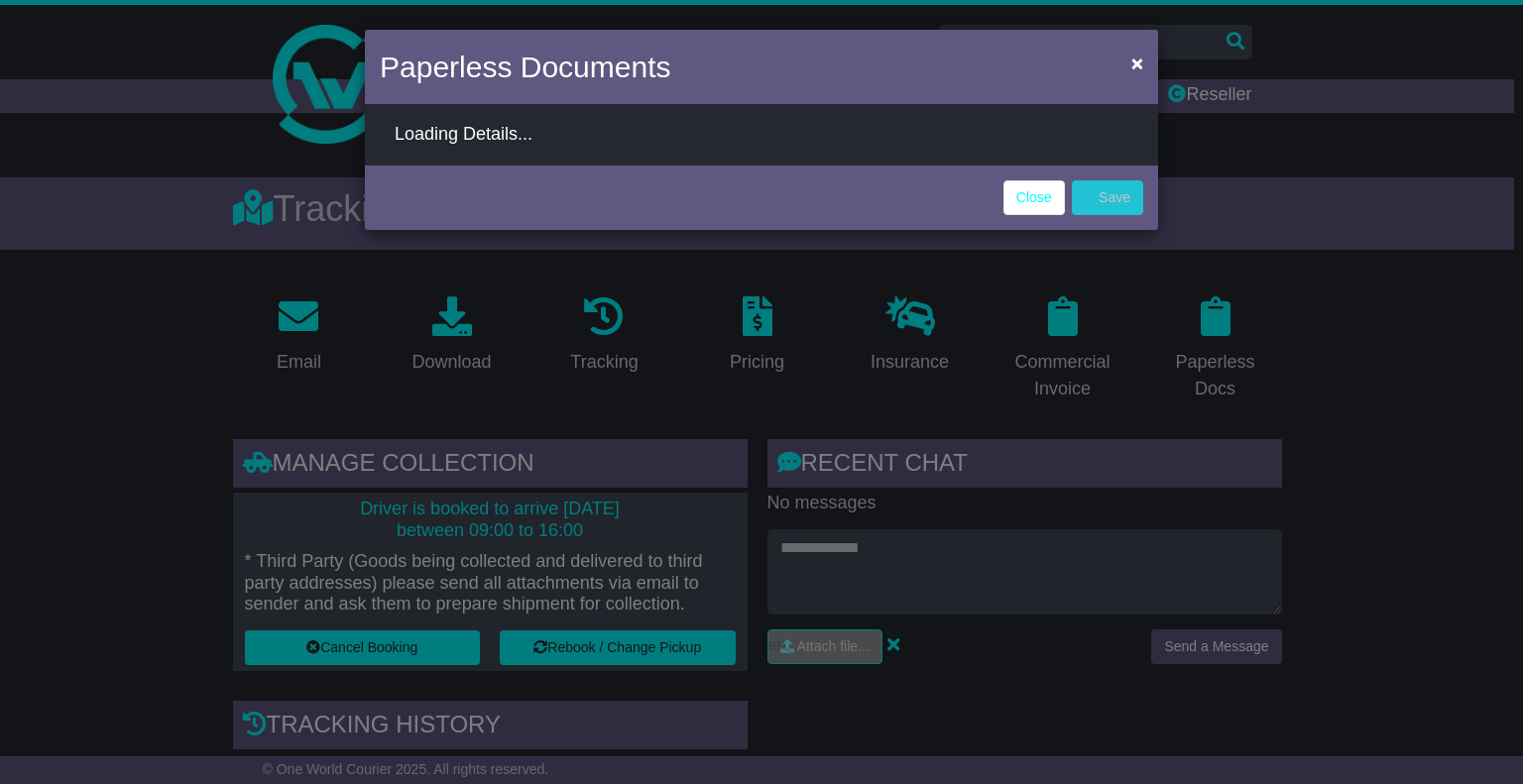 select on "**********" 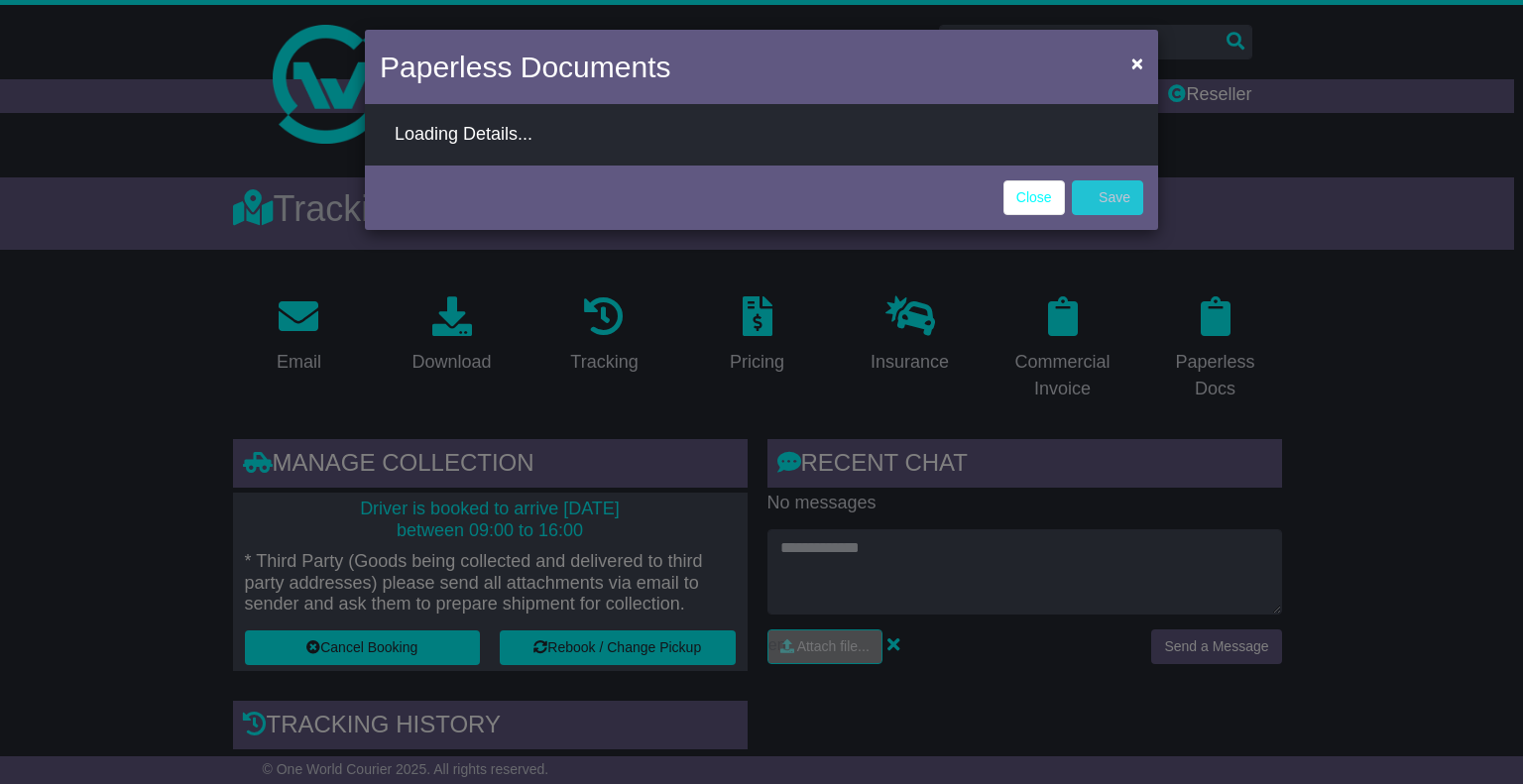 select on "**********" 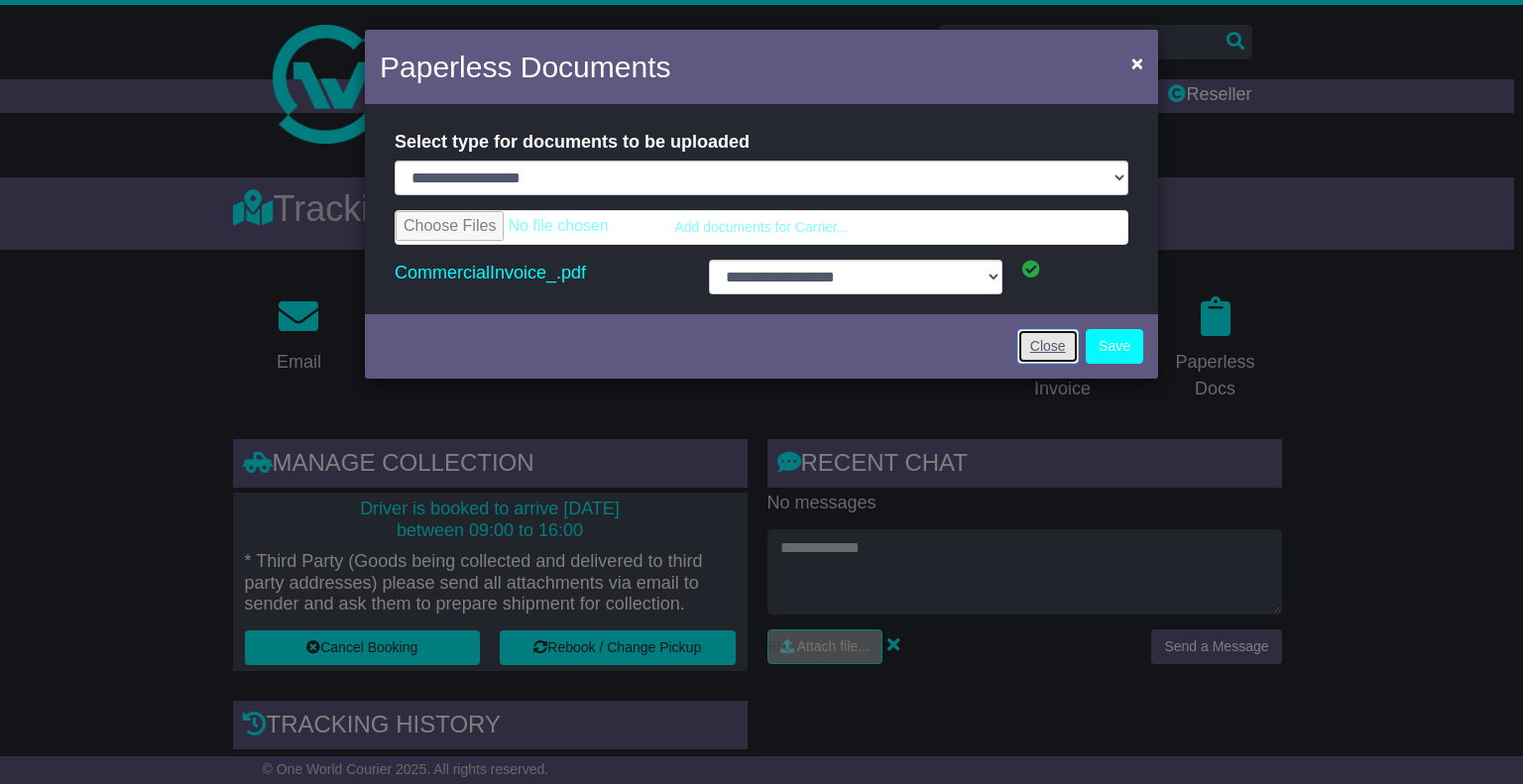 click on "Close" at bounding box center (1048, 346) 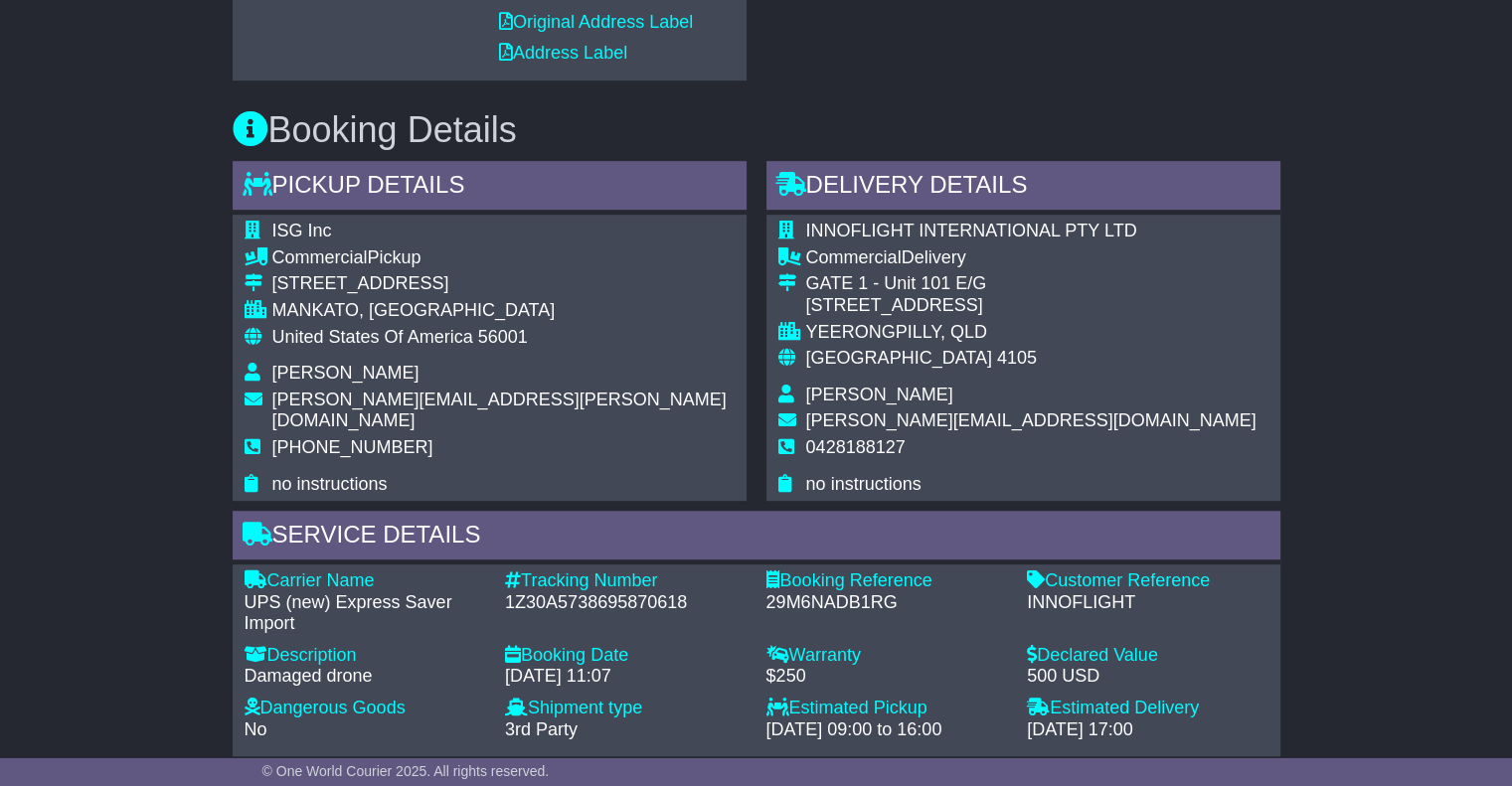 scroll, scrollTop: 1292, scrollLeft: 0, axis: vertical 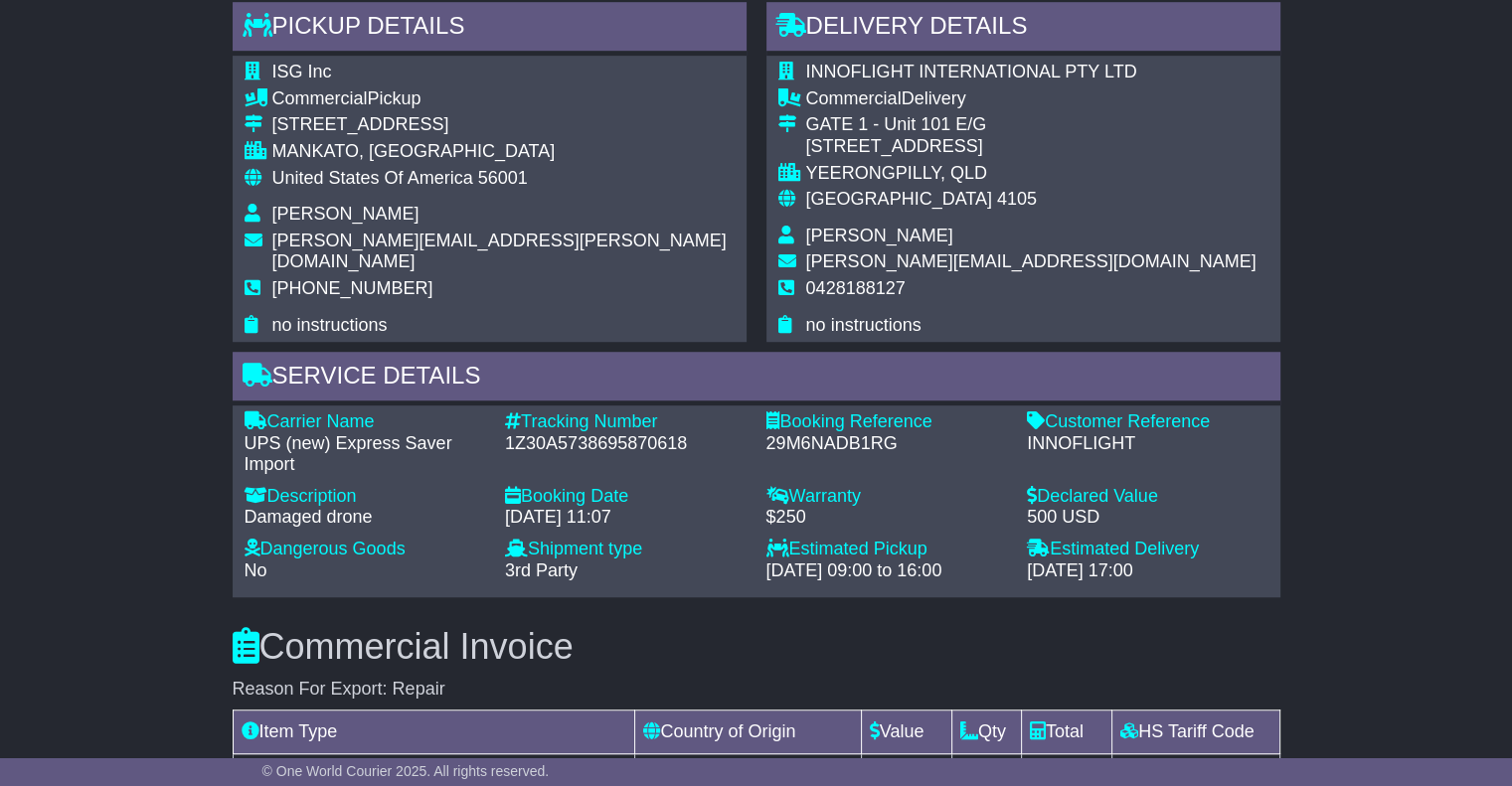 click on "1Z30A5738695870618" at bounding box center [625, 444] 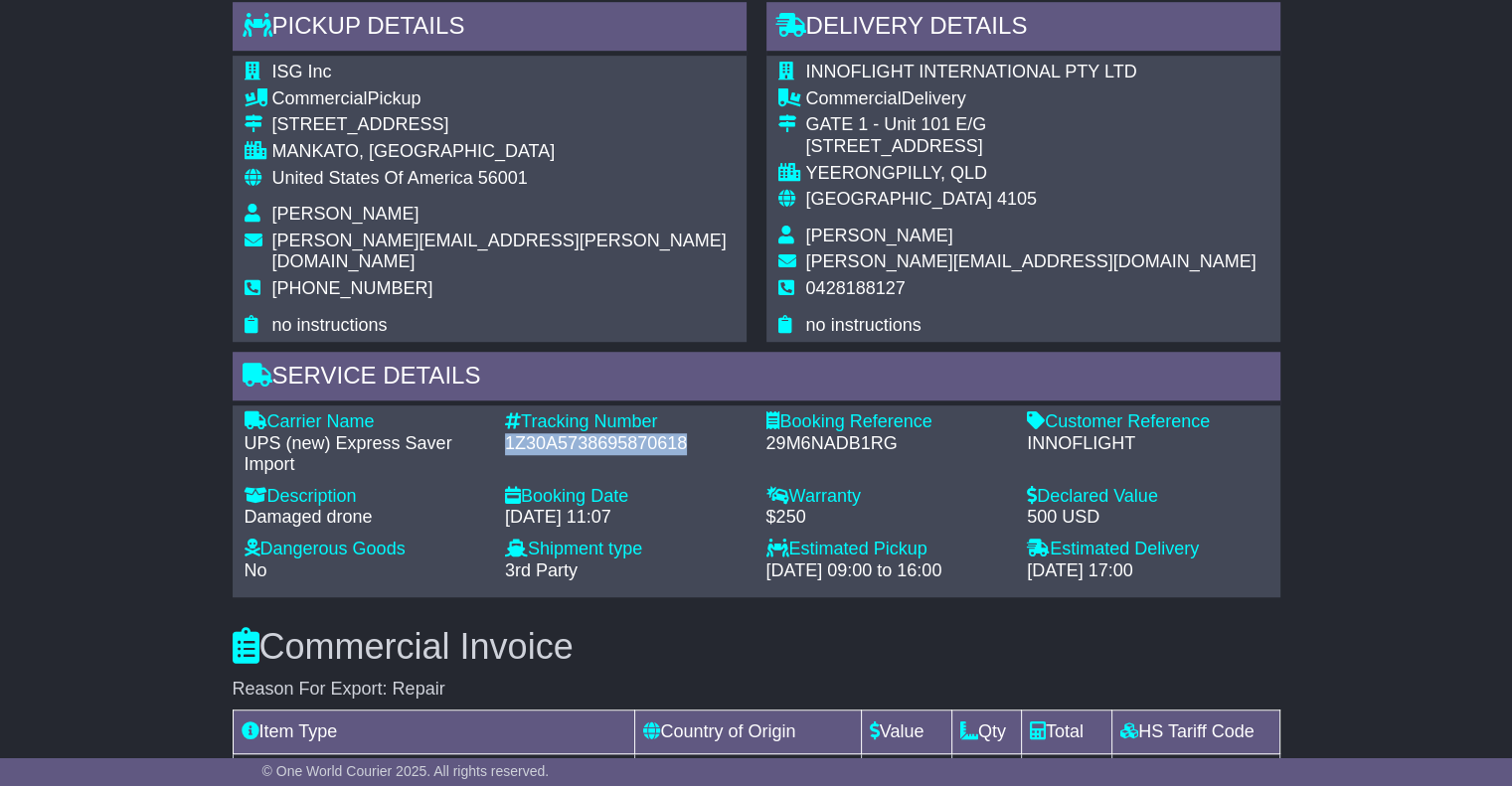 click on "1Z30A5738695870618" at bounding box center (625, 444) 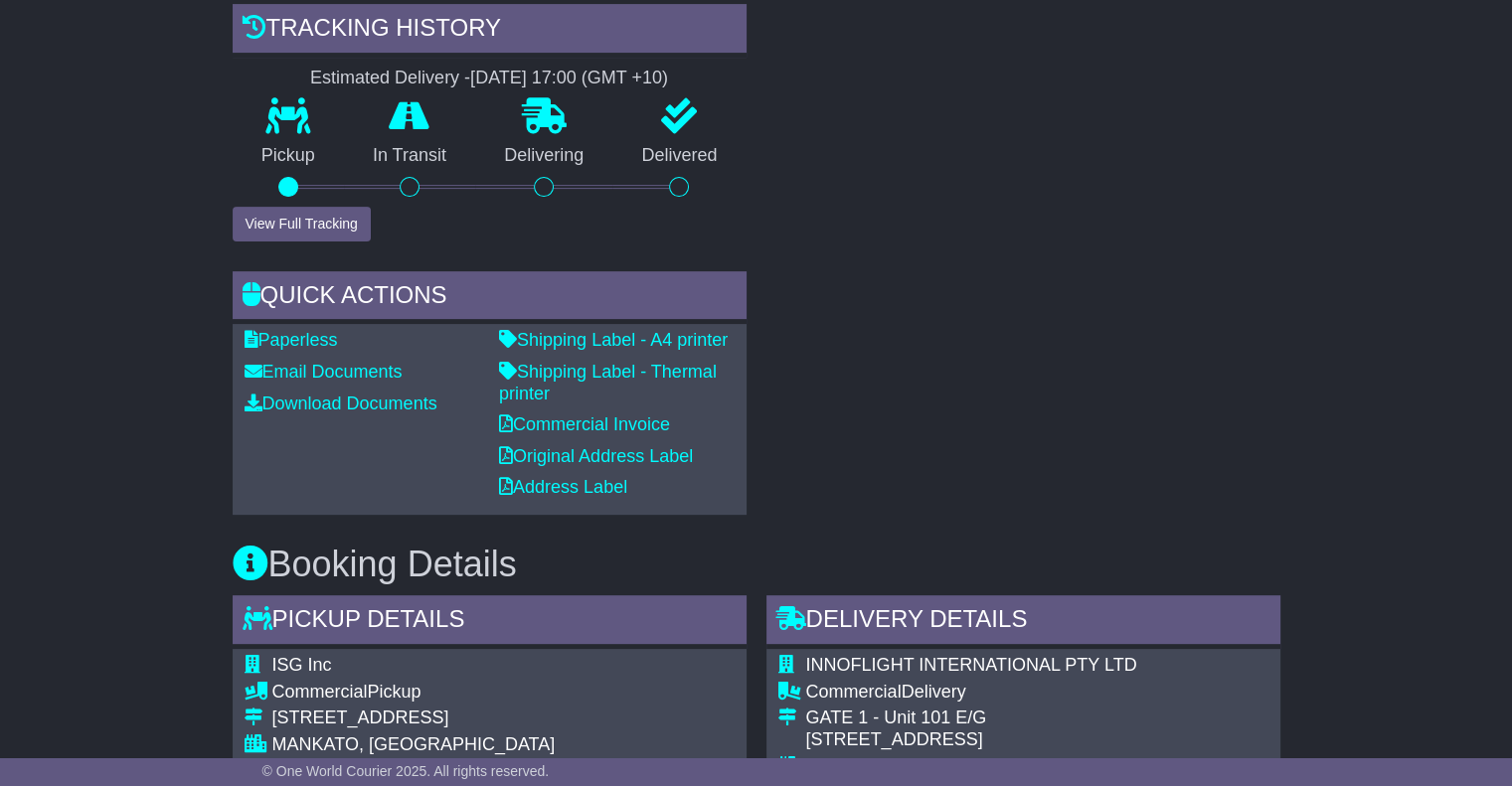 scroll, scrollTop: 696, scrollLeft: 0, axis: vertical 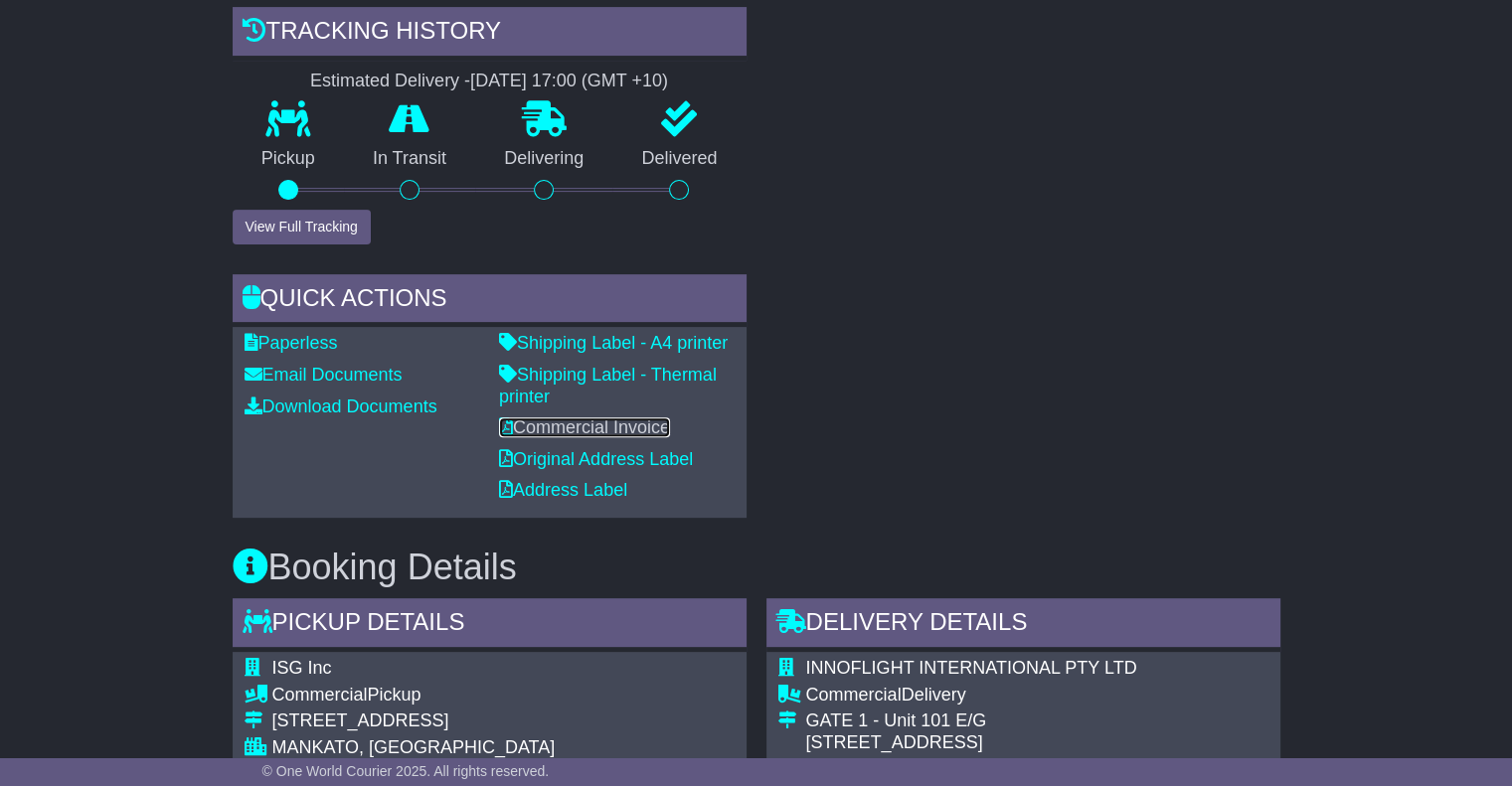 click on "Commercial Invoice" at bounding box center [585, 427] 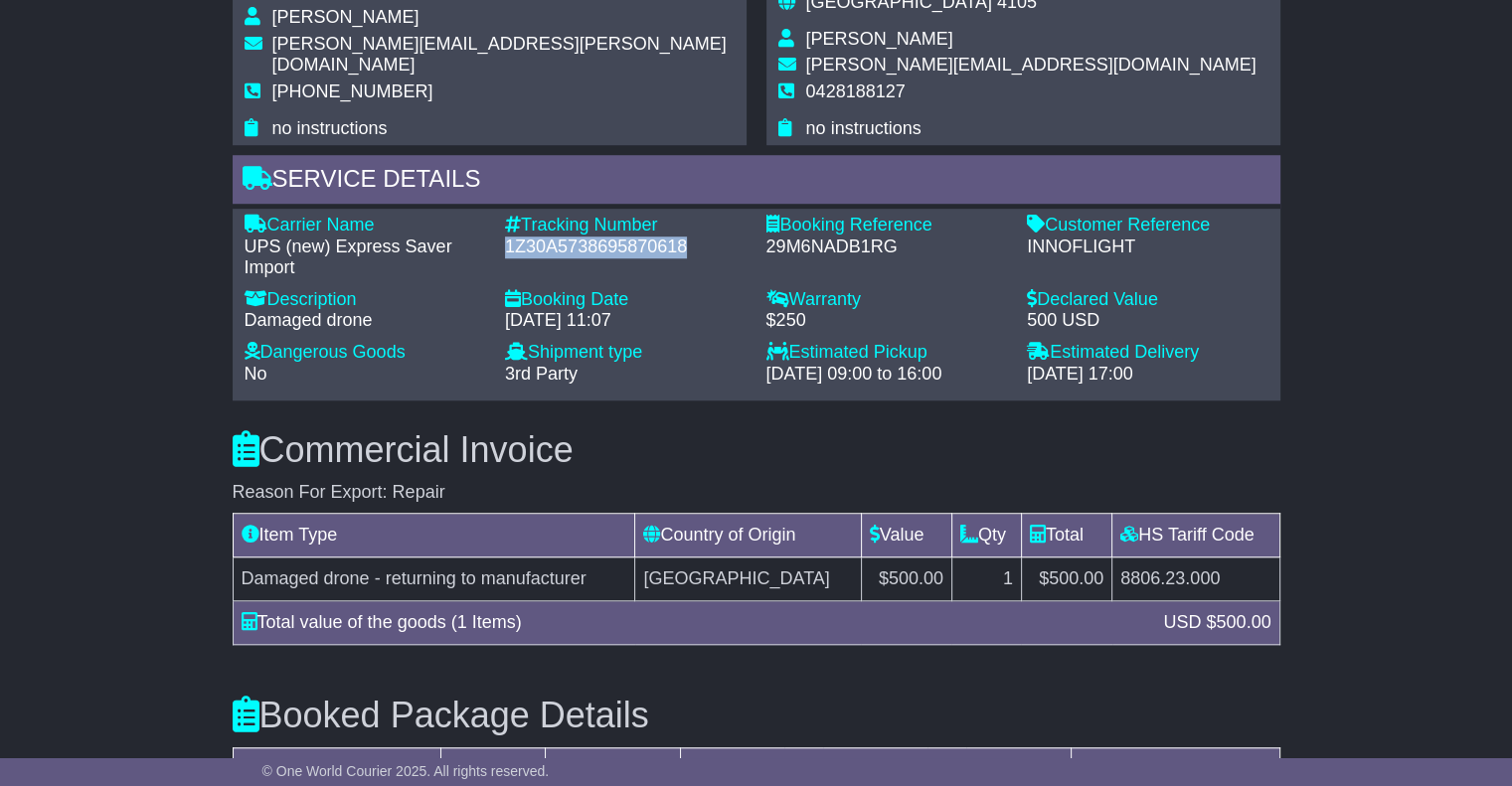 scroll, scrollTop: 1491, scrollLeft: 0, axis: vertical 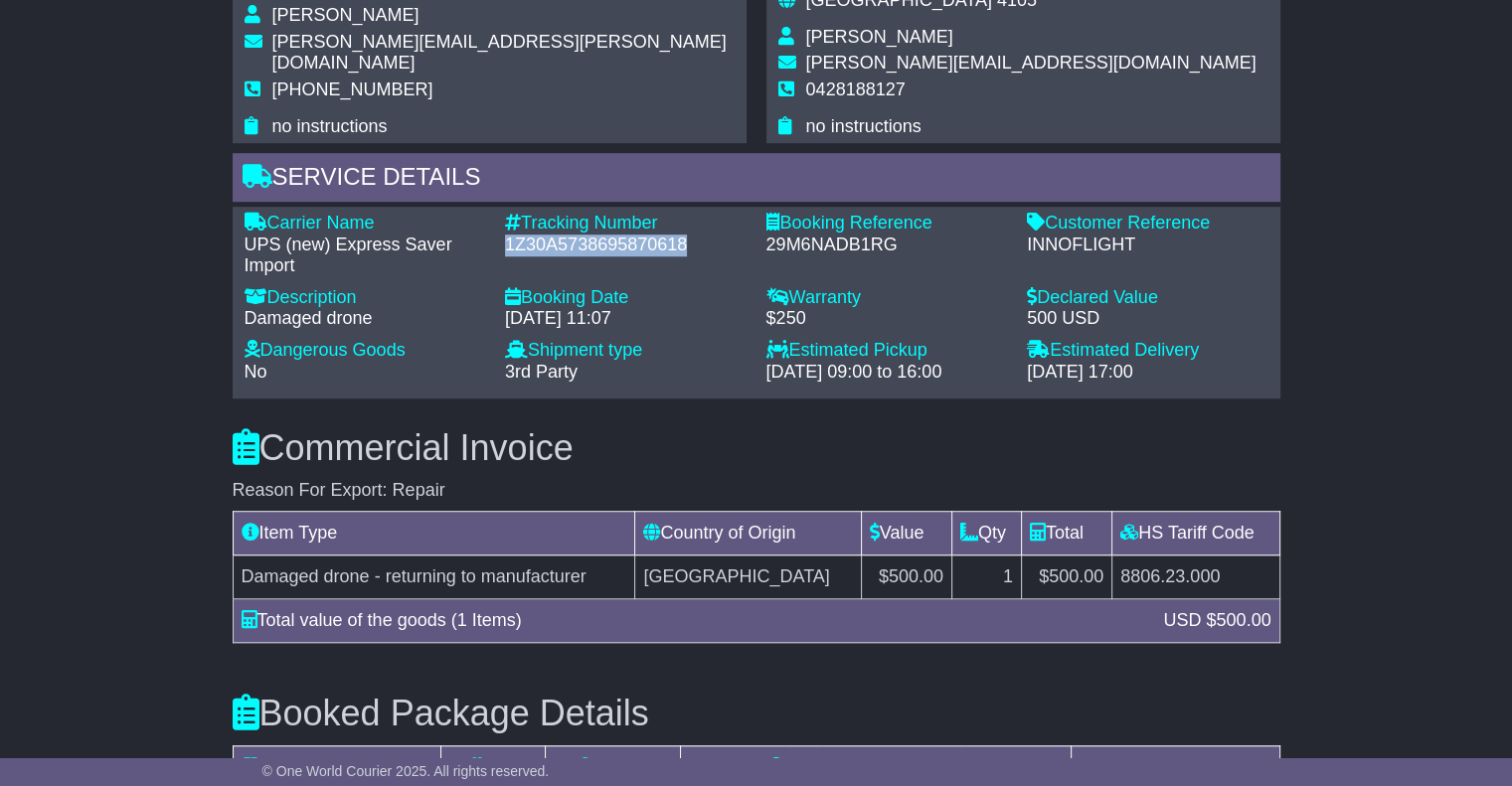 click on "29M6NADB1RG" at bounding box center [887, 245] 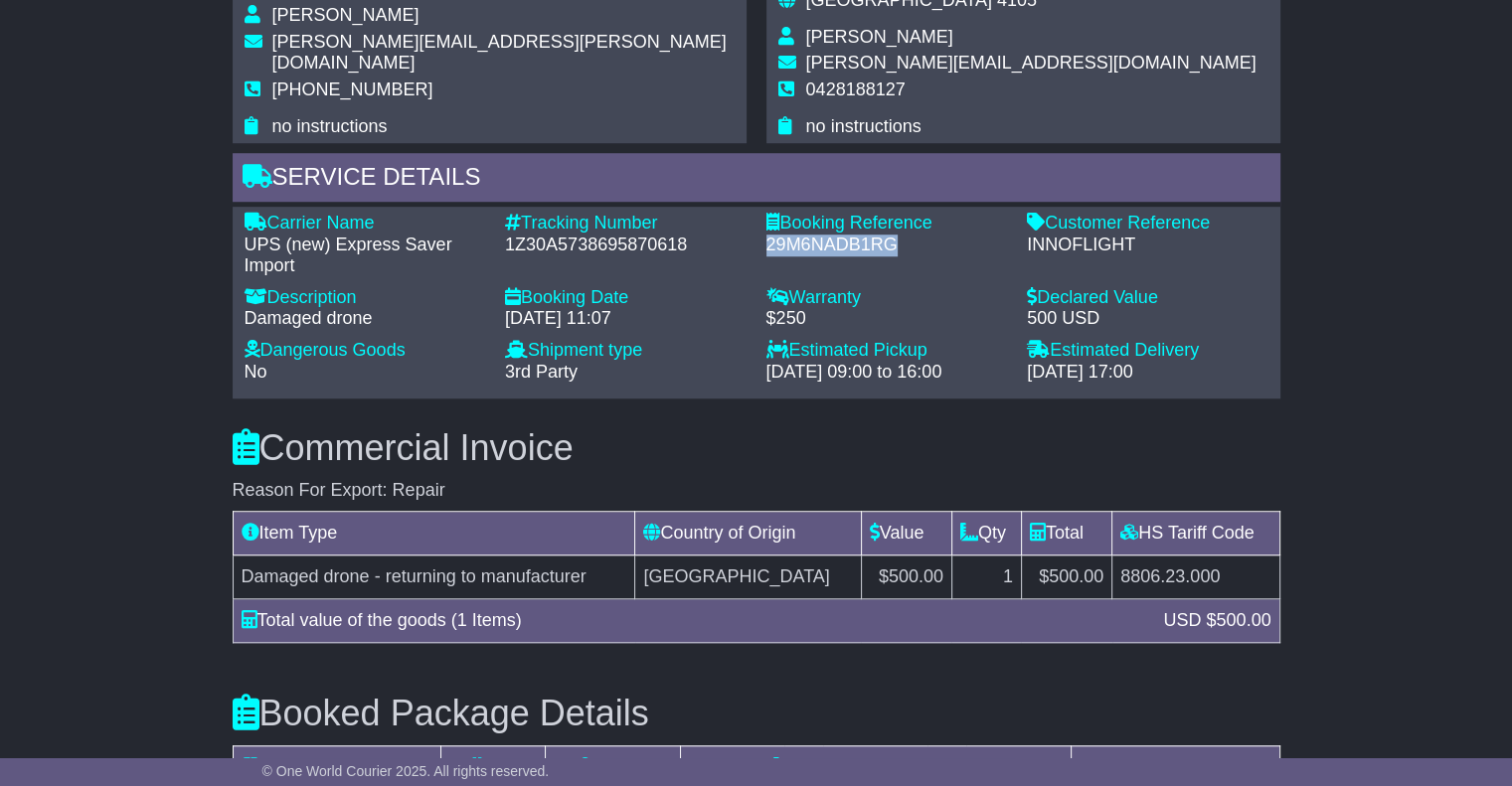 click on "29M6NADB1RG" at bounding box center (887, 245) 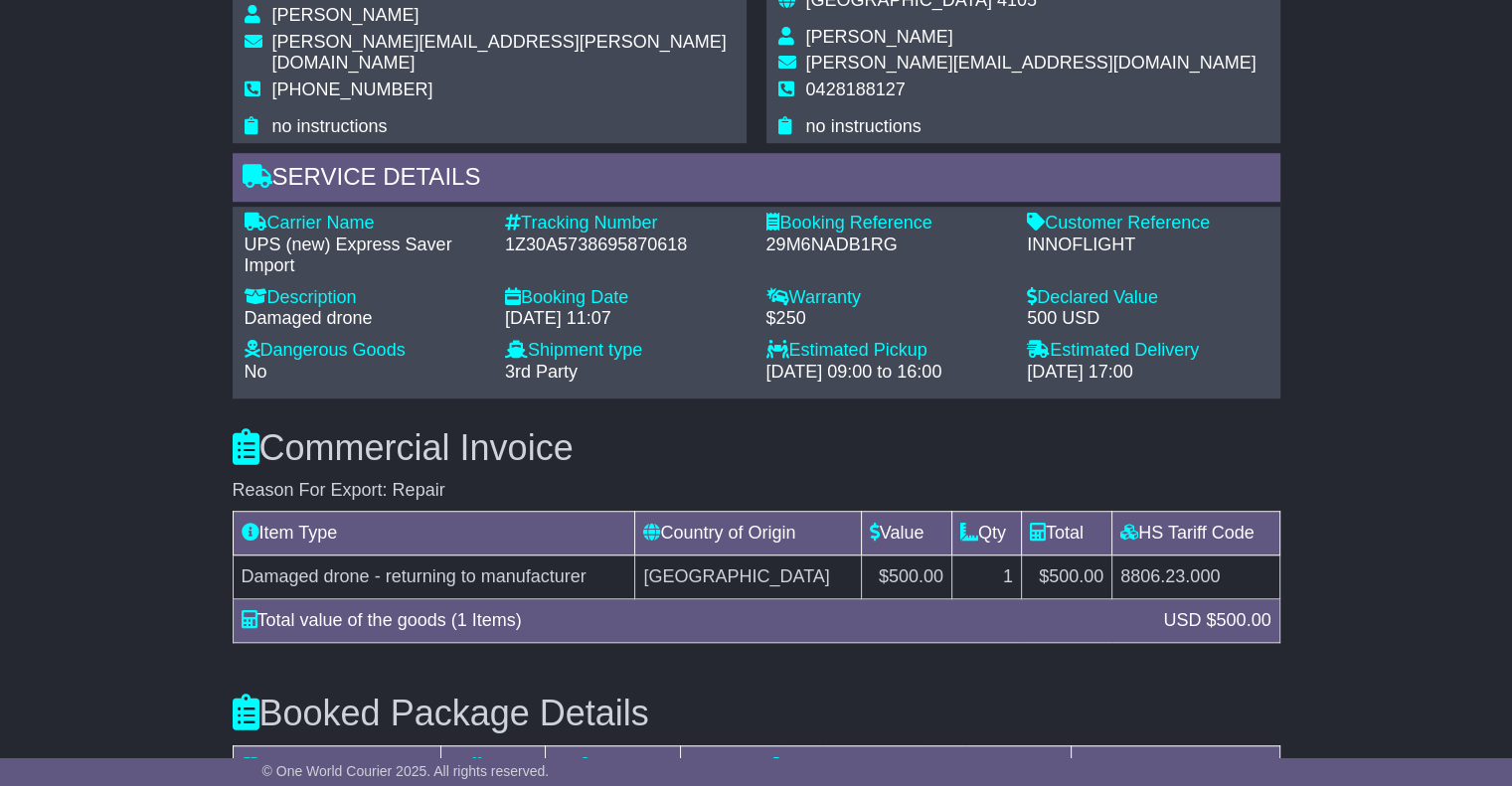 click on "1Z30A5738695870618" at bounding box center (625, 245) 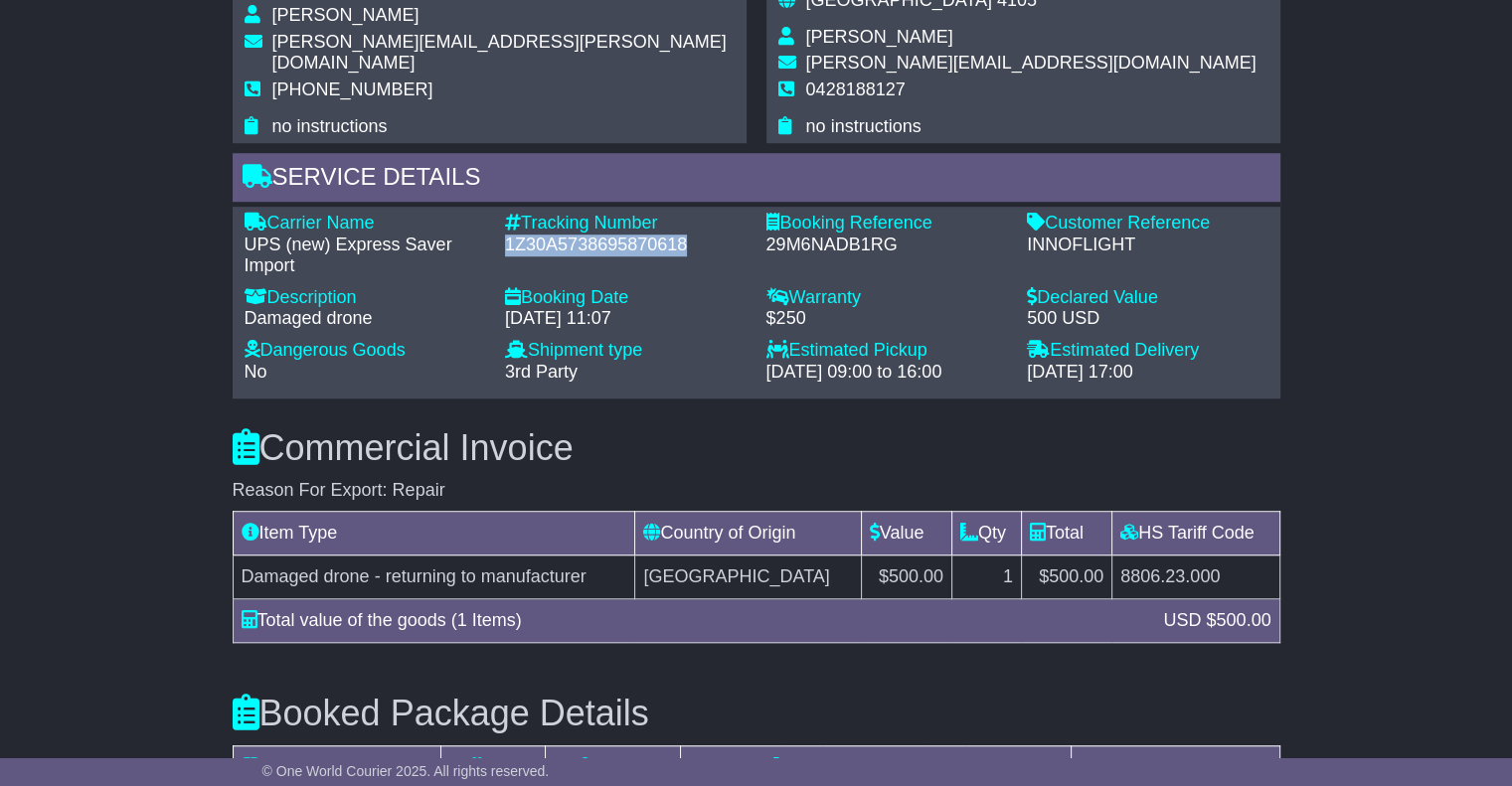 click on "1Z30A5738695870618" at bounding box center (625, 245) 